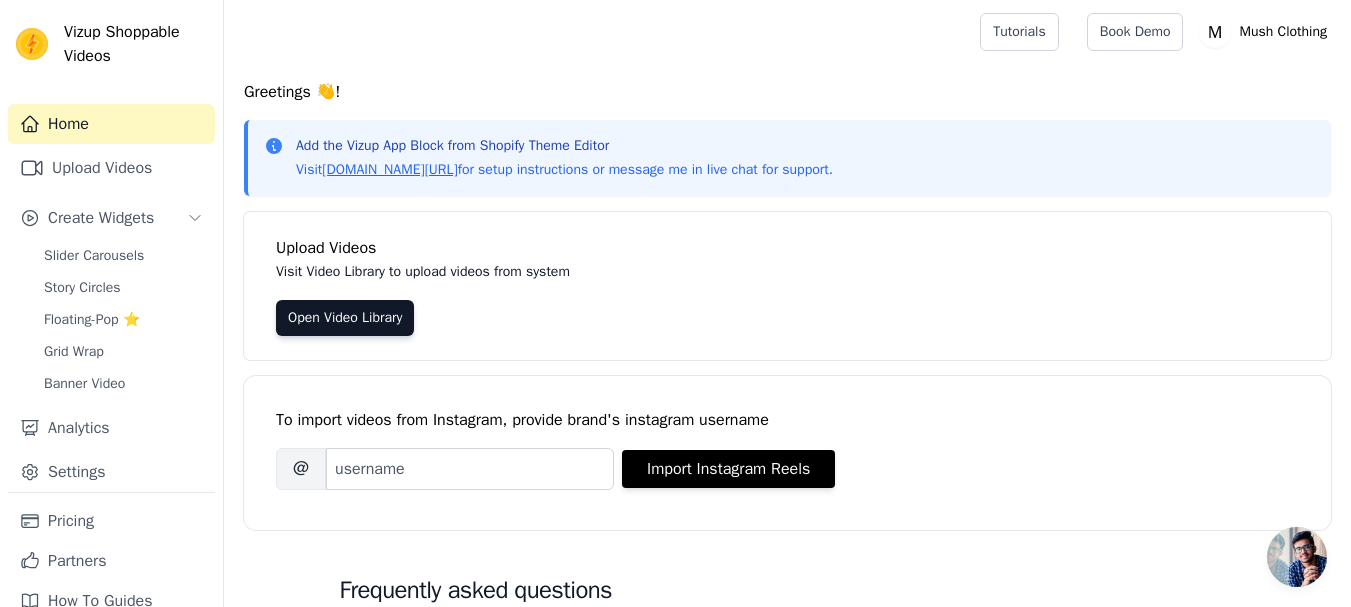 scroll, scrollTop: 0, scrollLeft: 0, axis: both 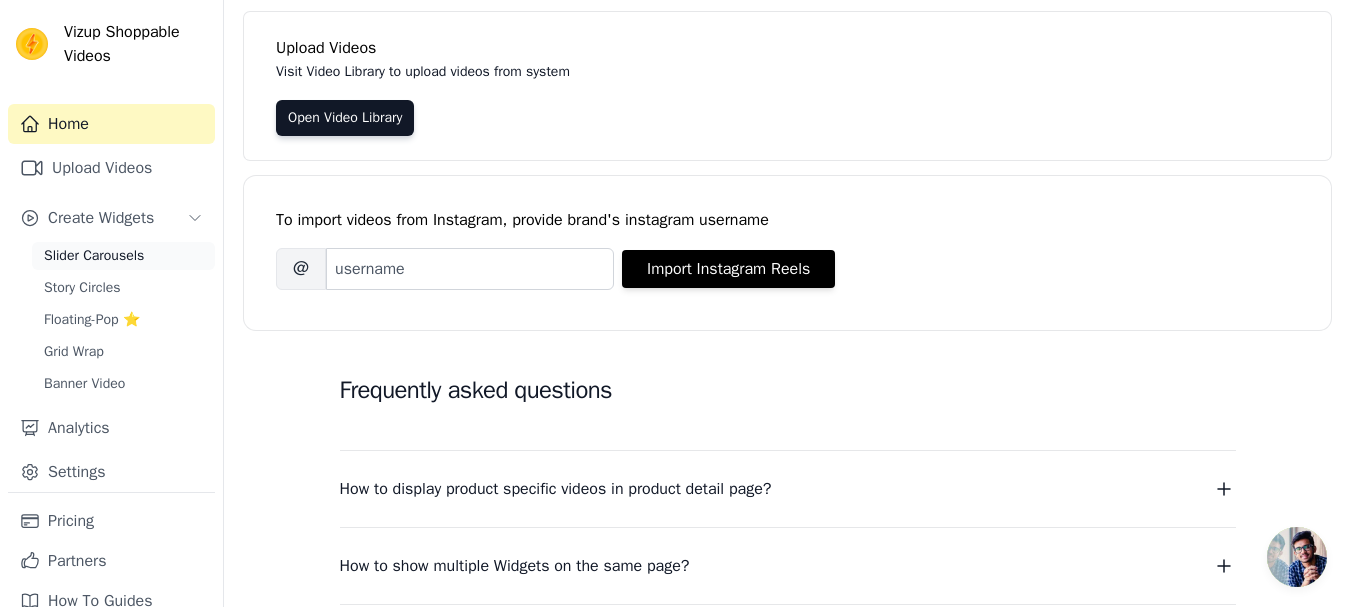 click on "Slider Carousels" at bounding box center [94, 256] 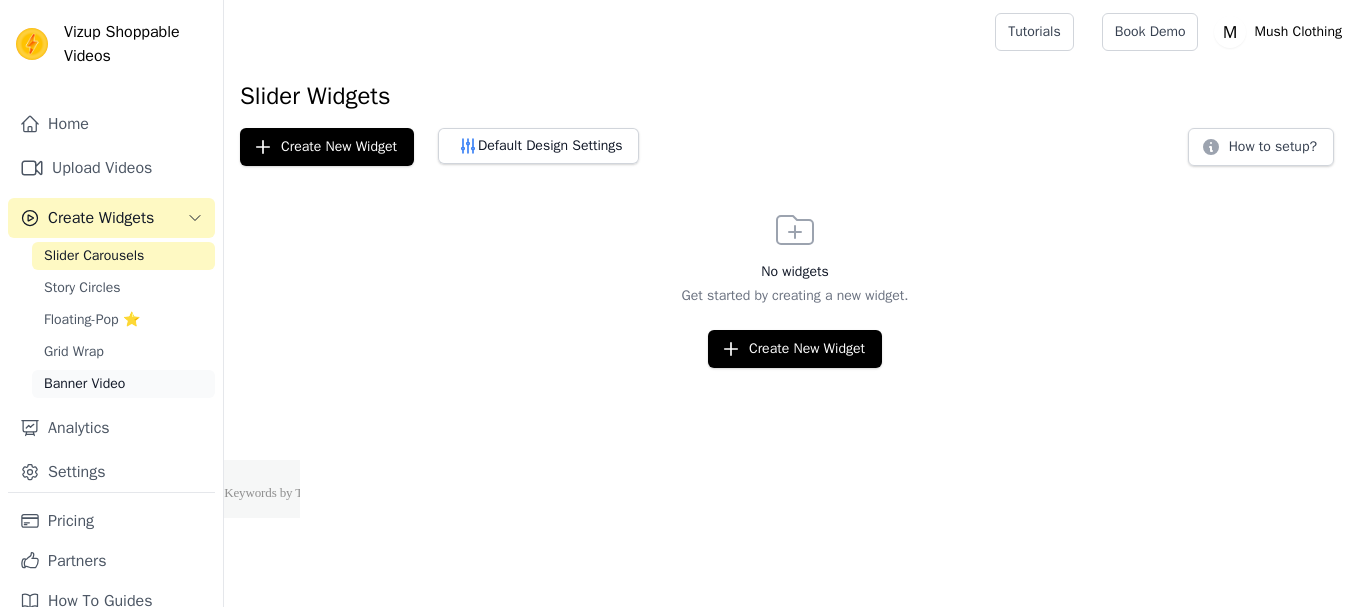 scroll, scrollTop: 0, scrollLeft: 0, axis: both 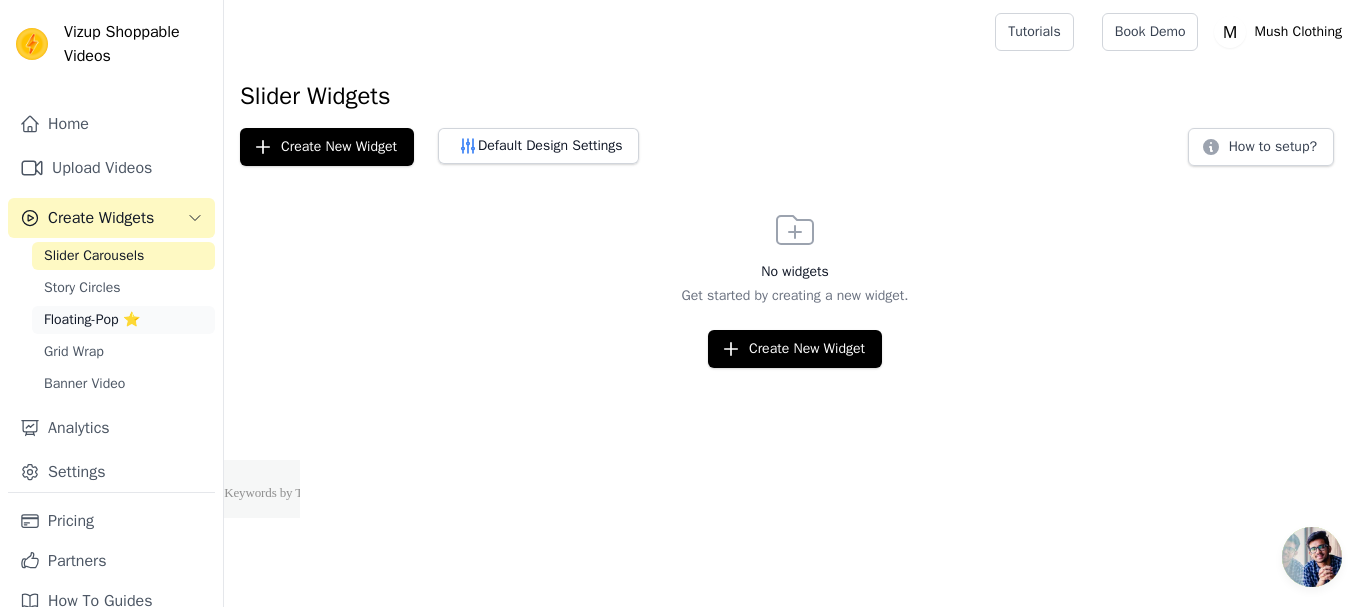 click on "Floating-Pop ⭐" at bounding box center (92, 320) 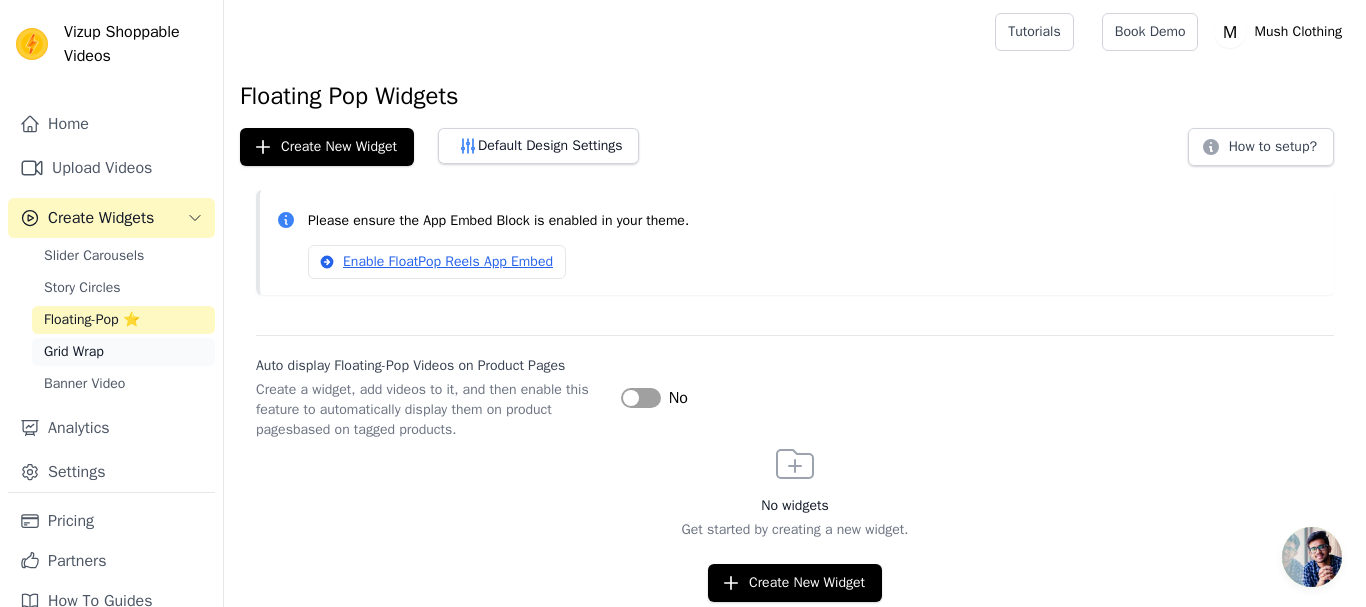 click on "Grid Wrap" at bounding box center [123, 352] 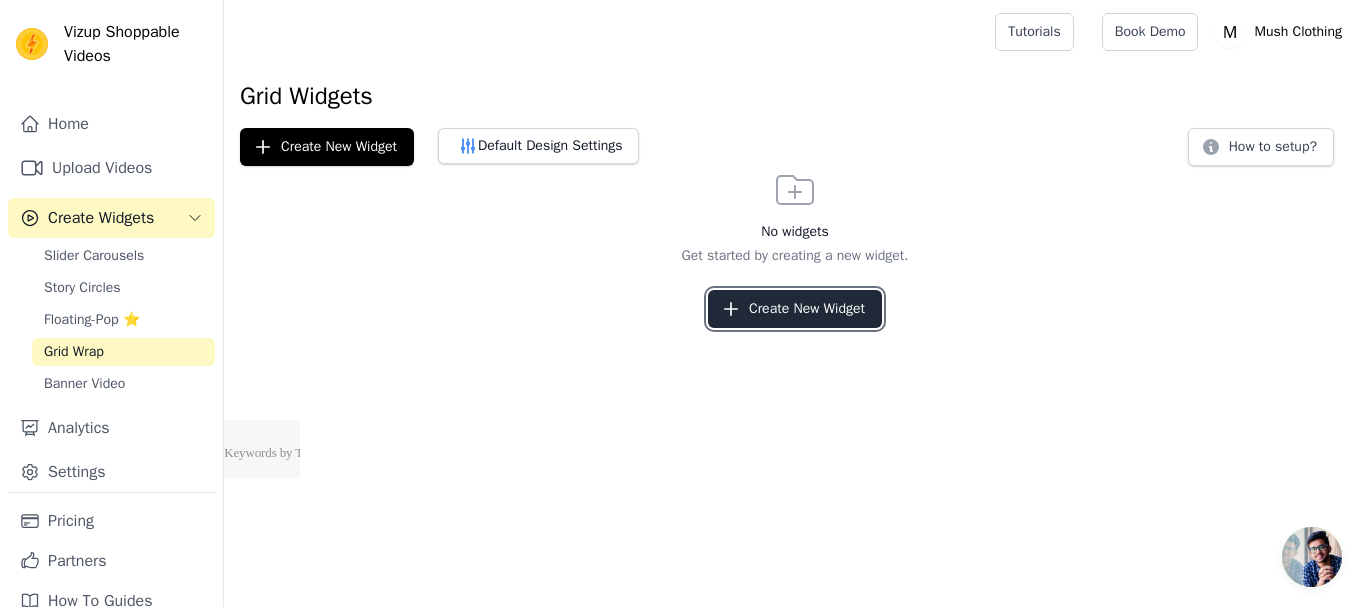 click on "Create New Widget" at bounding box center [795, 309] 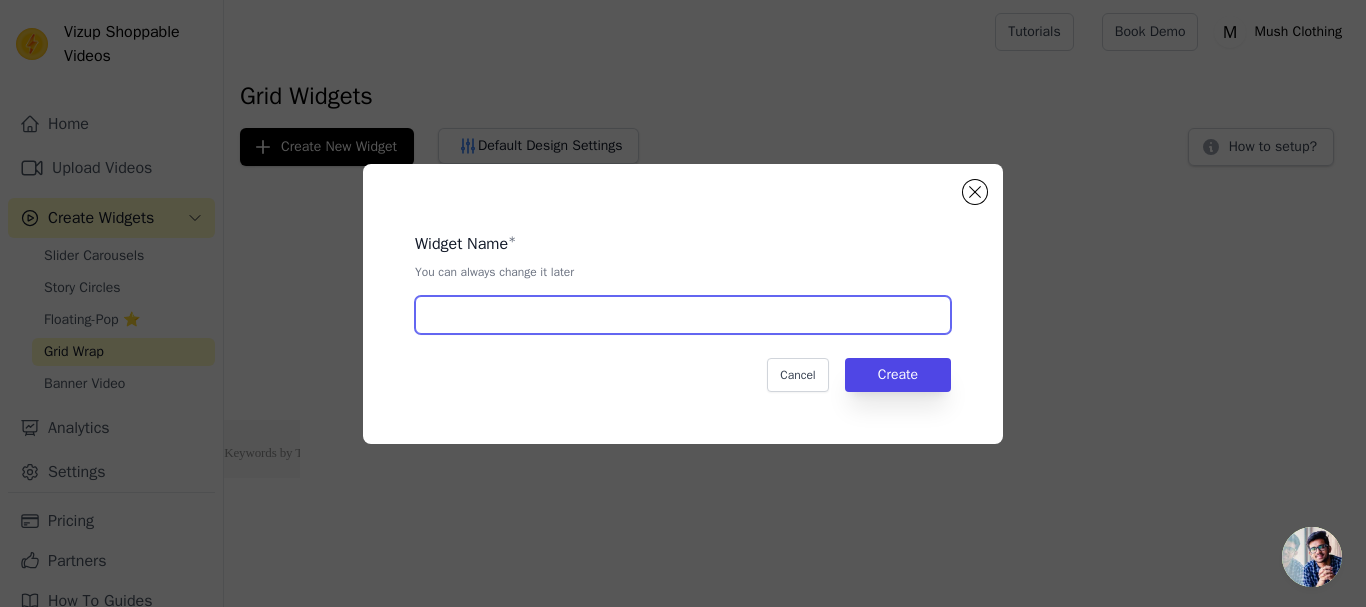 click at bounding box center [683, 315] 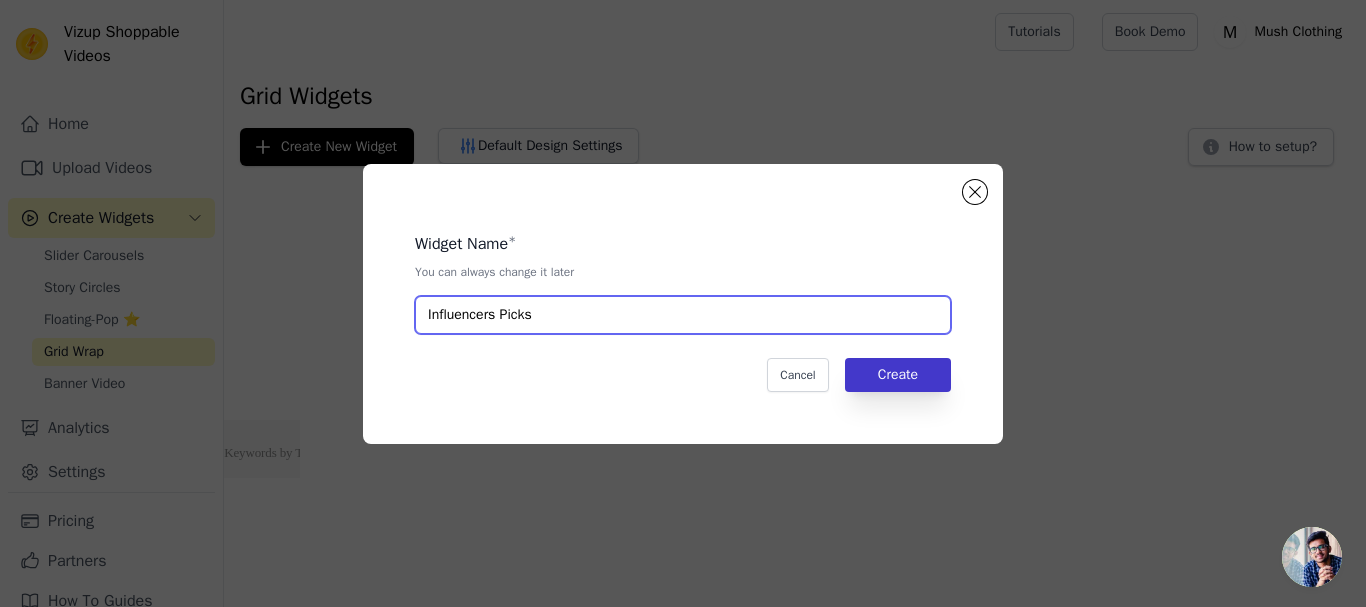type on "Influencers Picks" 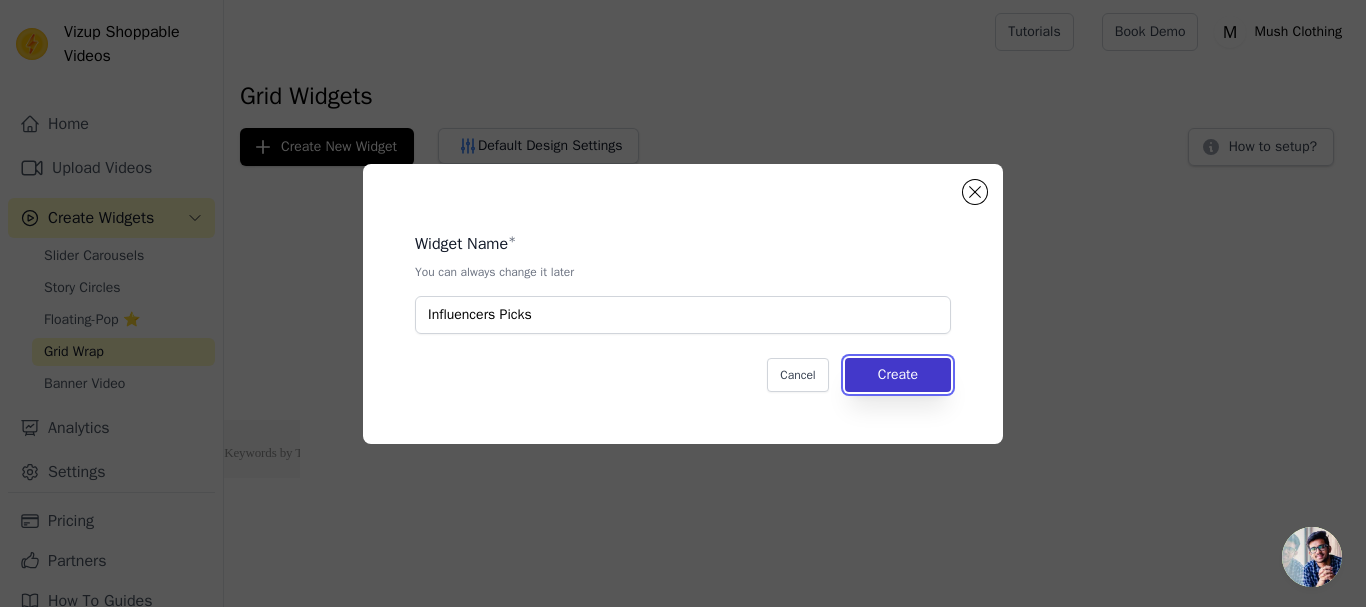 click on "Create" at bounding box center [898, 375] 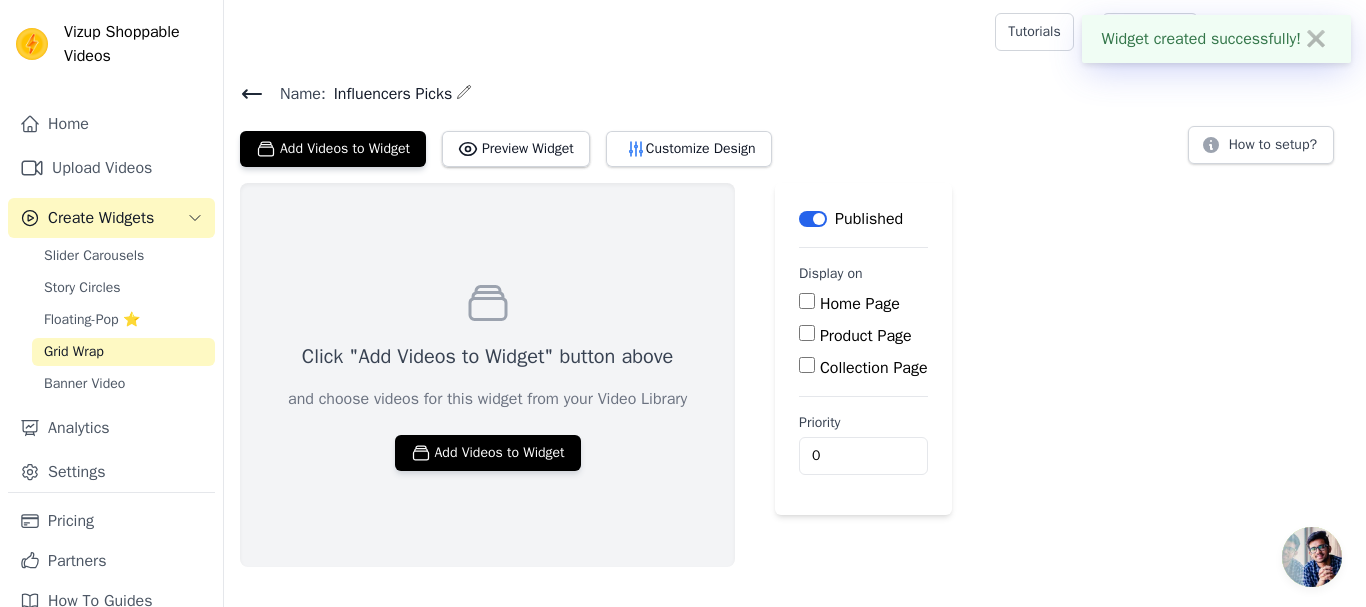 click on "Home Page" at bounding box center (860, 304) 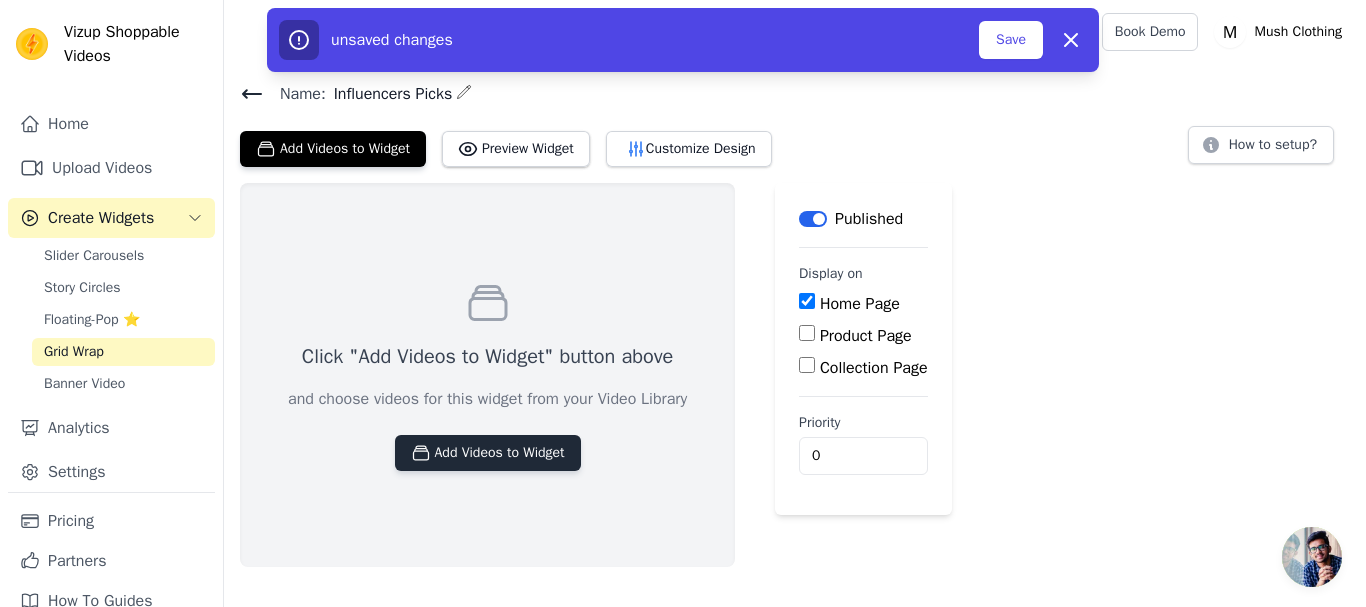 click on "Add Videos to Widget" at bounding box center (488, 453) 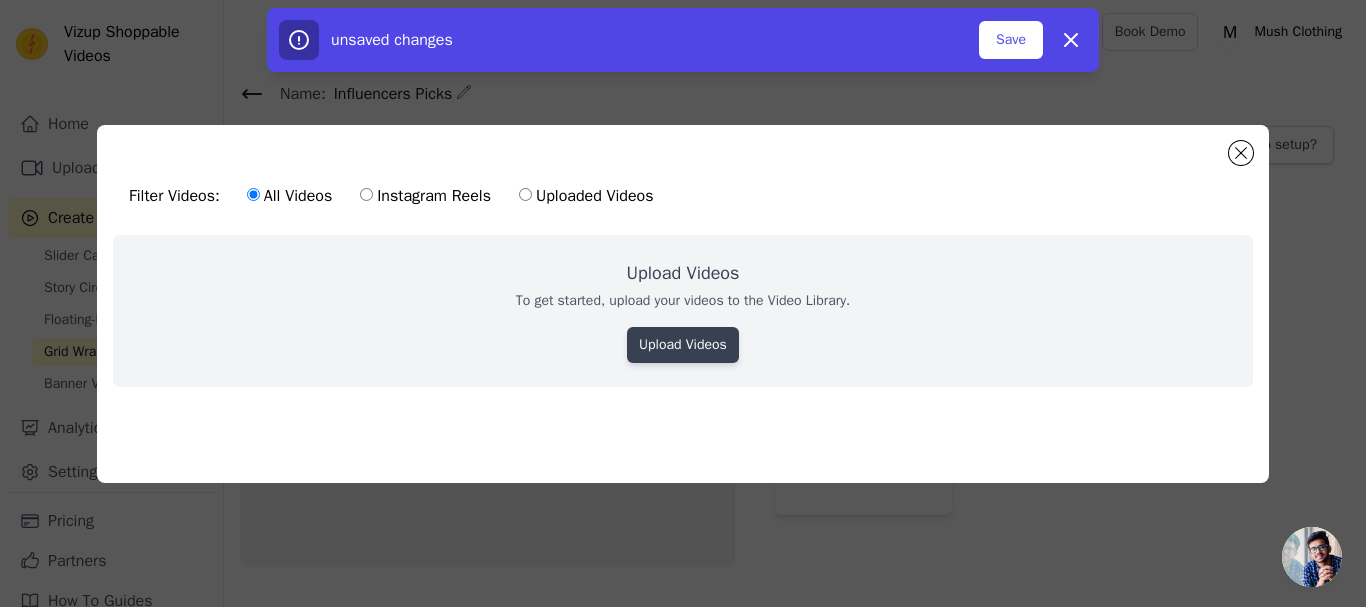 click on "Upload Videos" at bounding box center [683, 345] 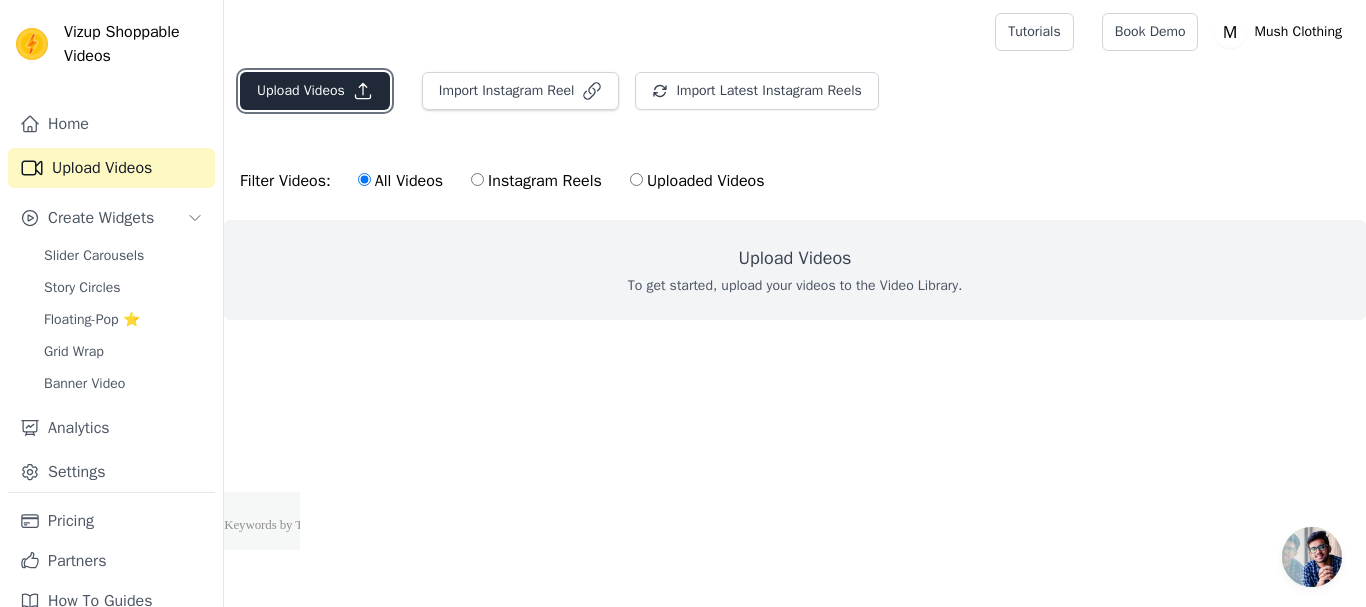 click on "Upload Videos" at bounding box center [315, 91] 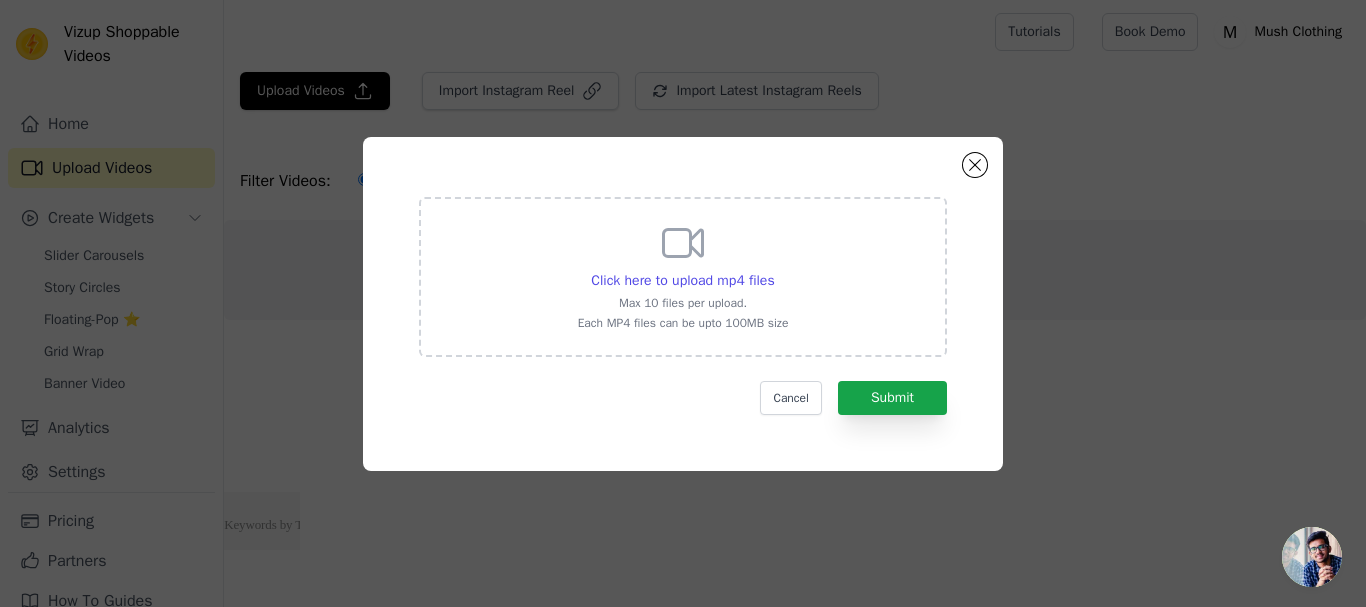 click 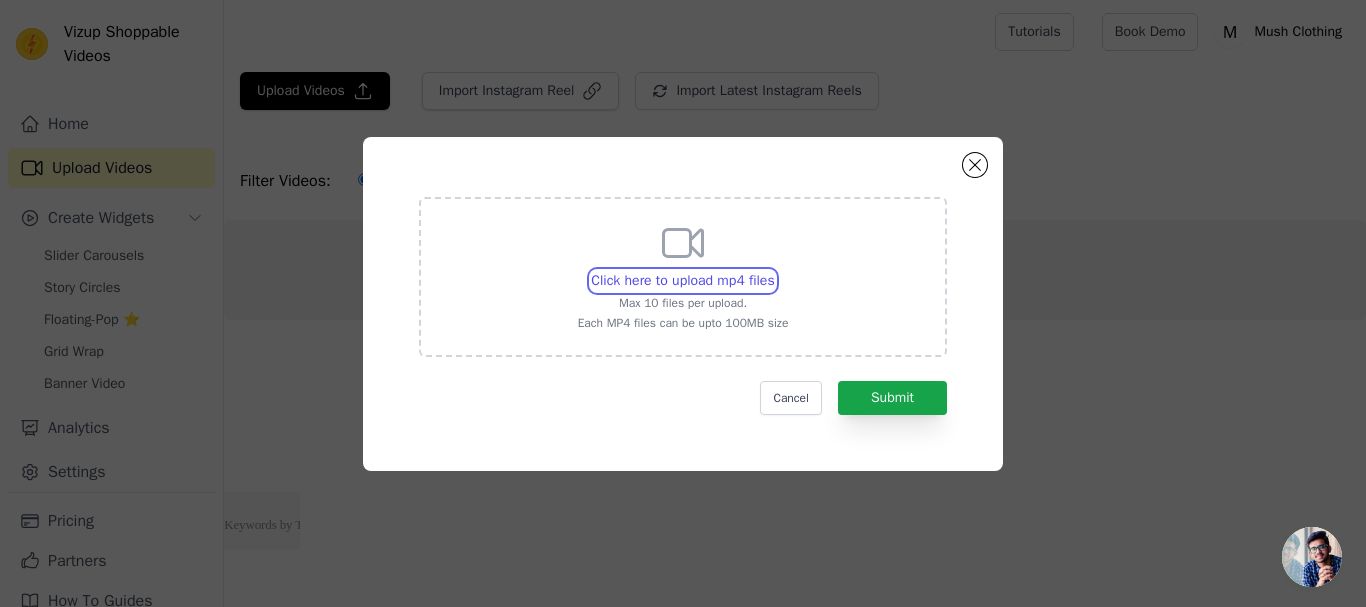 click on "Click here to upload mp4 files     Max 10 files per upload.   Each MP4 files can be upto 100MB size" at bounding box center [774, 270] 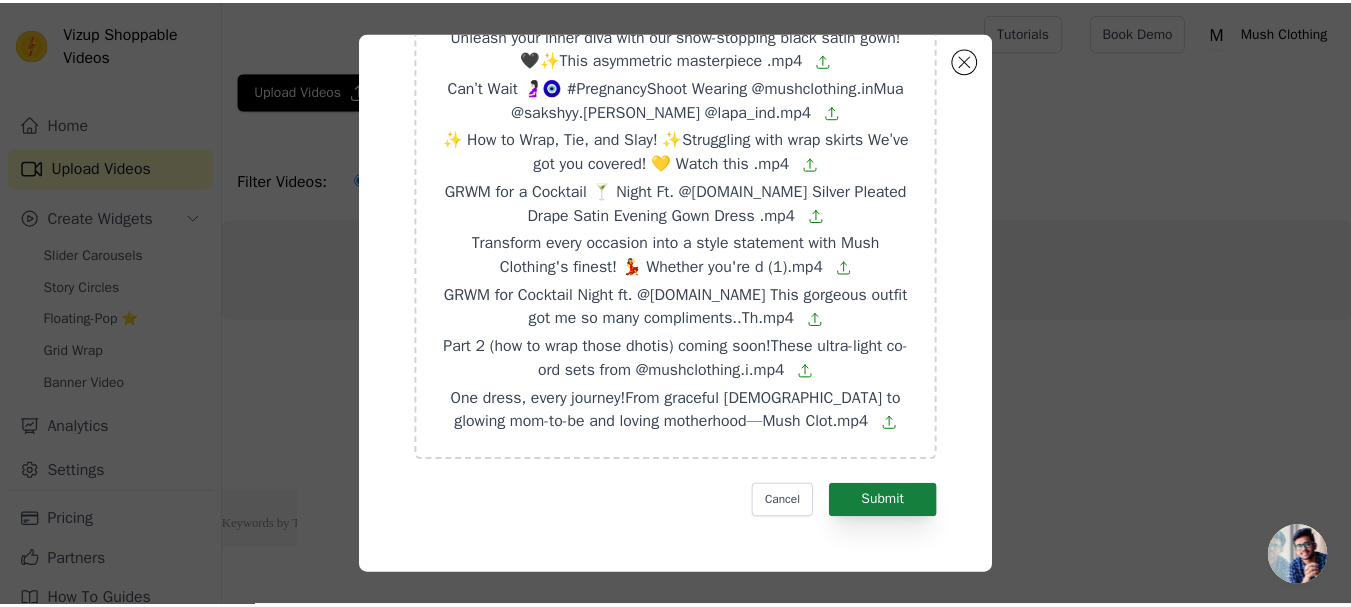 scroll, scrollTop: 231, scrollLeft: 0, axis: vertical 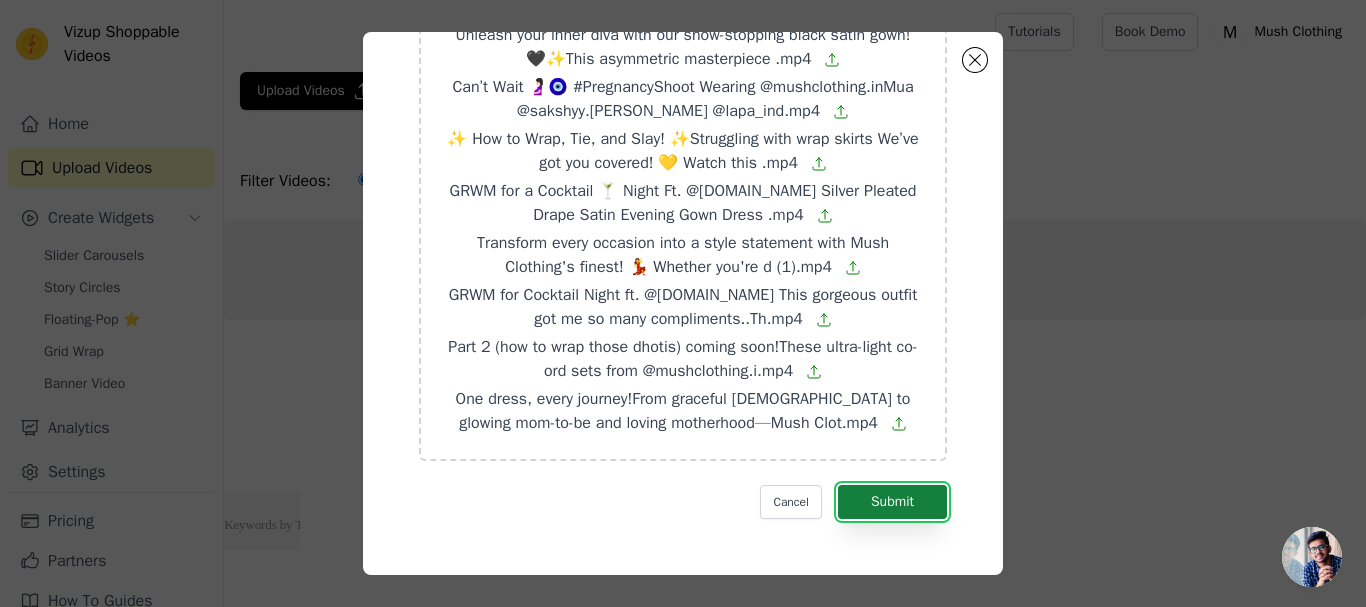 click on "Submit" at bounding box center (892, 502) 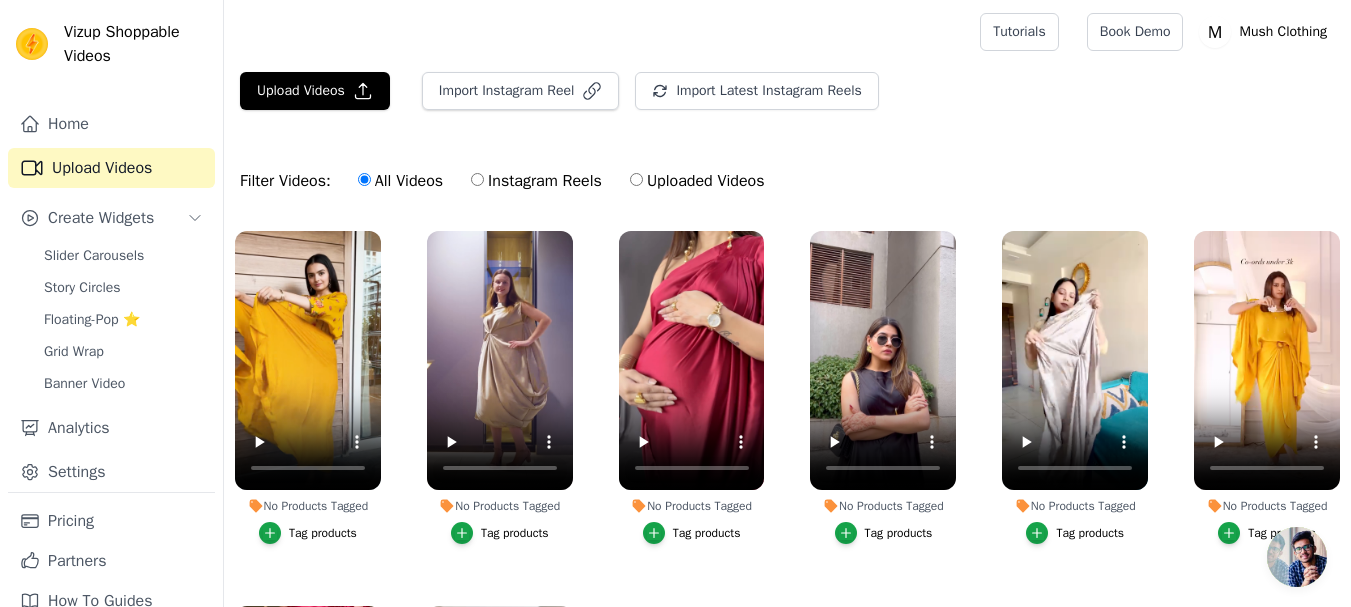 scroll, scrollTop: 0, scrollLeft: 0, axis: both 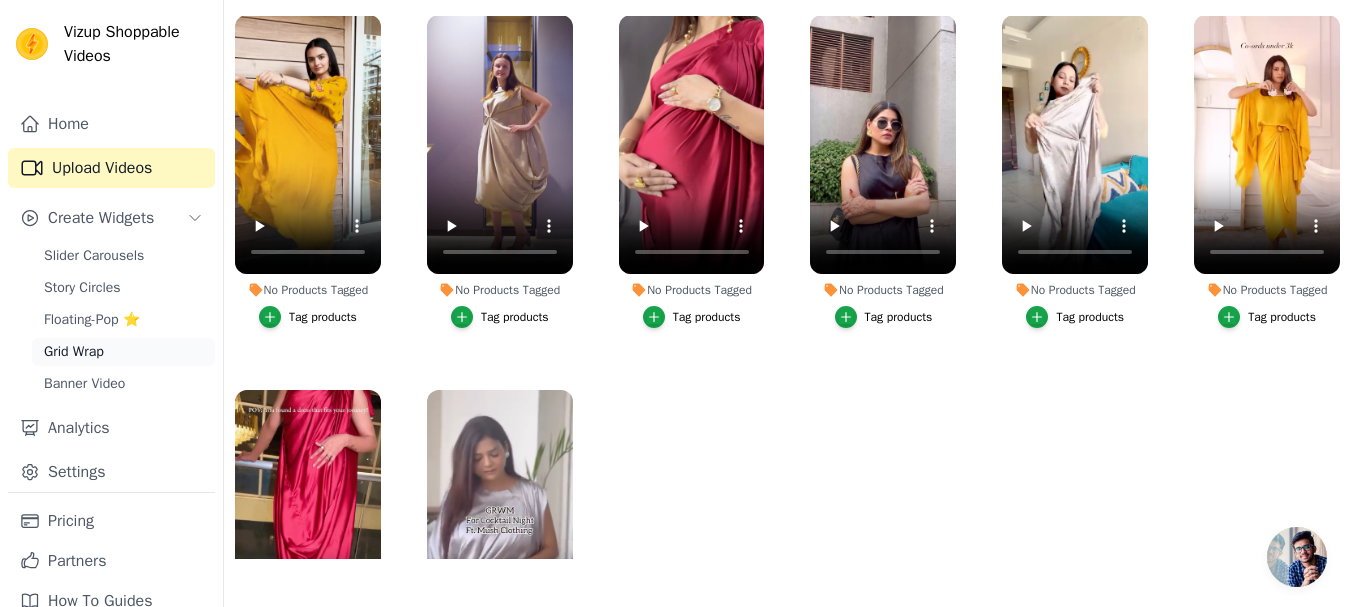 click on "Grid Wrap" at bounding box center (74, 352) 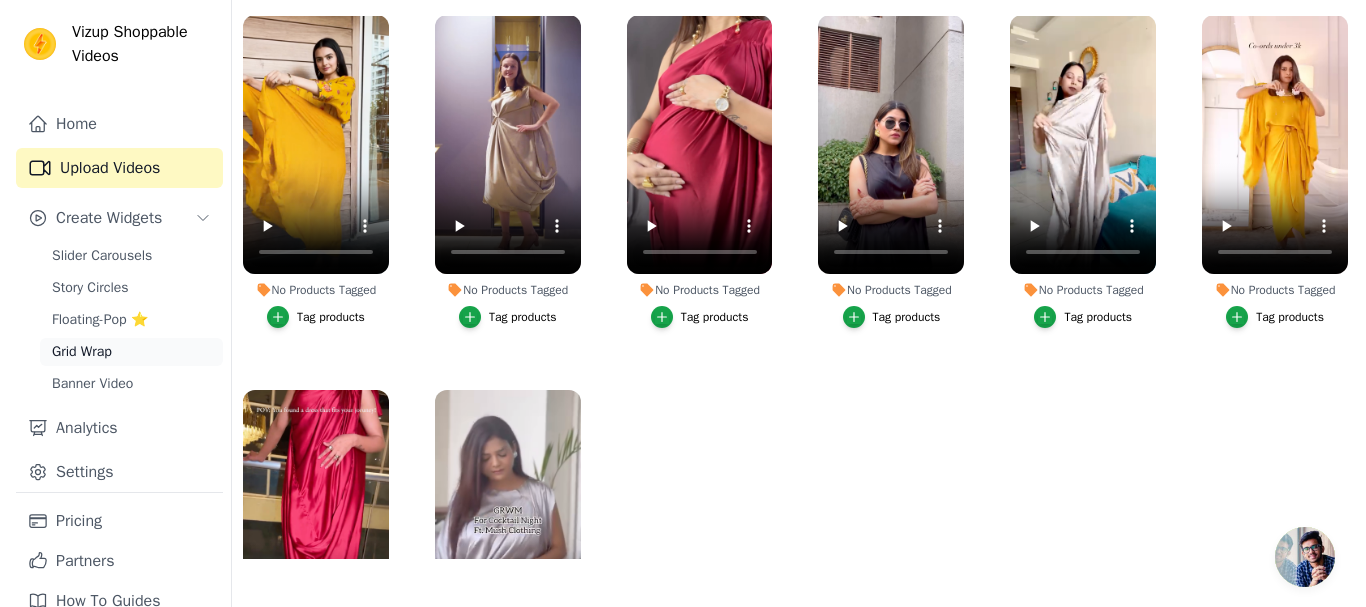 scroll, scrollTop: 0, scrollLeft: 0, axis: both 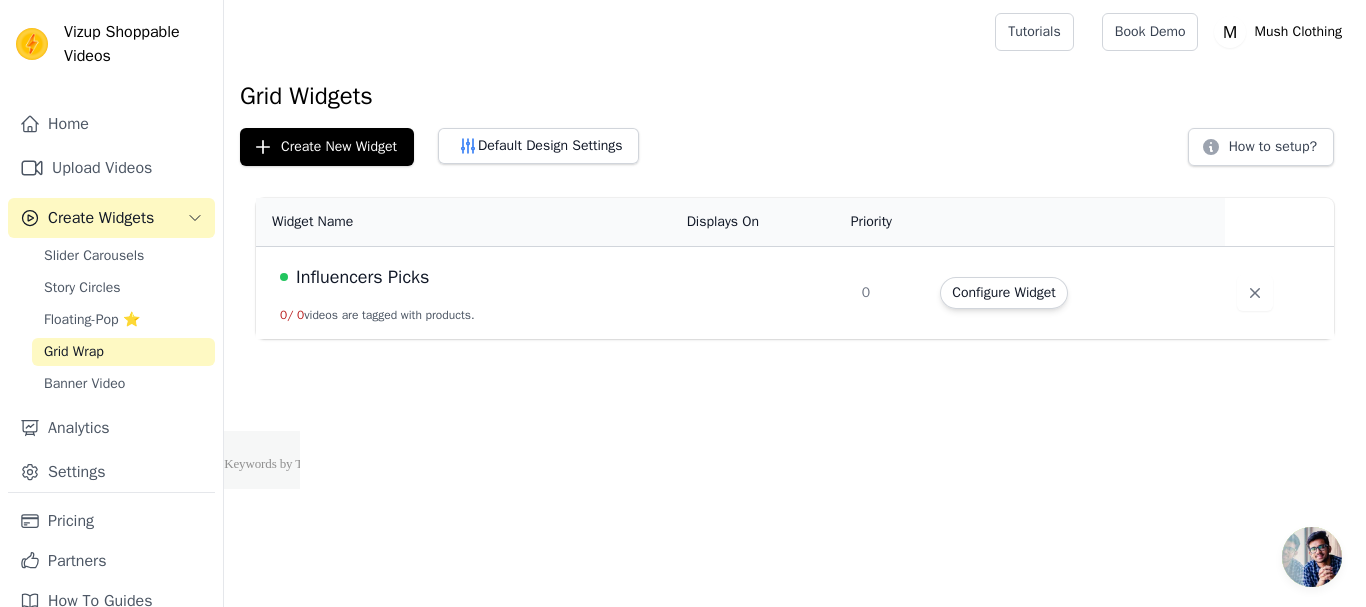 click on "Influencers Picks" at bounding box center (362, 277) 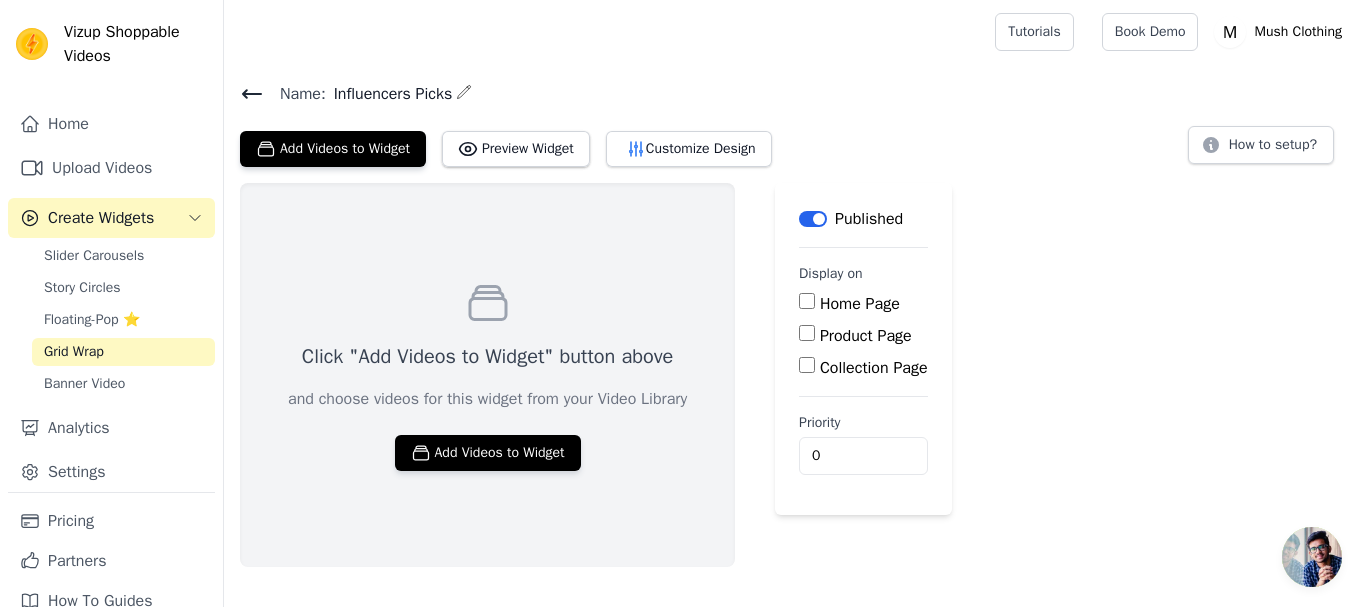 click on "Home Page" at bounding box center (863, 304) 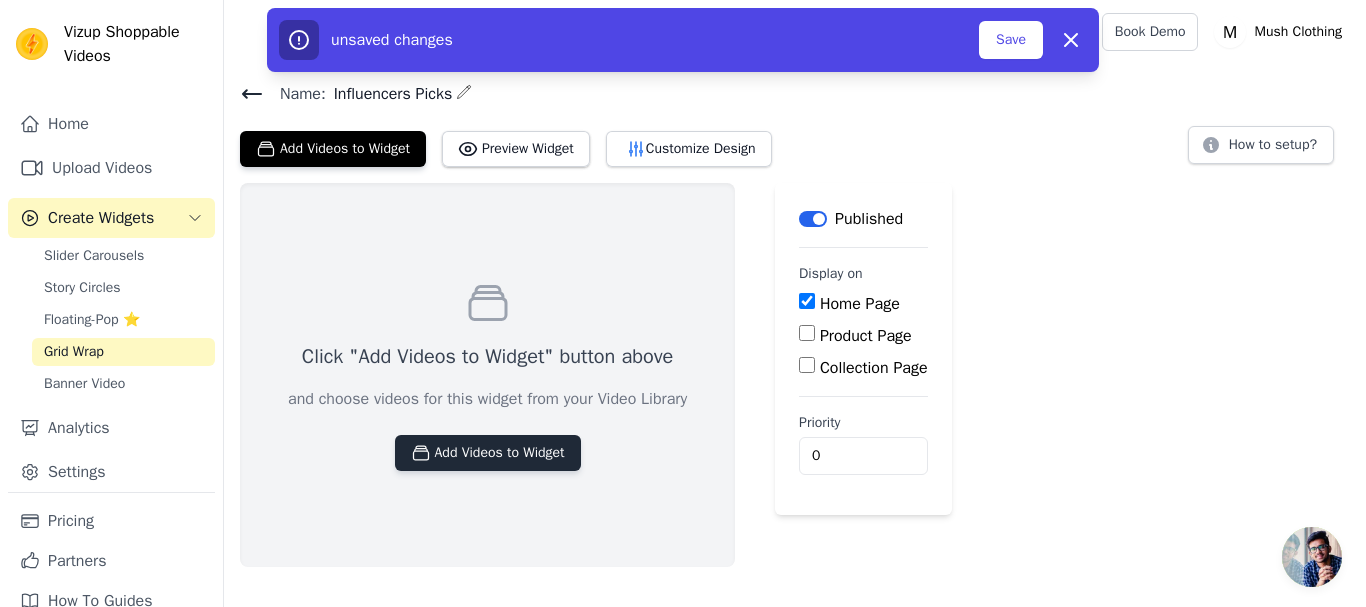 click on "Add Videos to Widget" at bounding box center (488, 453) 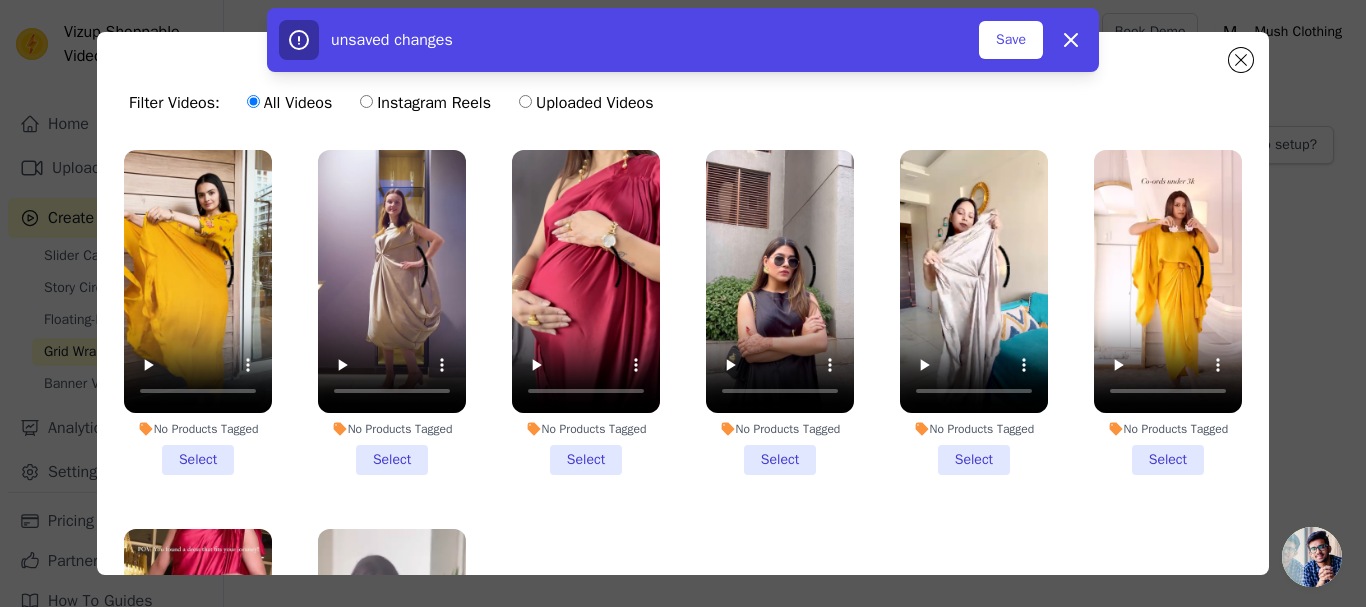 scroll, scrollTop: 0, scrollLeft: 0, axis: both 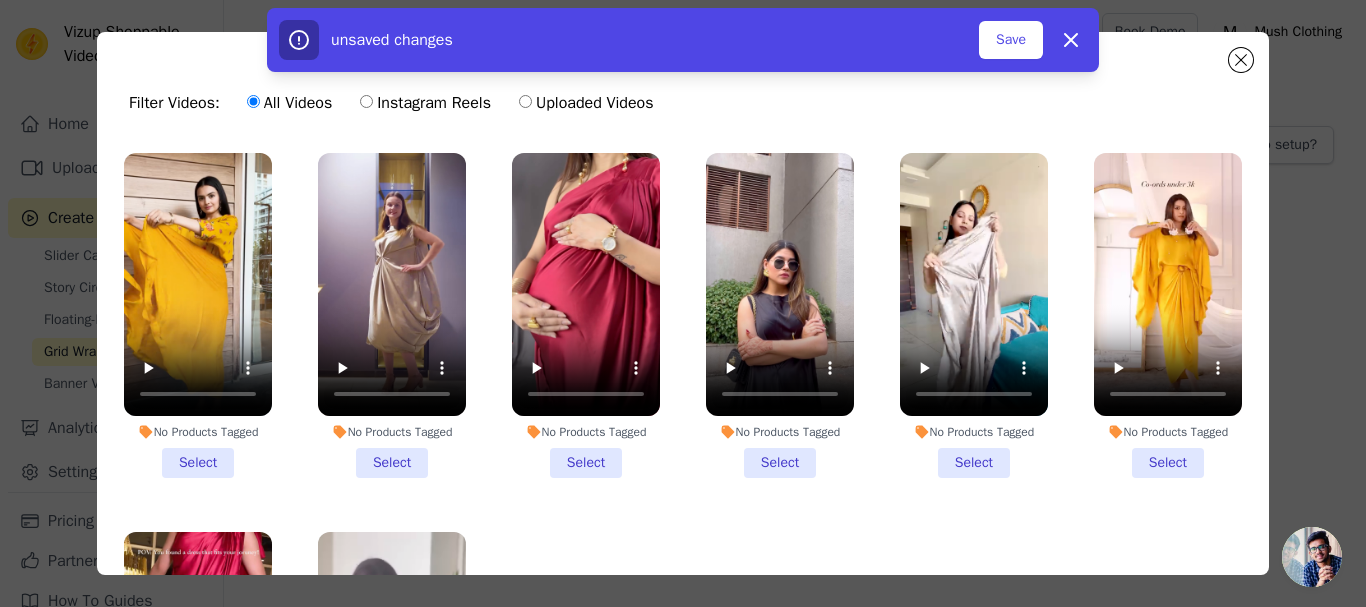 click on "No Products Tagged     Select" at bounding box center [198, 315] 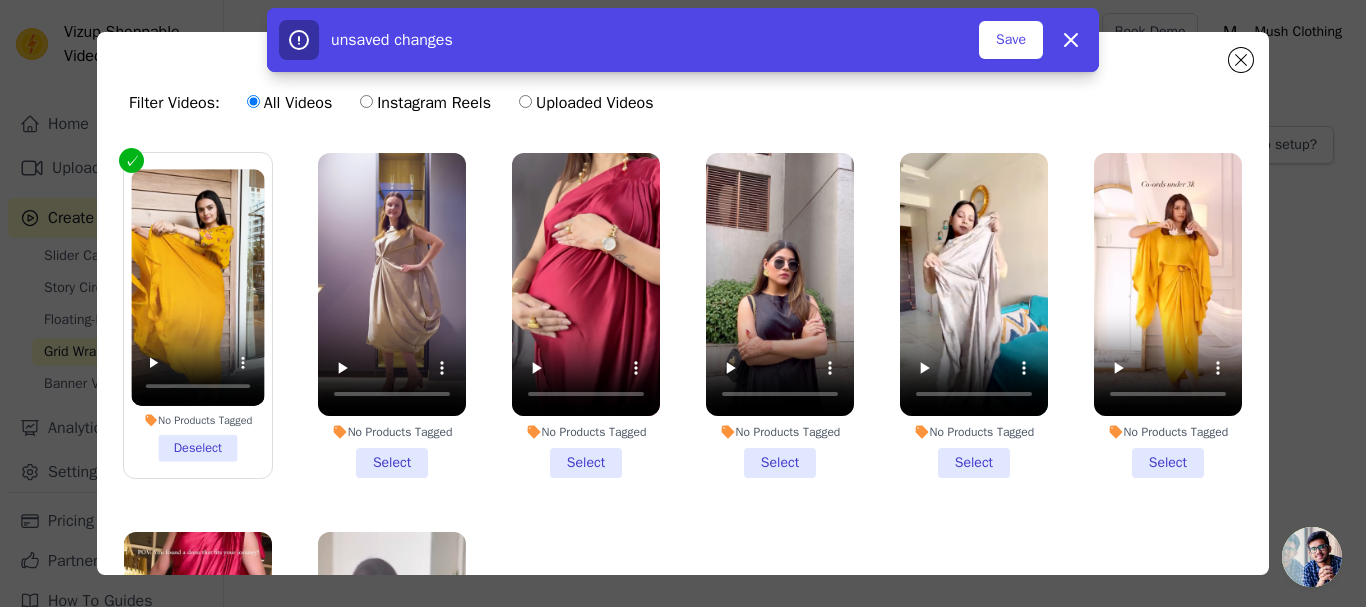 click on "No Products Tagged     Select" at bounding box center (392, 315) 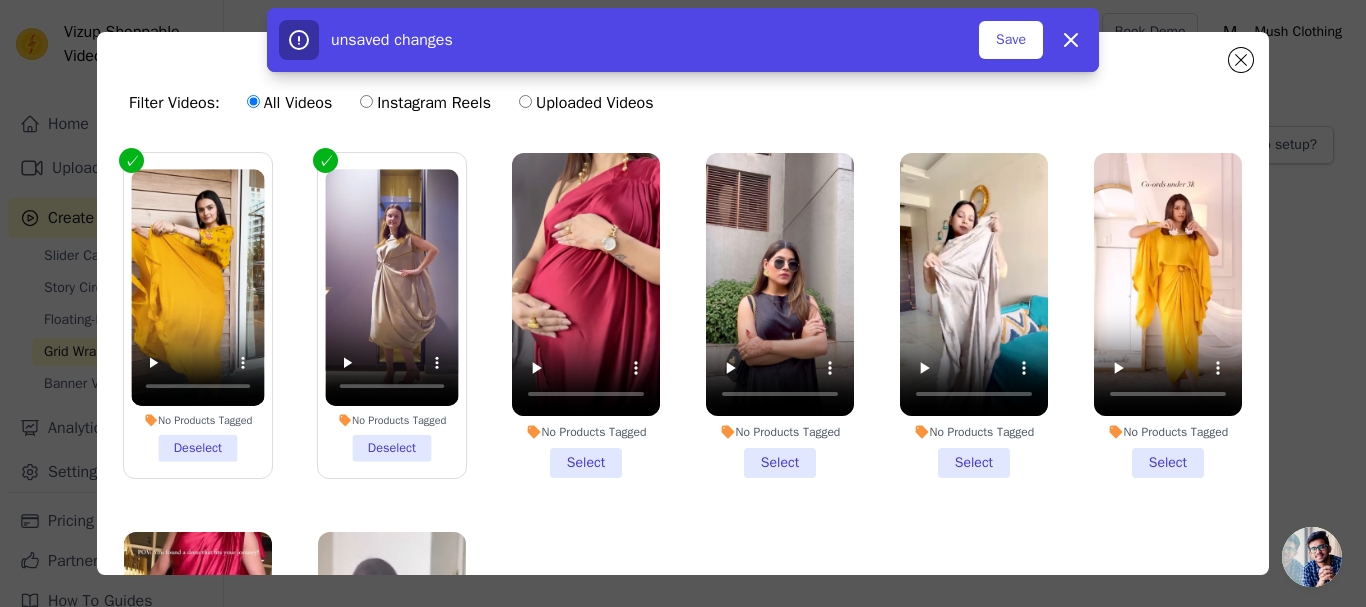 click on "No Products Tagged     Select" at bounding box center (586, 315) 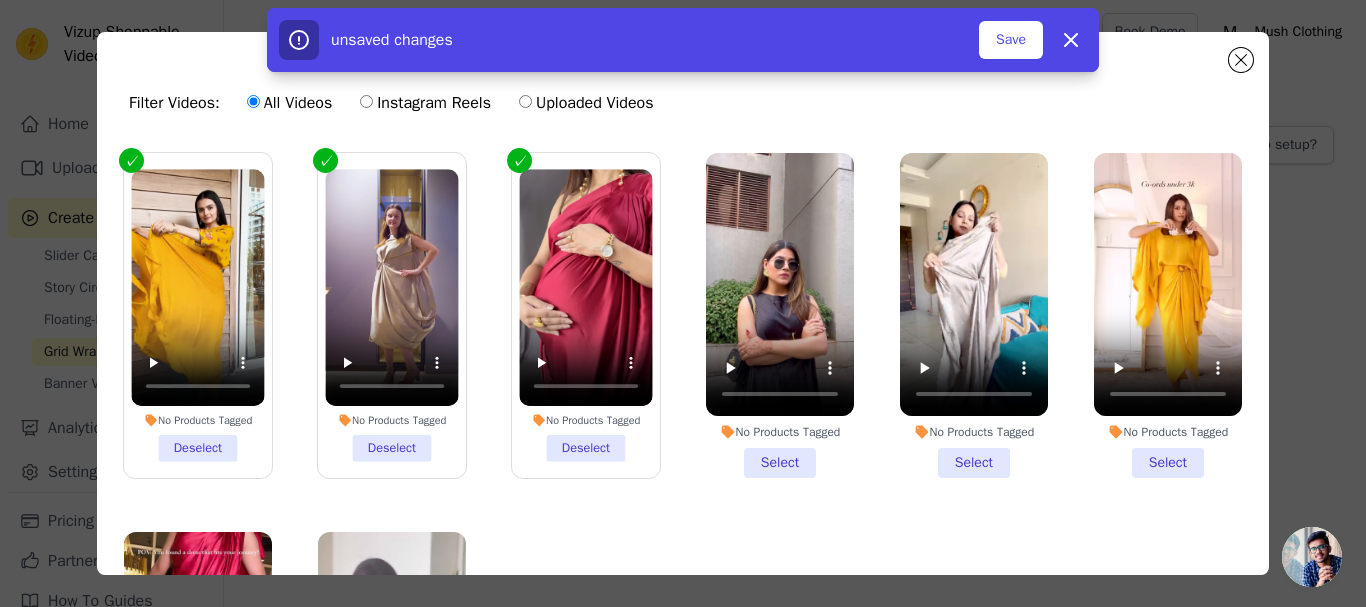 click on "No Products Tagged     Select" at bounding box center [780, 315] 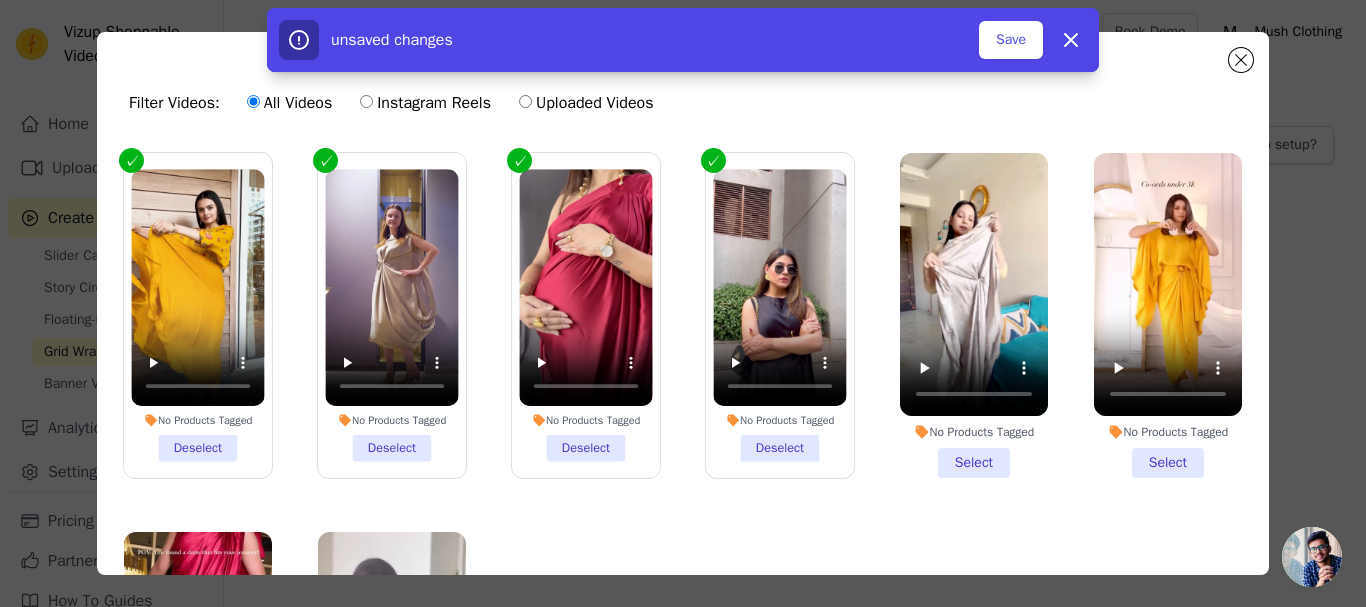click on "No Products Tagged     Select" at bounding box center [974, 315] 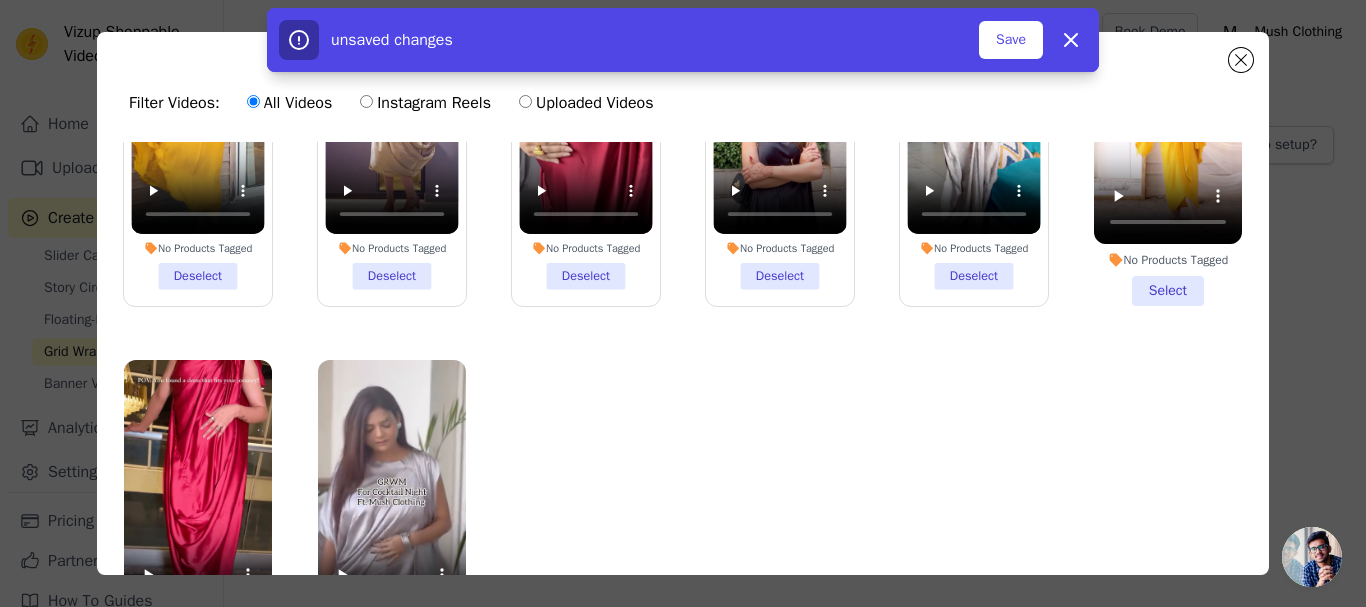 scroll, scrollTop: 10, scrollLeft: 0, axis: vertical 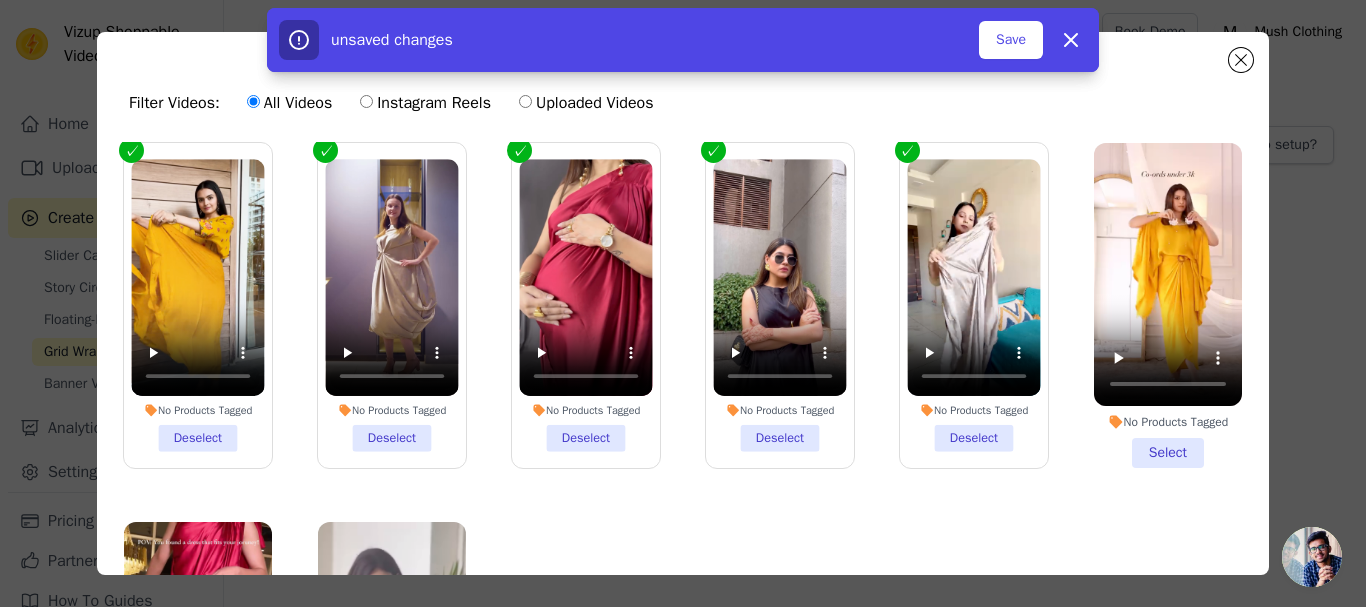 click on "No Products Tagged     Select" at bounding box center (1168, 305) 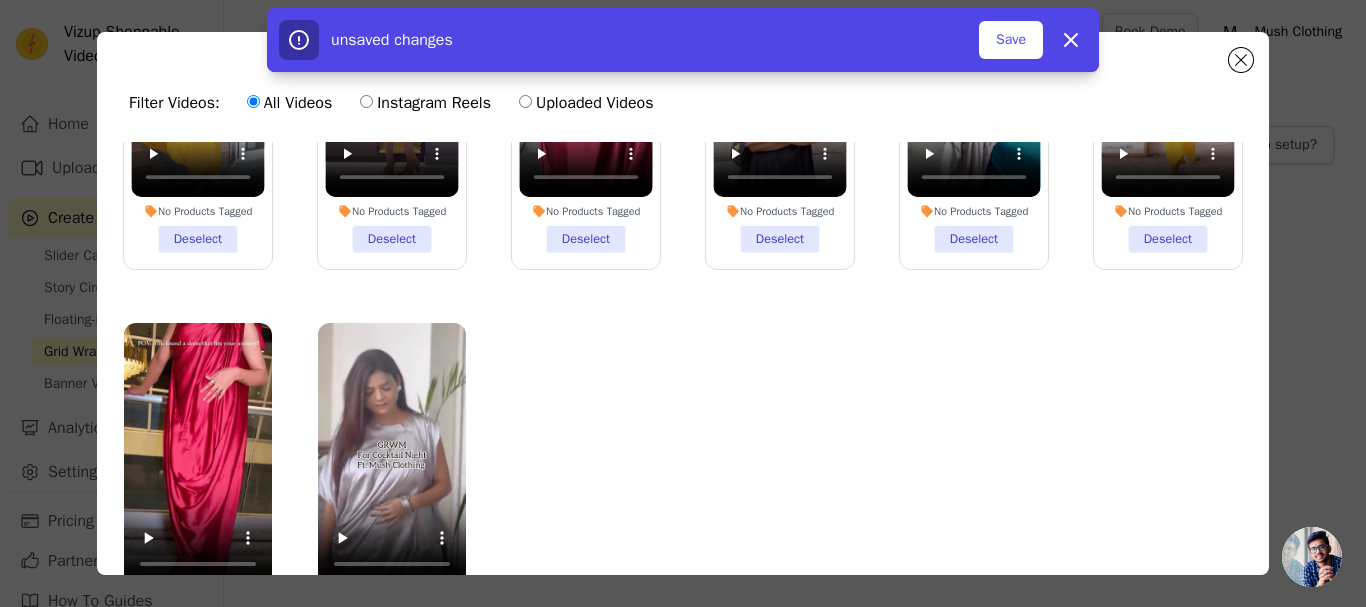 scroll, scrollTop: 210, scrollLeft: 0, axis: vertical 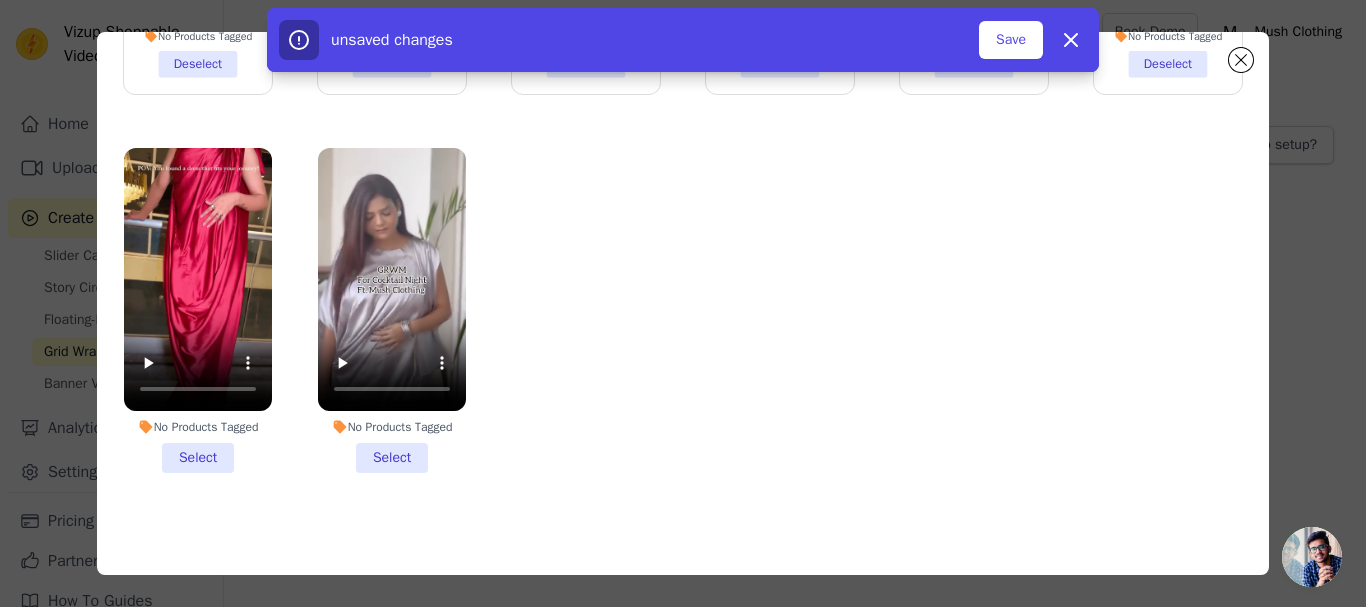 click on "No Products Tagged     Select" at bounding box center (198, 310) 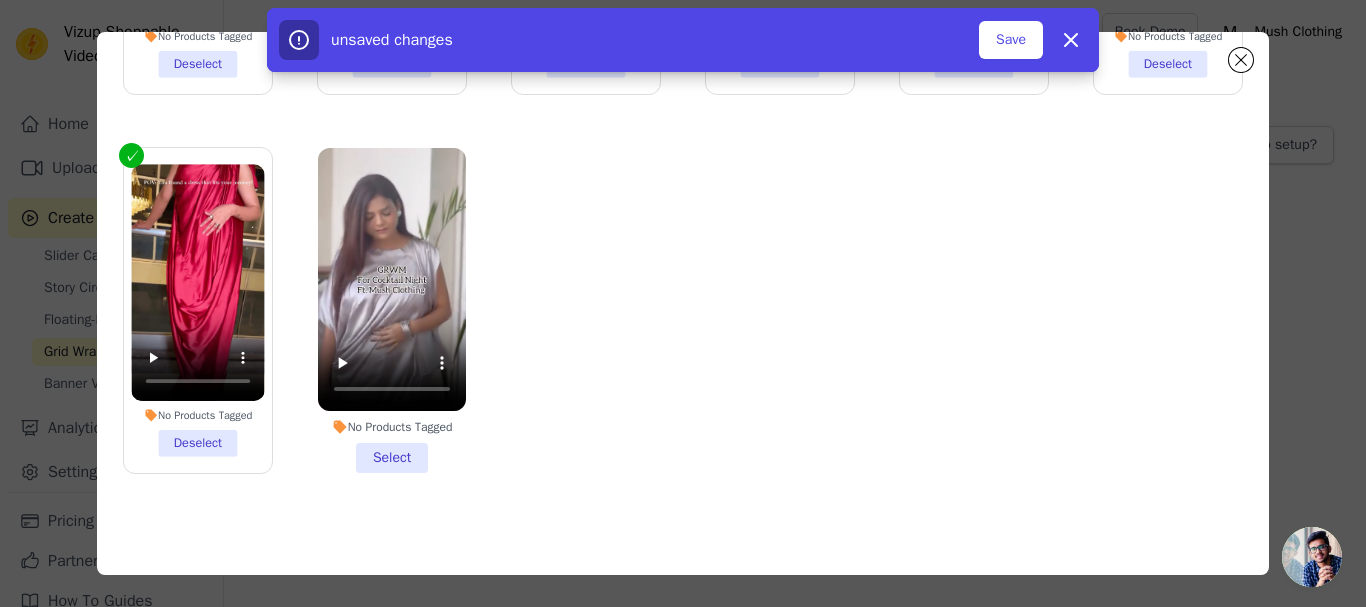 click on "No Products Tagged     Select" at bounding box center (392, 310) 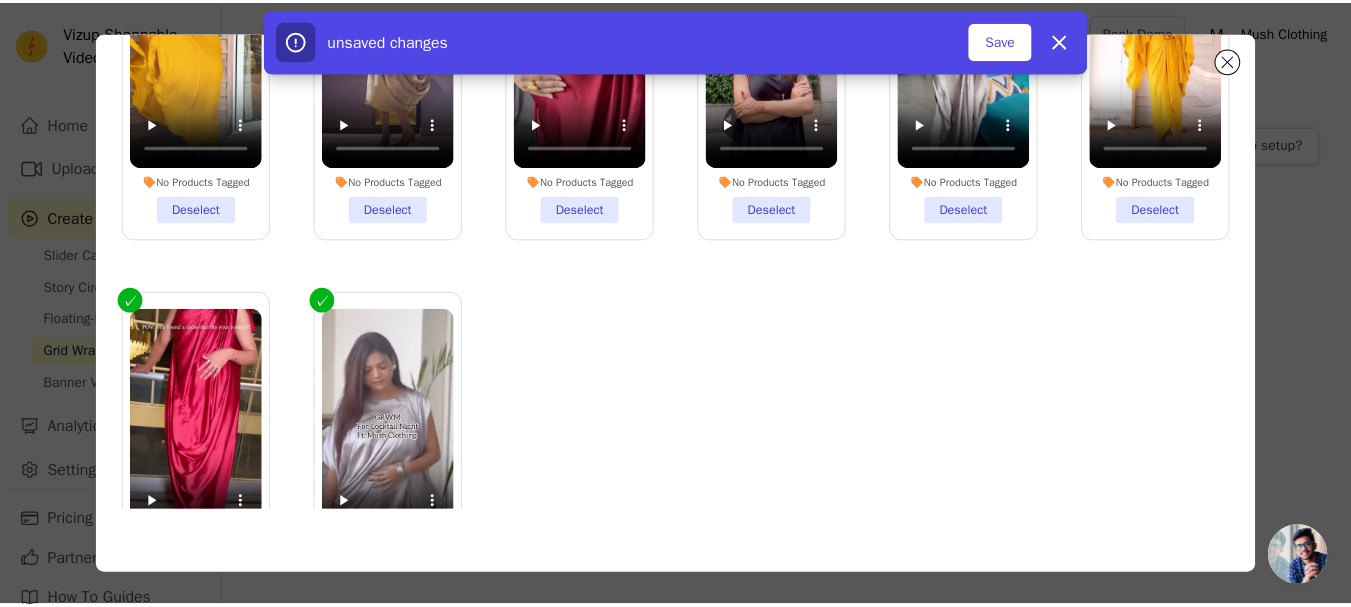 scroll, scrollTop: 0, scrollLeft: 0, axis: both 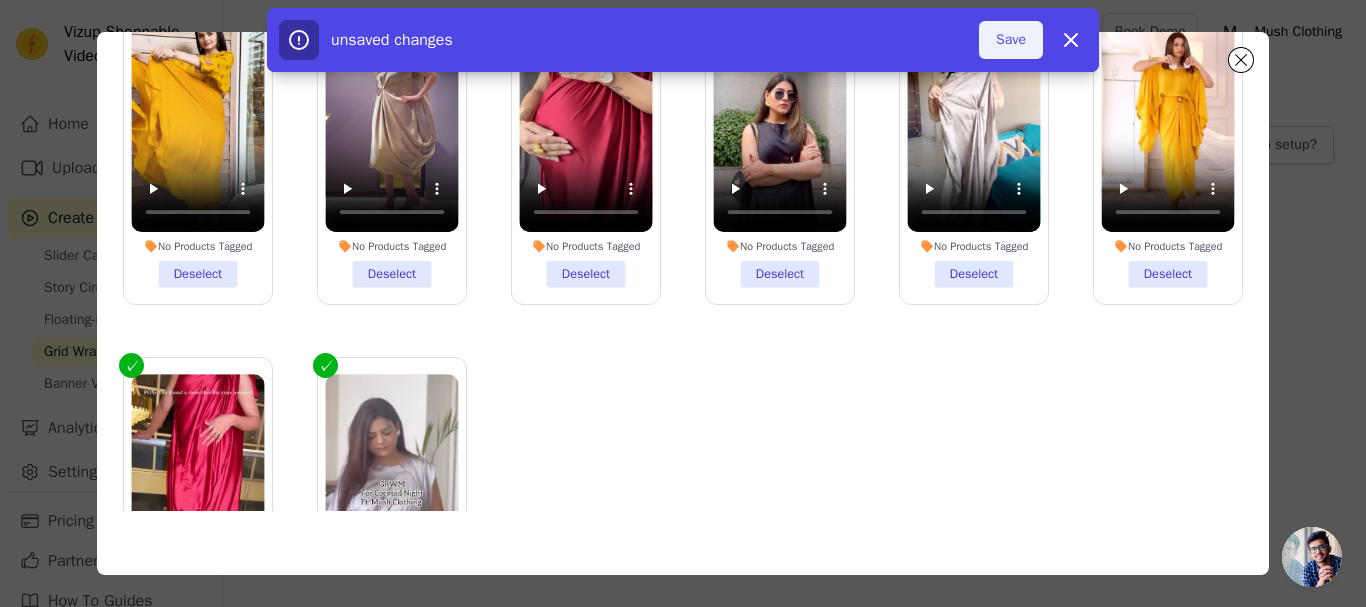 click on "Save" at bounding box center [1011, 40] 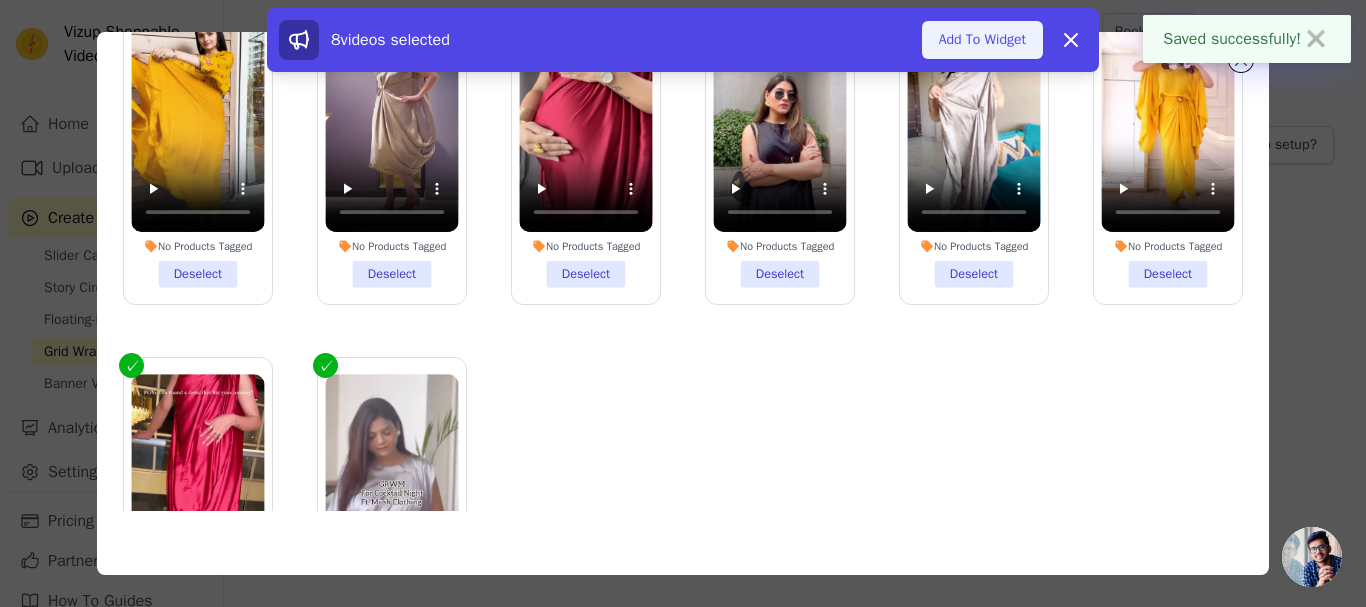click on "Add To Widget" at bounding box center (982, 40) 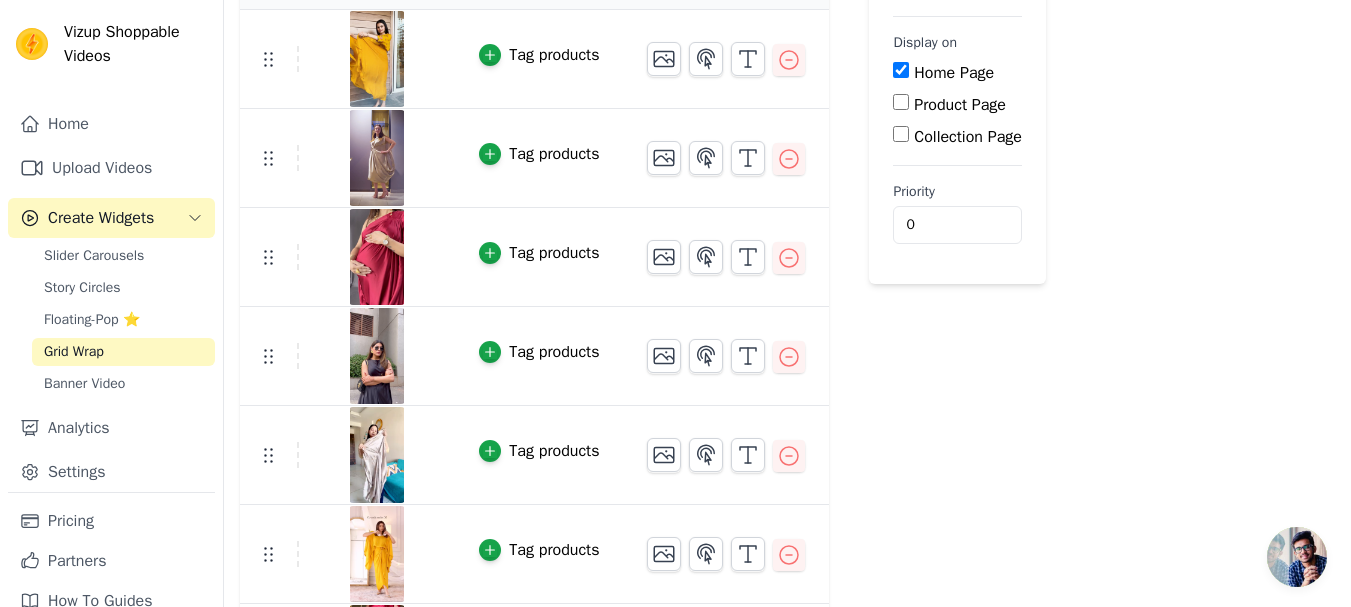 scroll, scrollTop: 0, scrollLeft: 0, axis: both 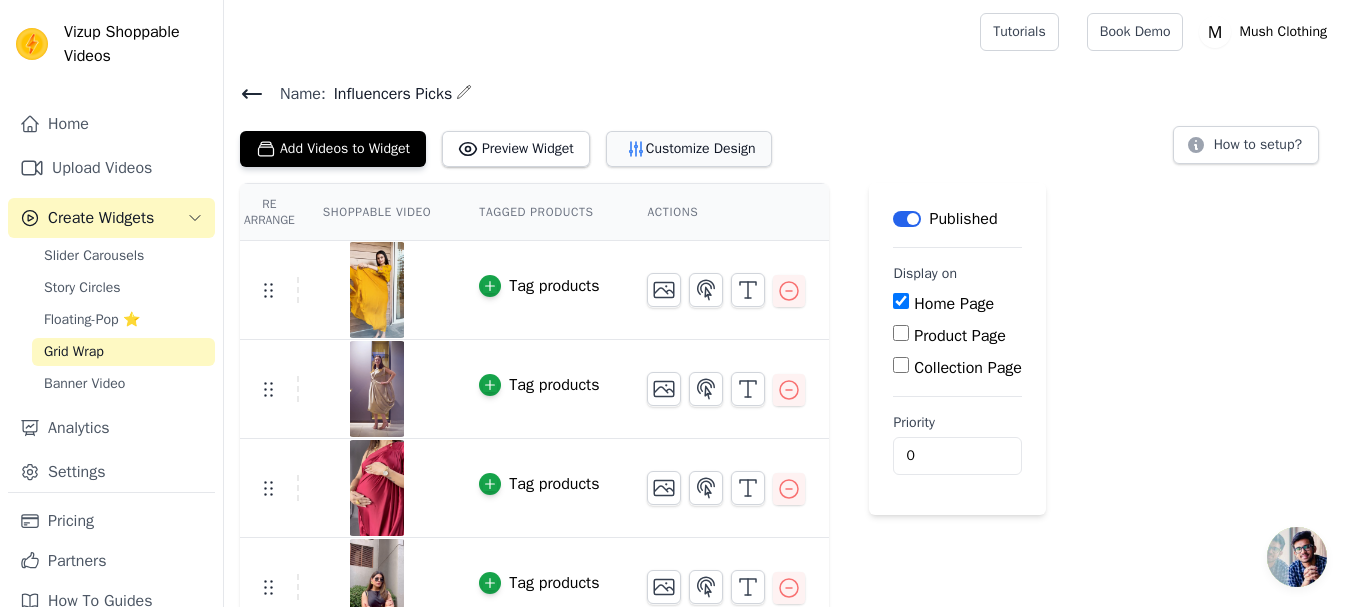 click on "Customize Design" at bounding box center [689, 149] 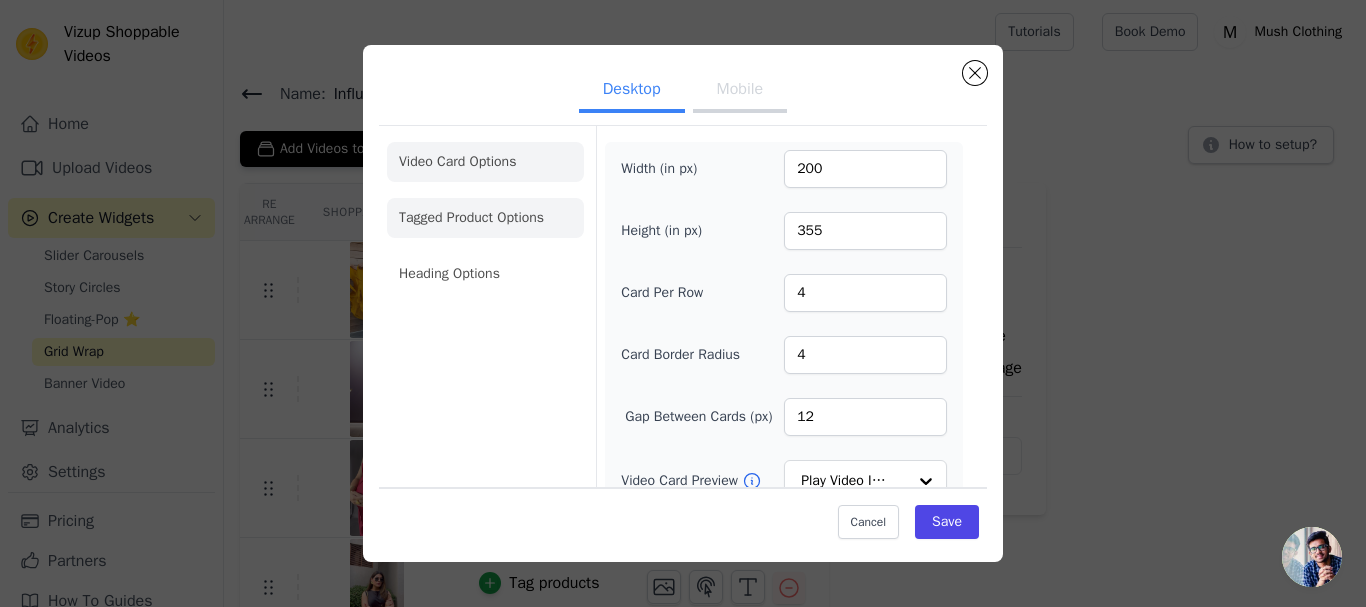 click on "Tagged Product Options" 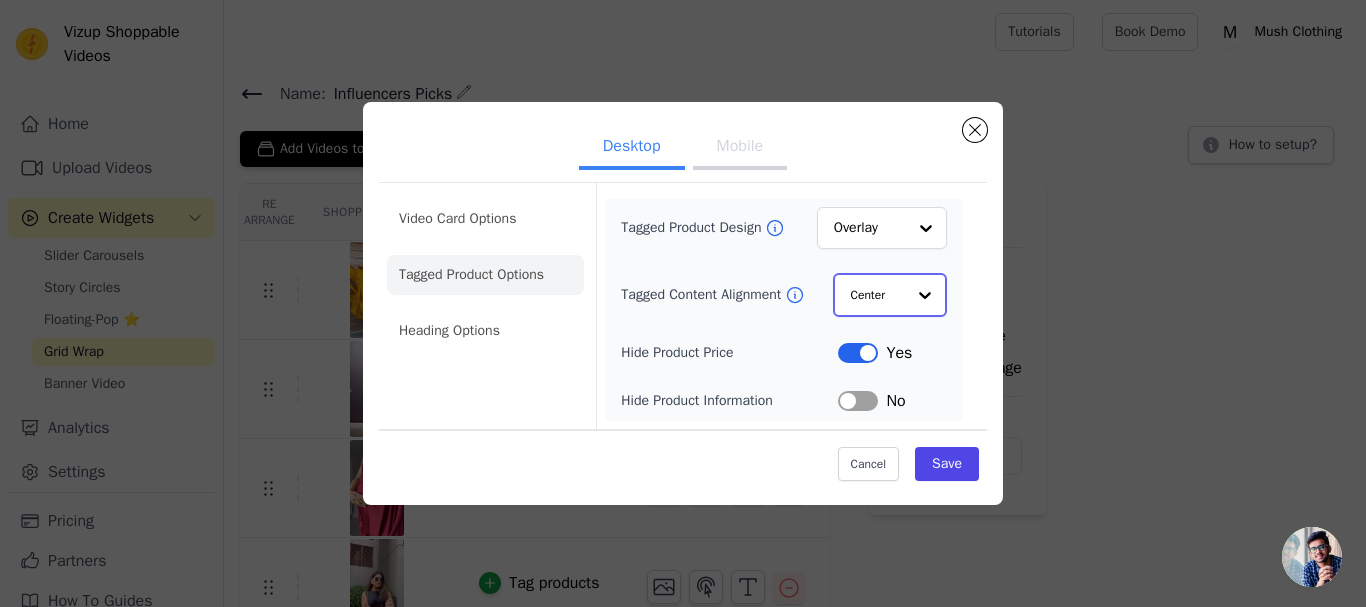 click at bounding box center (925, 295) 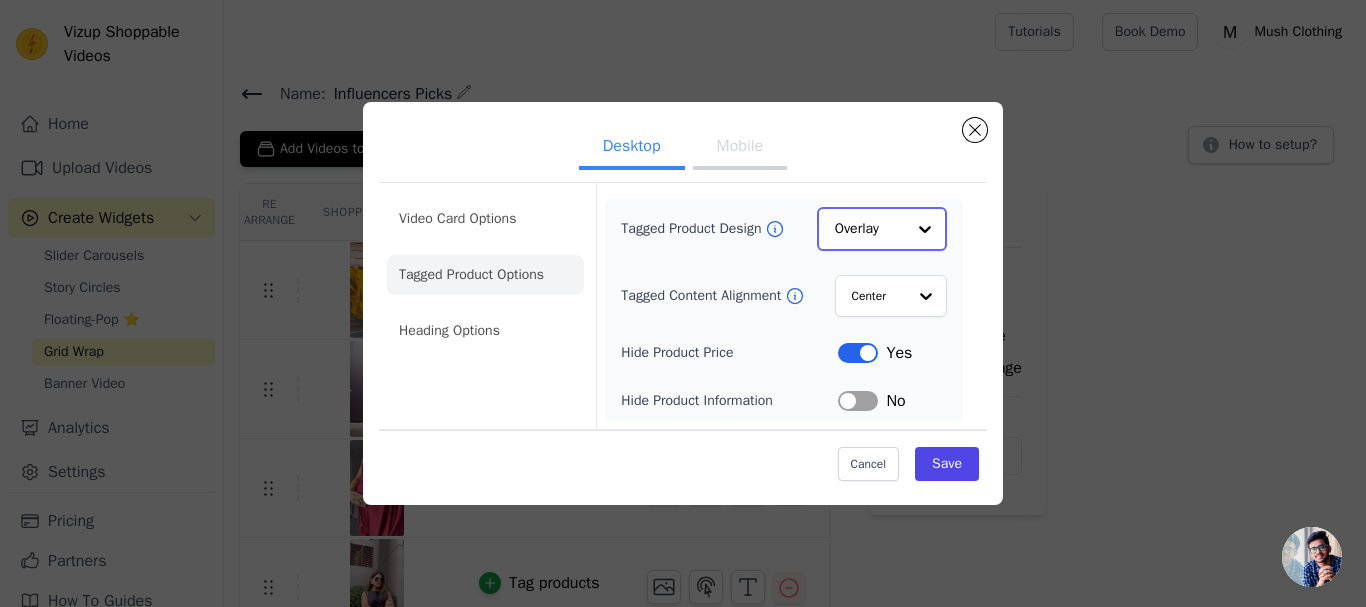 click on "Tagged Product Design" 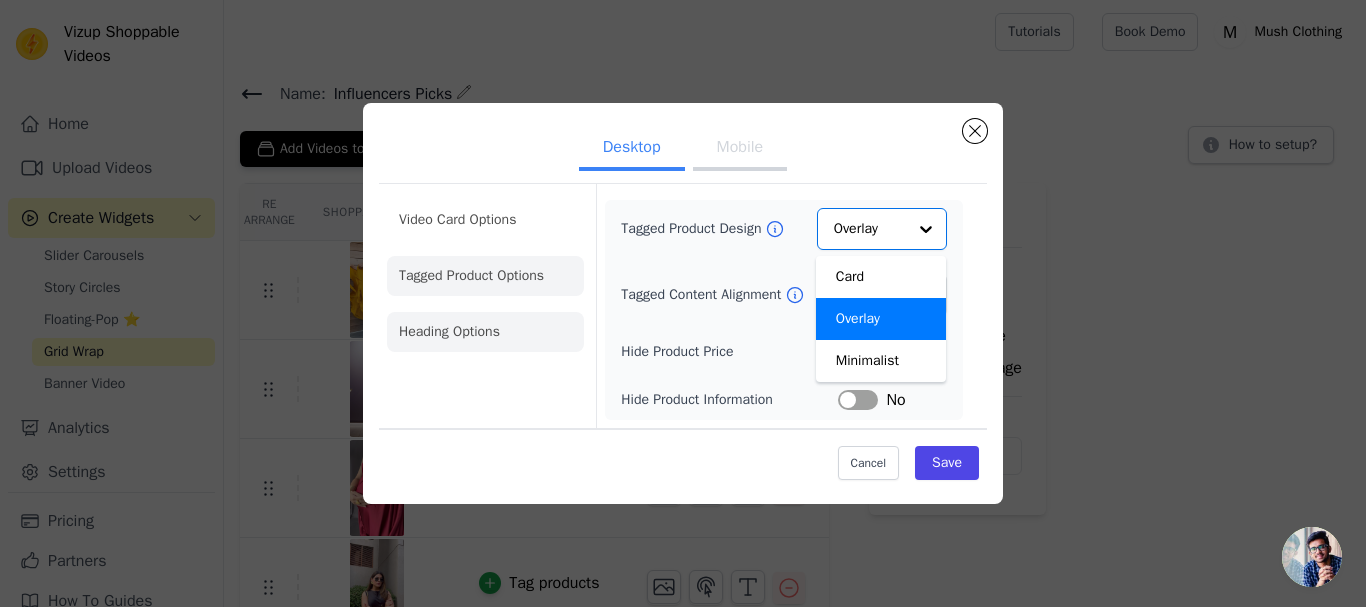 click on "Heading Options" 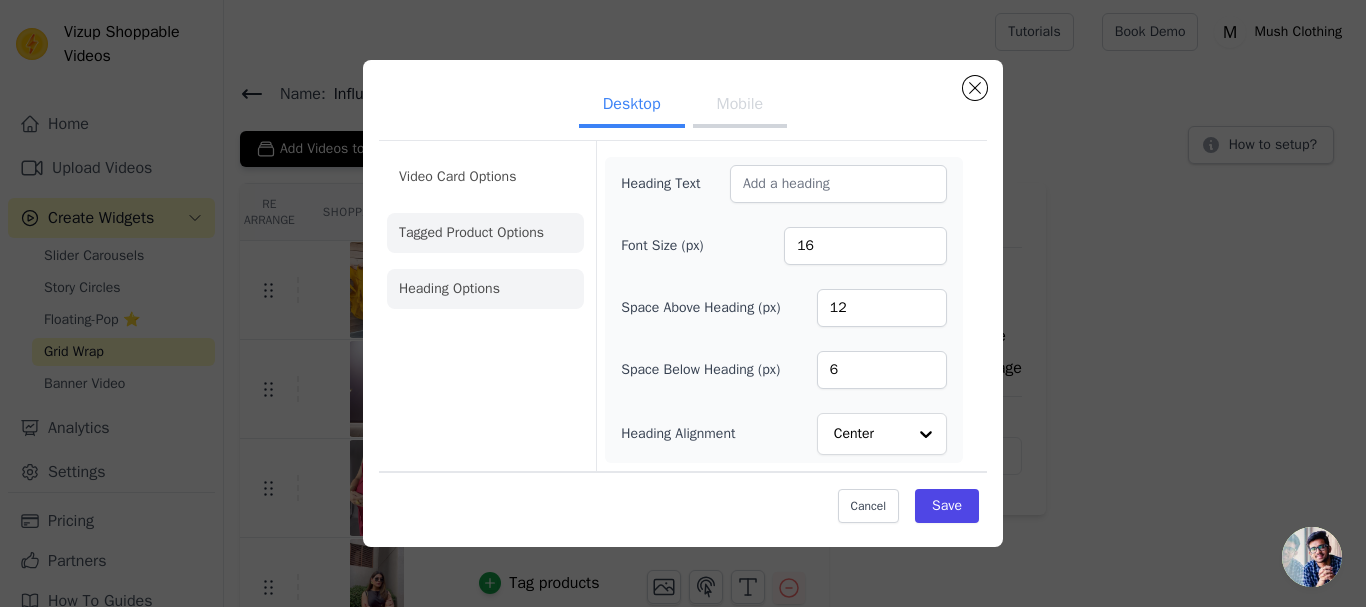 click on "Tagged Product Options" 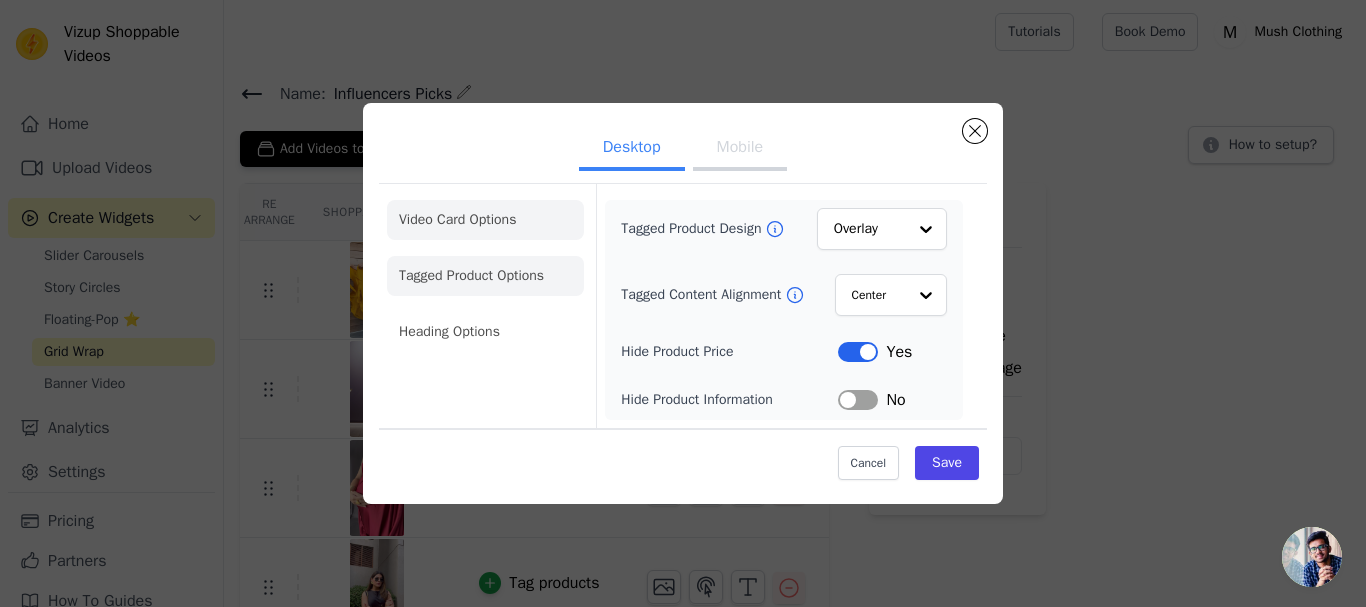 click on "Video Card Options" 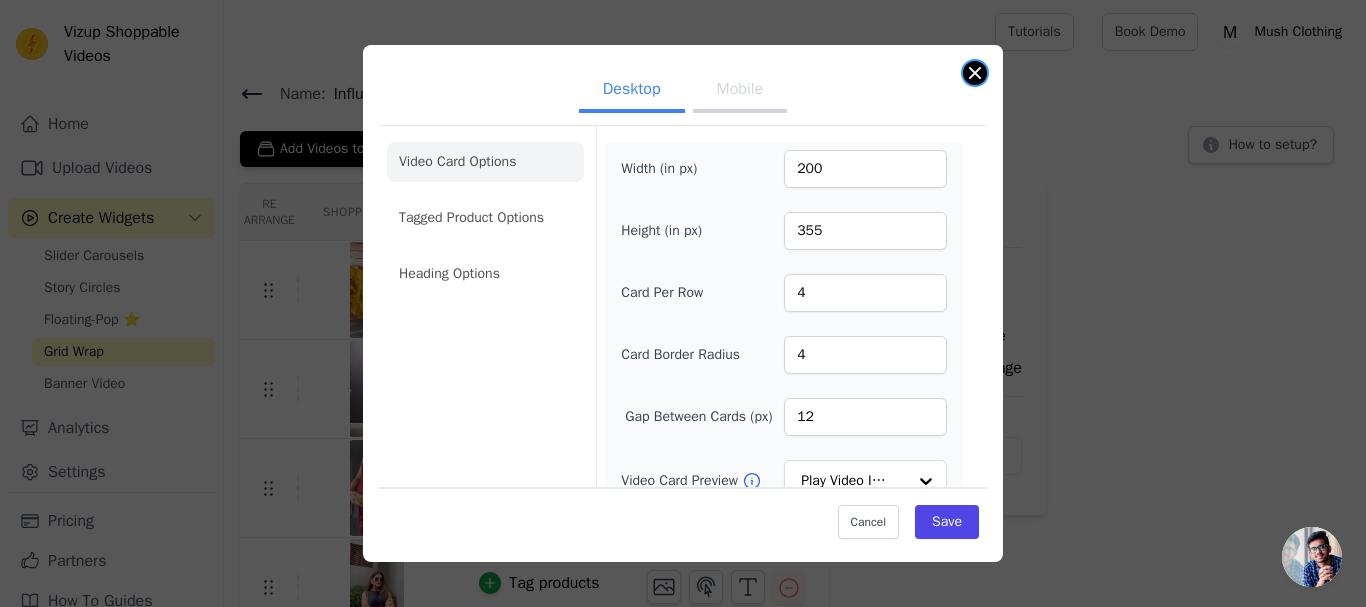 click at bounding box center [975, 73] 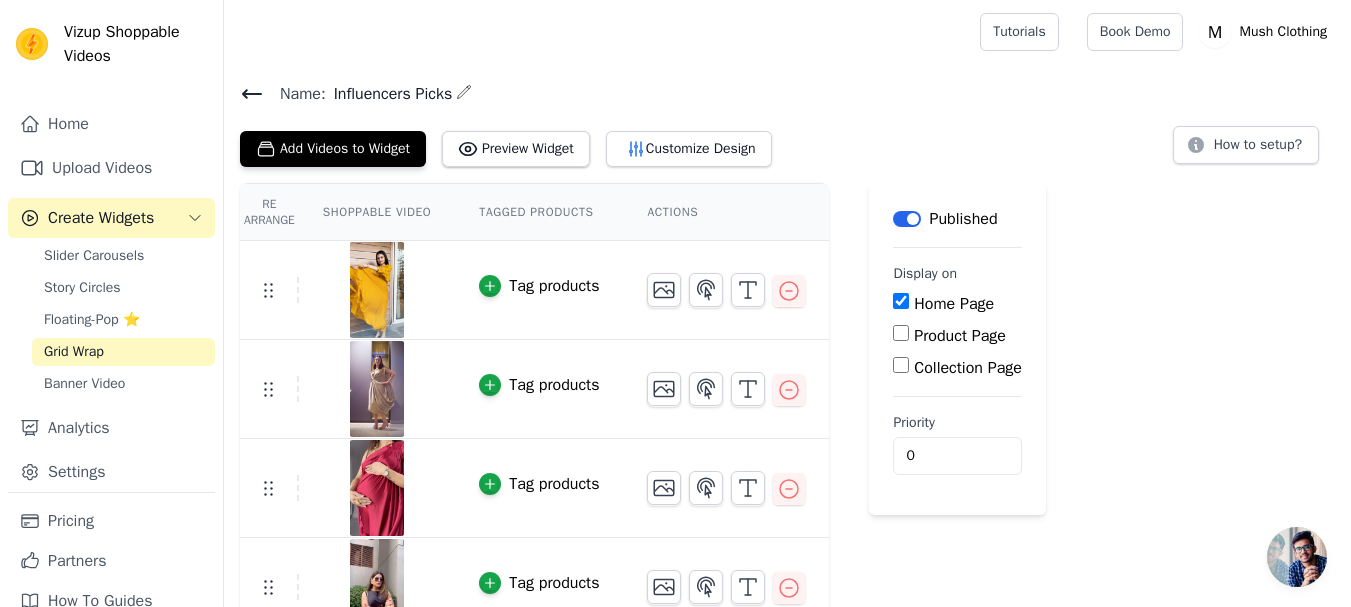 click on "Name:" at bounding box center (295, 94) 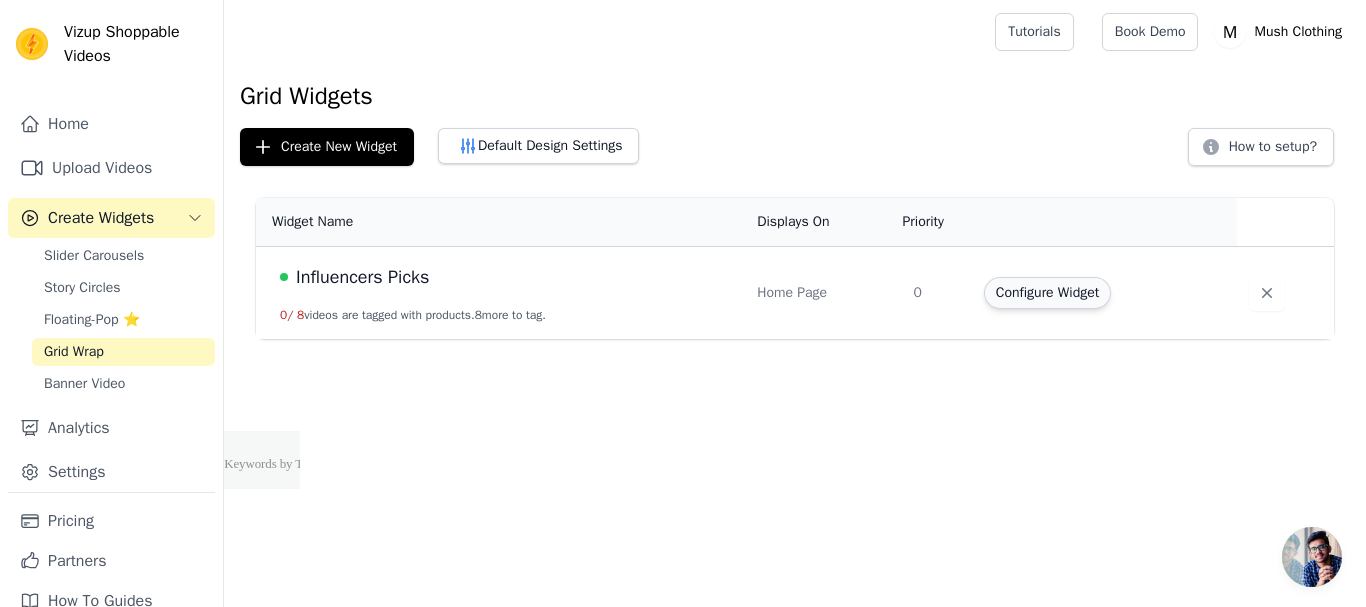 click on "Configure Widget" at bounding box center [1047, 293] 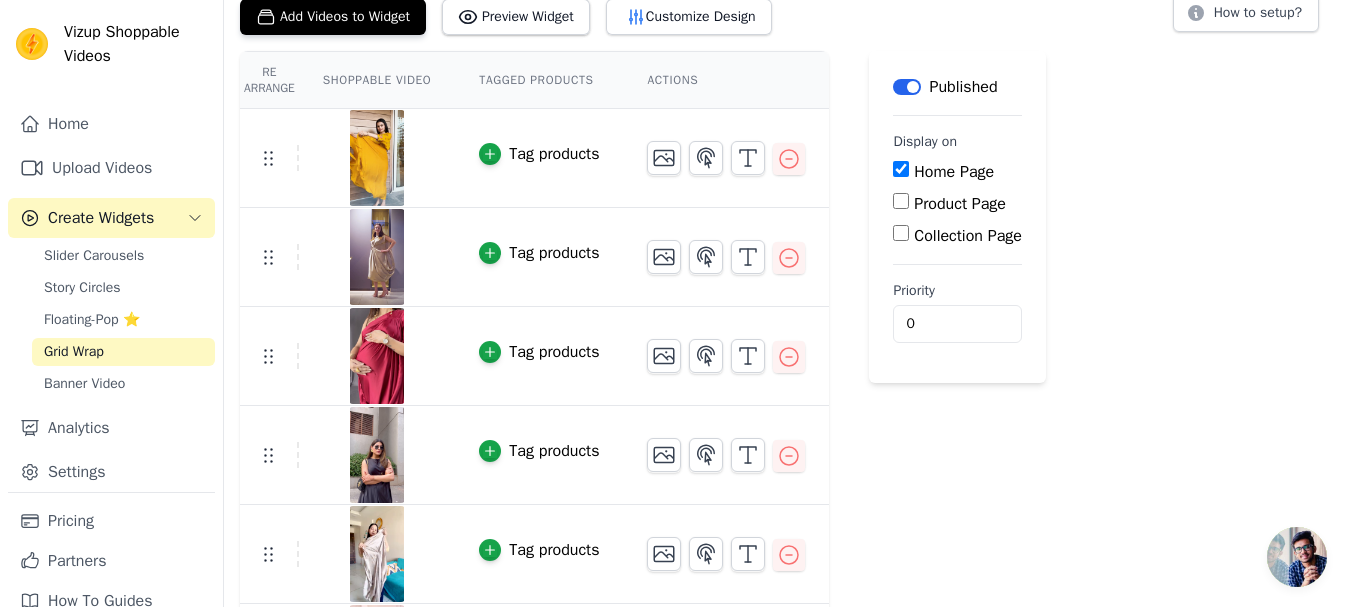 scroll, scrollTop: 0, scrollLeft: 0, axis: both 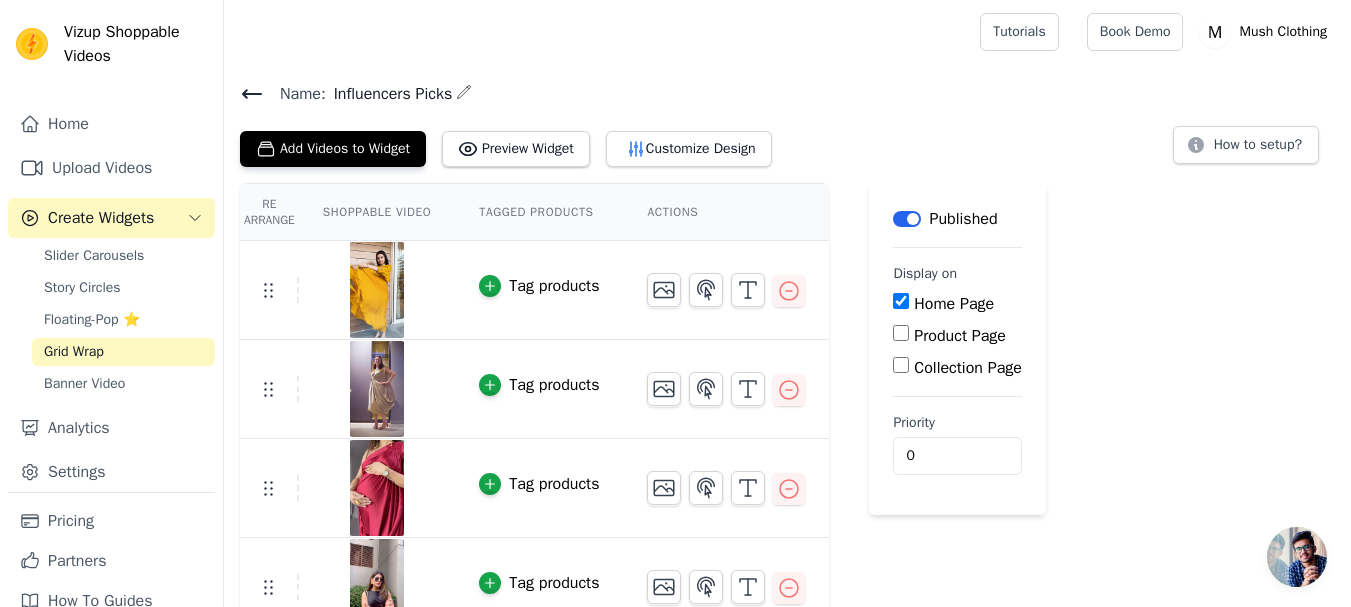 click 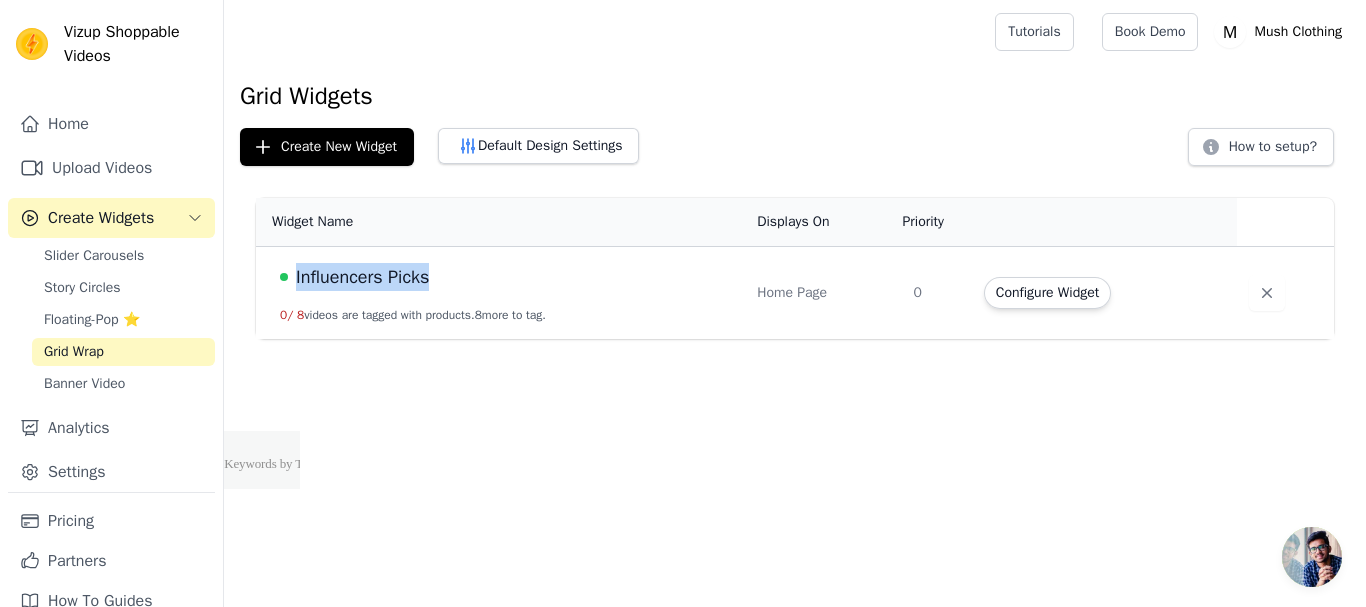 drag, startPoint x: 428, startPoint y: 276, endPoint x: 295, endPoint y: 273, distance: 133.03383 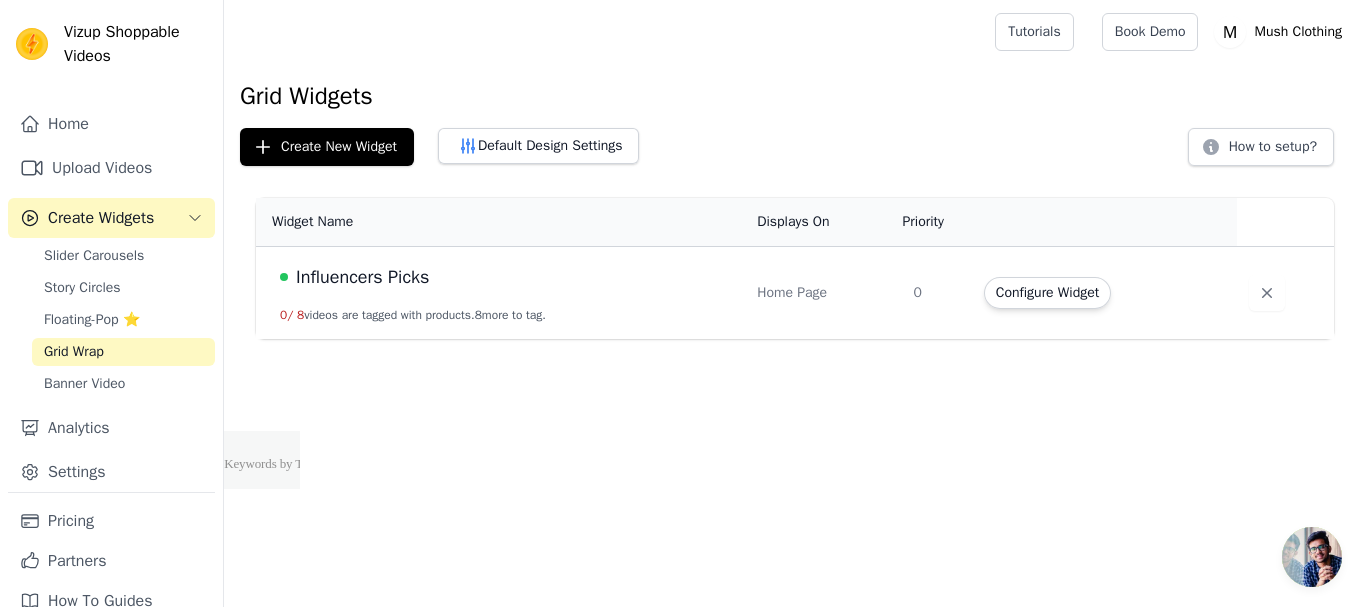 click on "Influencers Picks   0  /   8  videos are tagged with products.
8  more to tag." at bounding box center [500, 293] 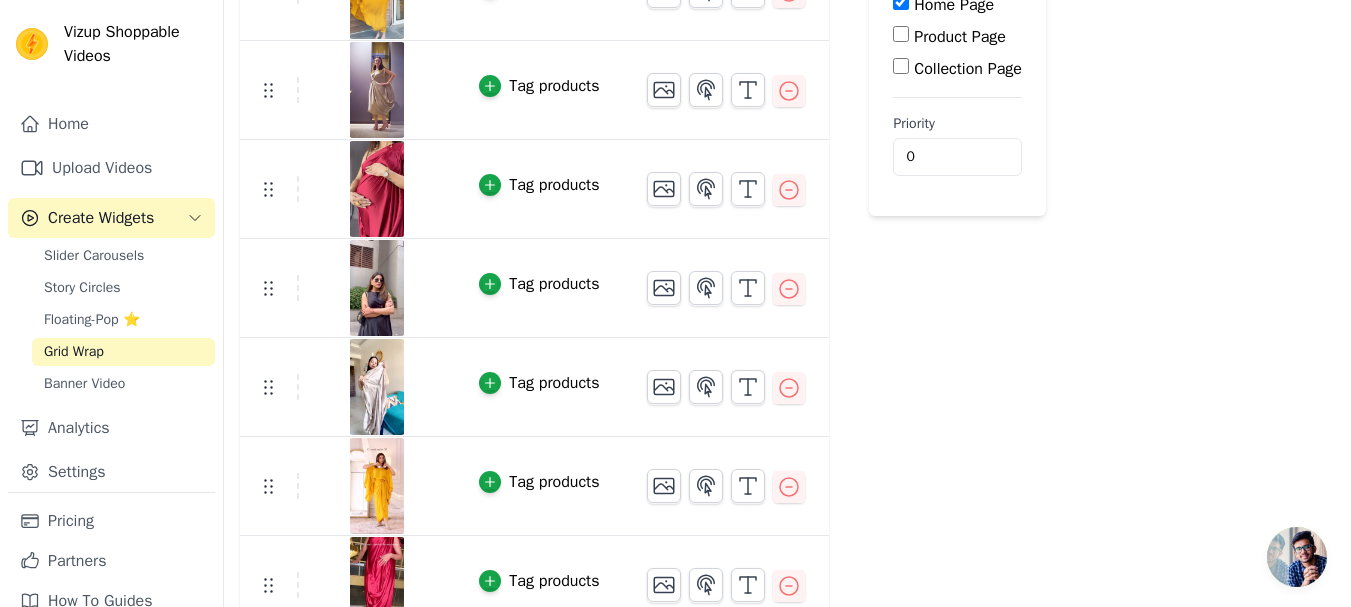 scroll, scrollTop: 300, scrollLeft: 0, axis: vertical 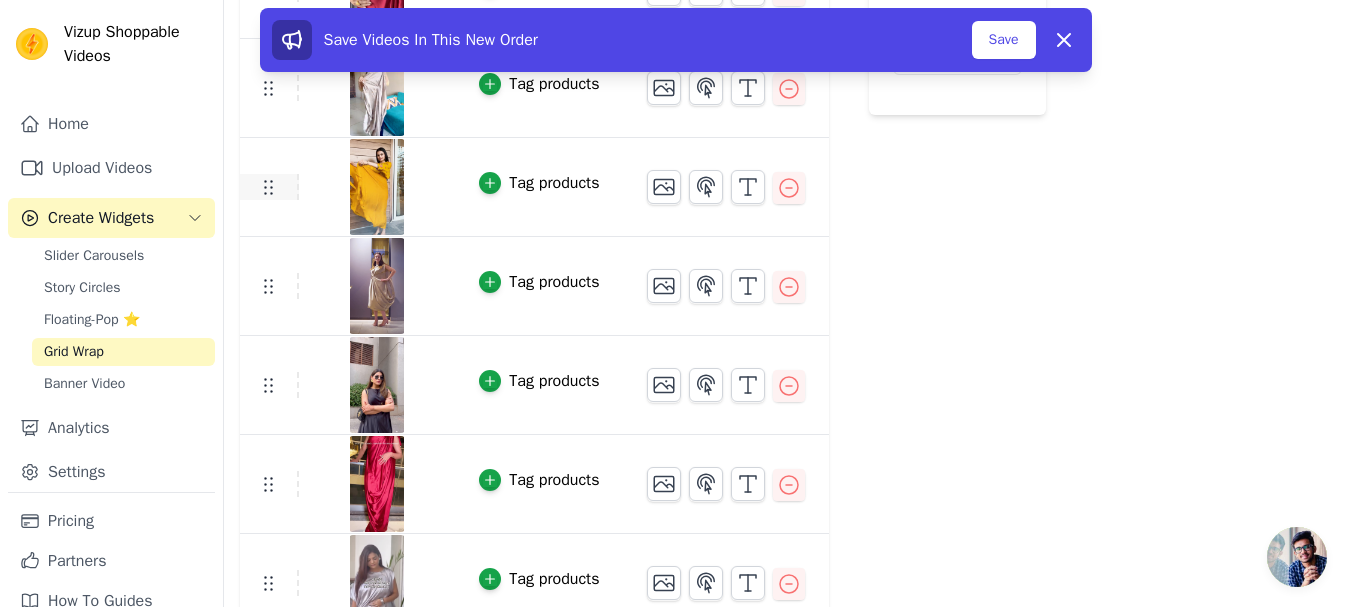 click 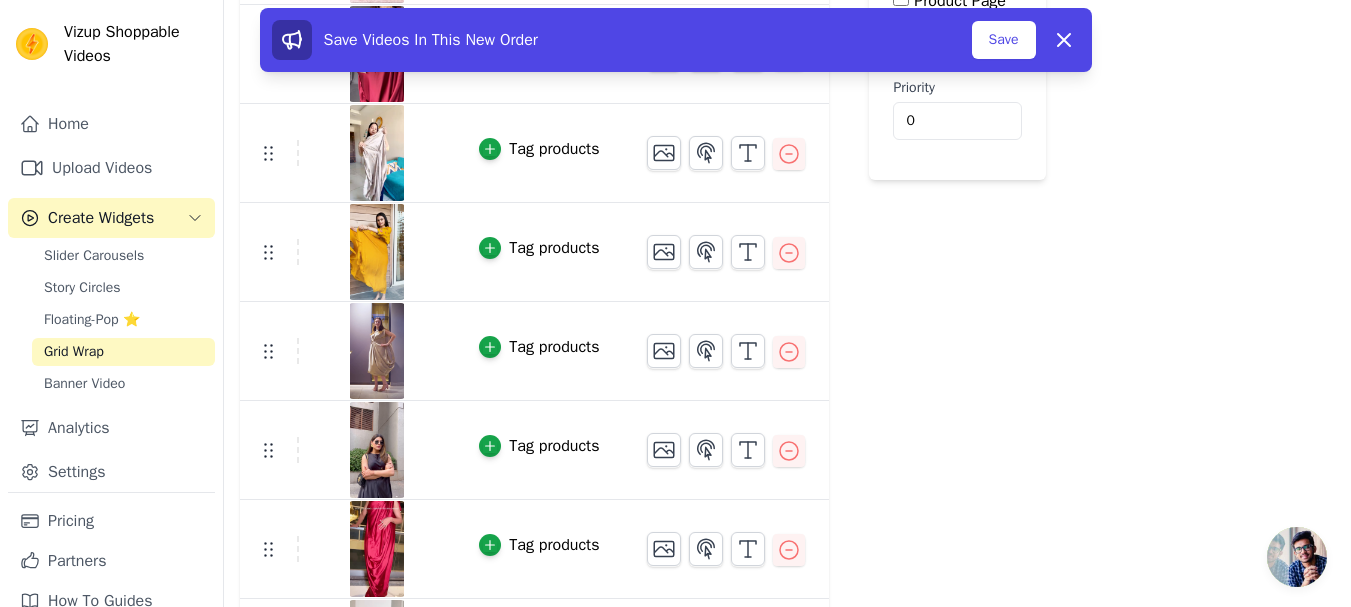 scroll, scrollTop: 300, scrollLeft: 0, axis: vertical 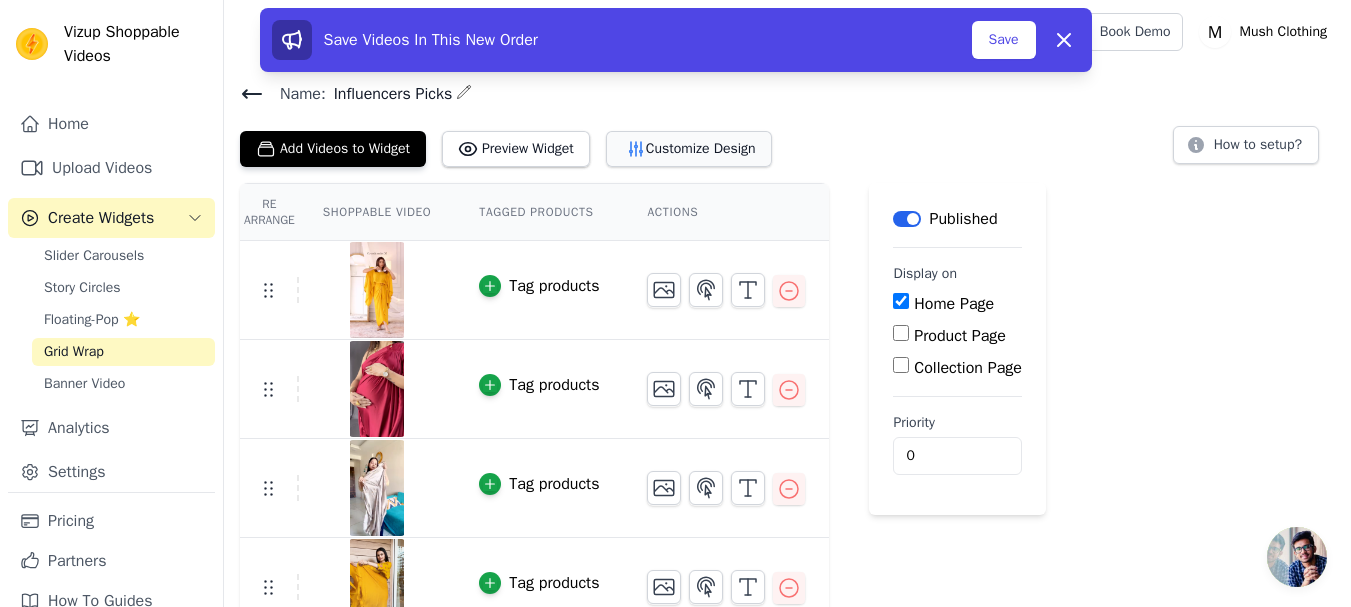 click on "Customize Design" at bounding box center (689, 149) 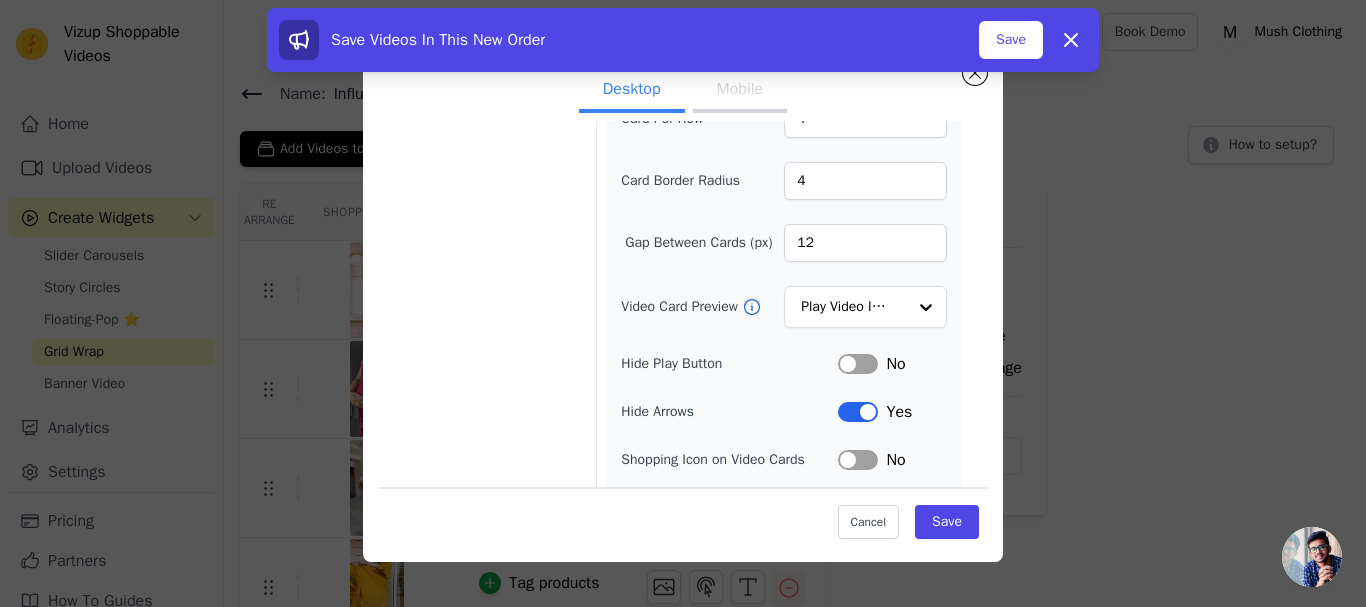 scroll, scrollTop: 200, scrollLeft: 0, axis: vertical 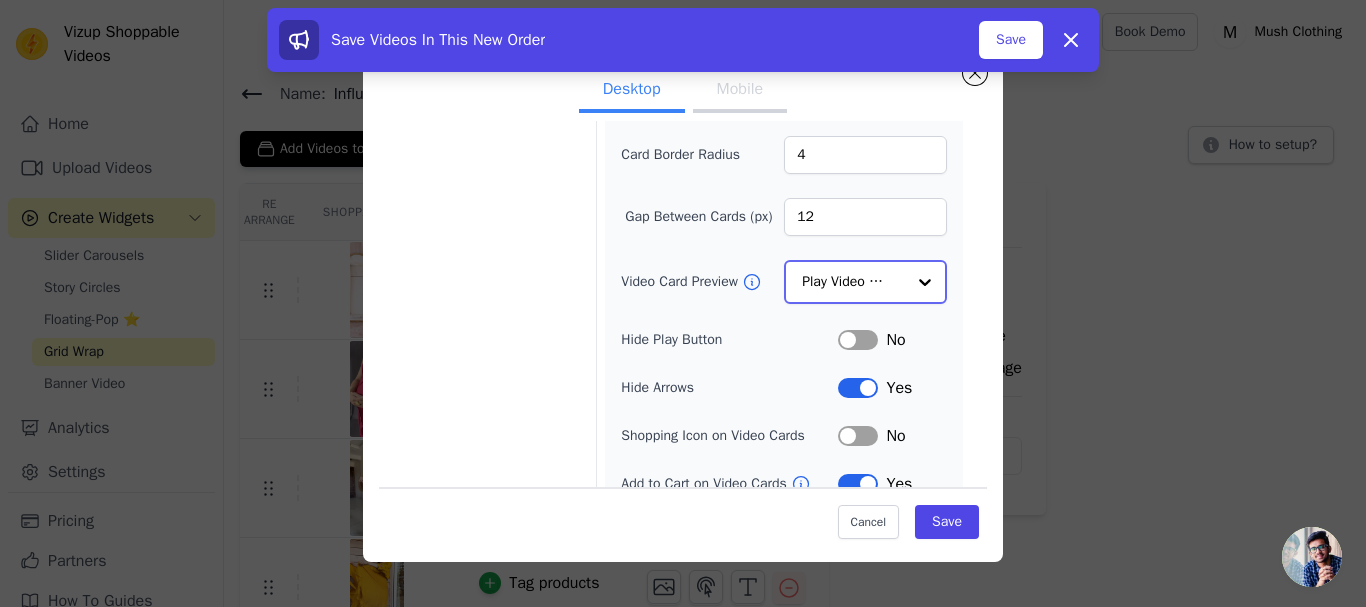 click on "Video Card Preview" 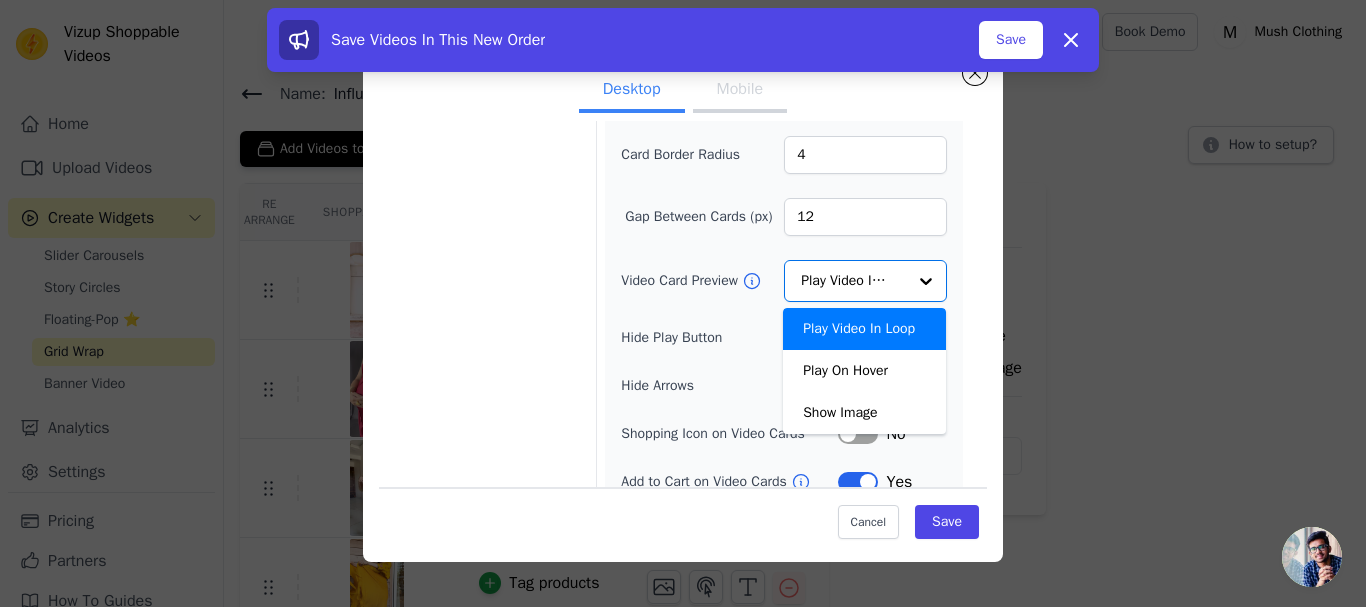 click on "Width (in px)   200   Height (in px)   355   Card Per Row   4   Card Border Radius   4   Gap Between Cards (px)   12   Video Card Preview       Play Video In Loop   Play On Hover   Show Image       Option Play Video In Loop, selected.   You are currently focused on option Play Video In Loop. There are 3 results available.     Play Video In Loop               Hide Play Button   Label     No   Hide Arrows   Label     Yes   Shopping Icon on Video Cards   Label     No   Add to Cart on Video Cards     Label     Yes" at bounding box center (784, 222) 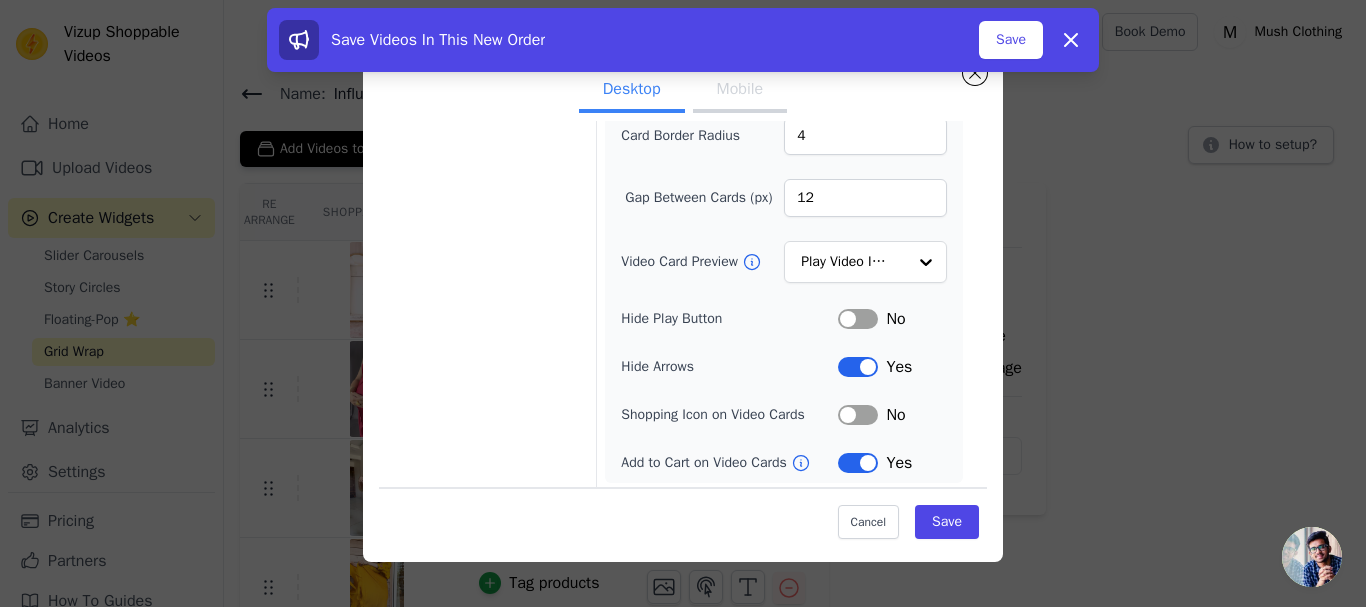 scroll, scrollTop: 223, scrollLeft: 0, axis: vertical 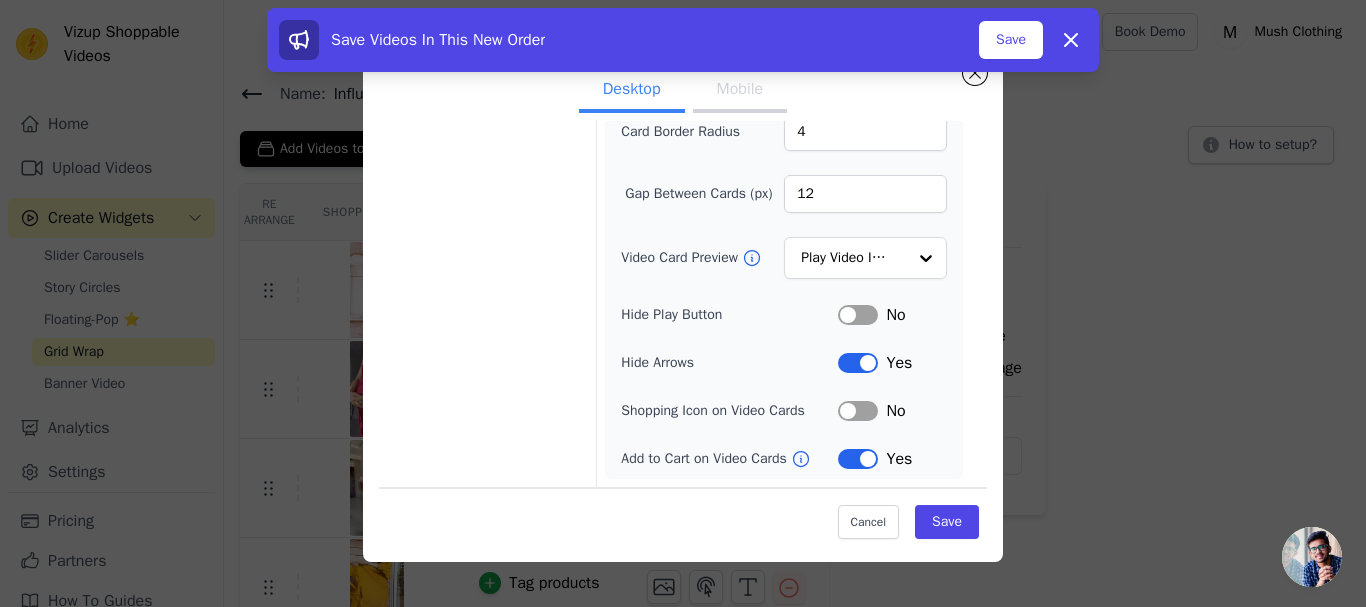 click on "Label" at bounding box center (858, 363) 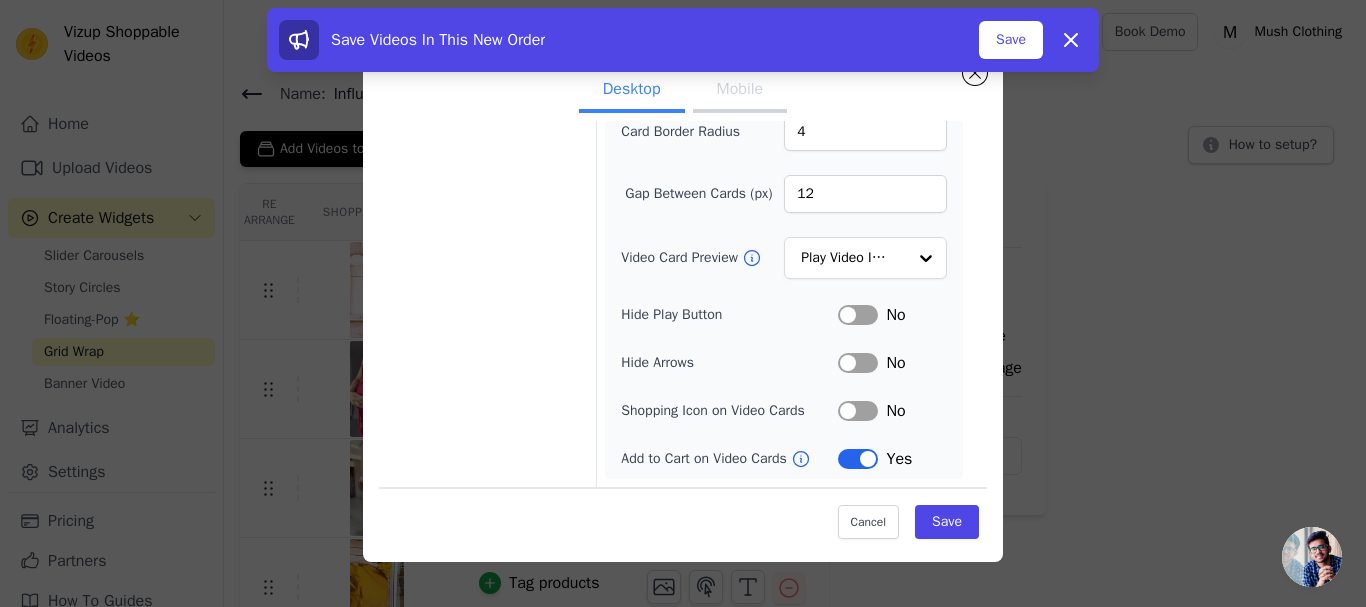 click on "Label" at bounding box center (858, 363) 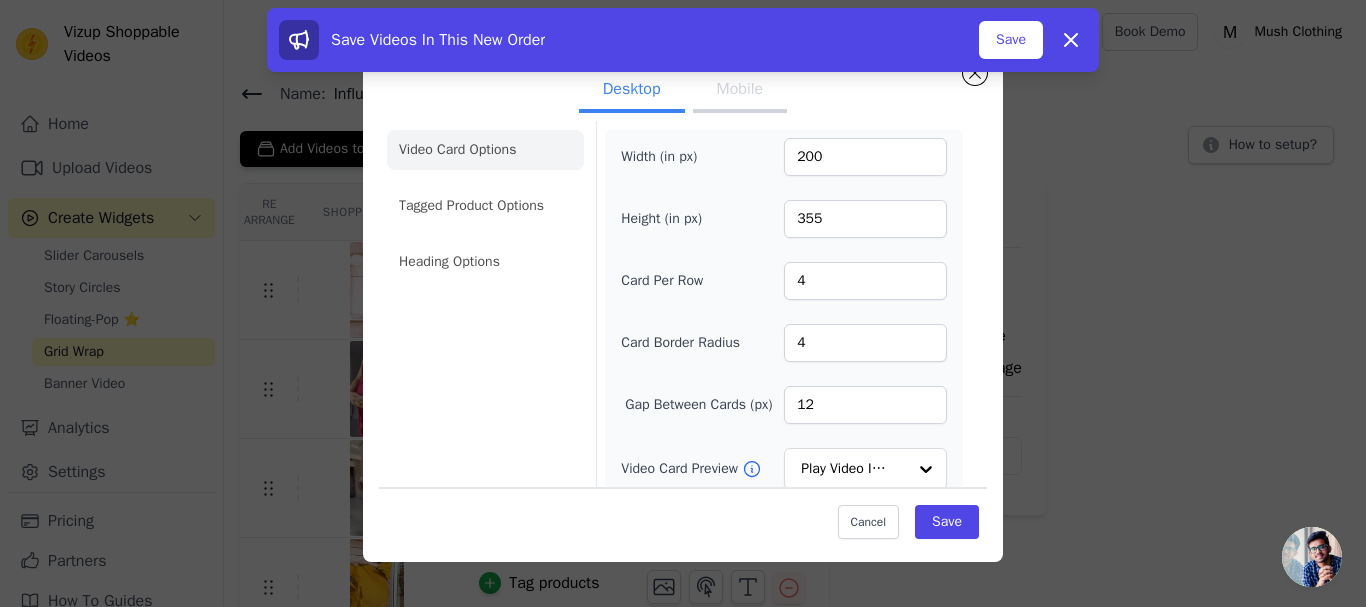 scroll, scrollTop: 0, scrollLeft: 0, axis: both 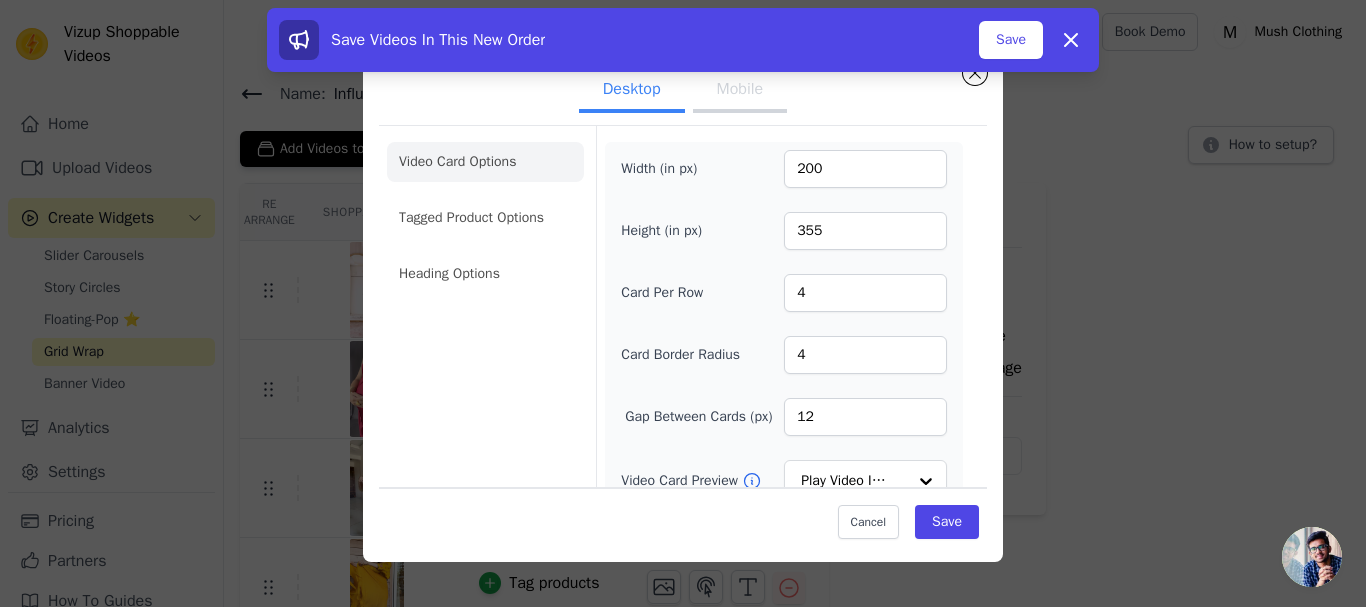click on "Mobile" at bounding box center [740, 91] 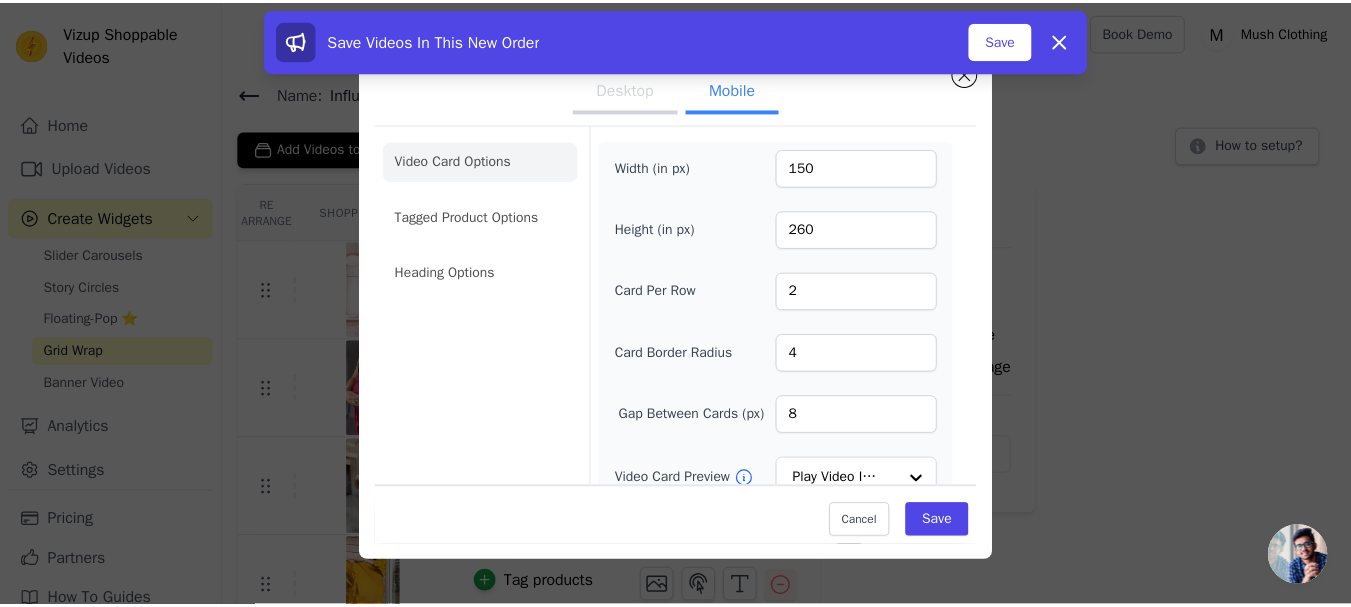 scroll, scrollTop: 0, scrollLeft: 0, axis: both 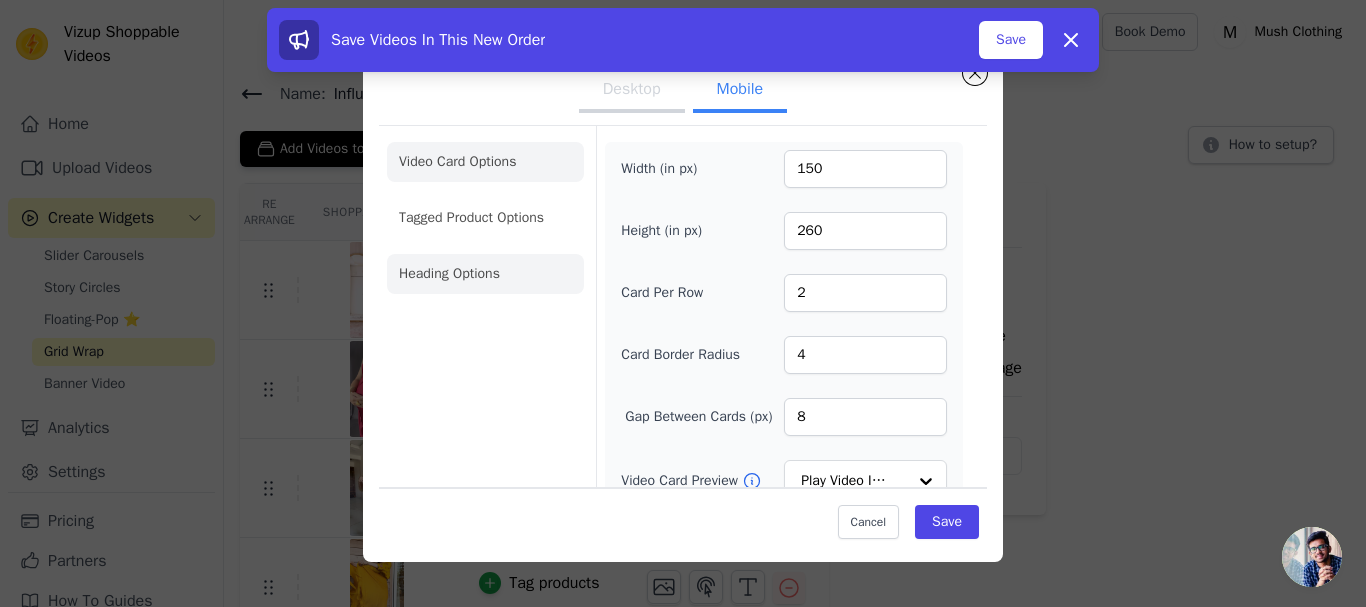click on "Heading Options" 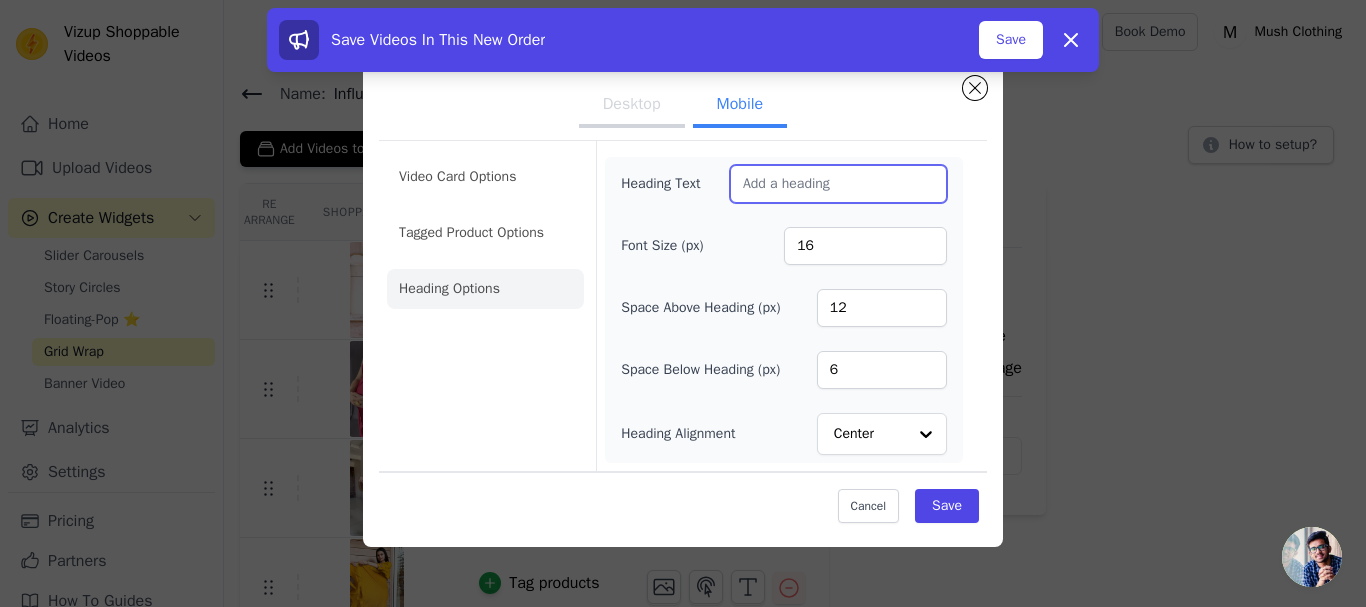 click on "Heading Text" at bounding box center (838, 184) 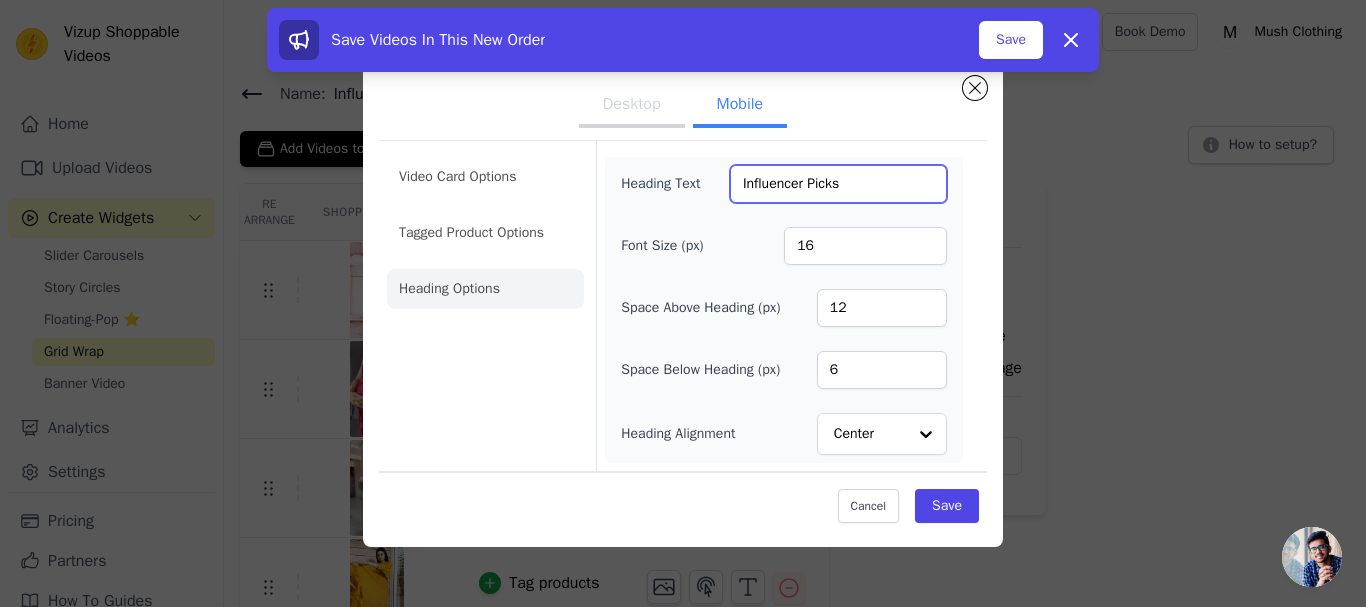 click on "Influencer Picks" at bounding box center (838, 184) 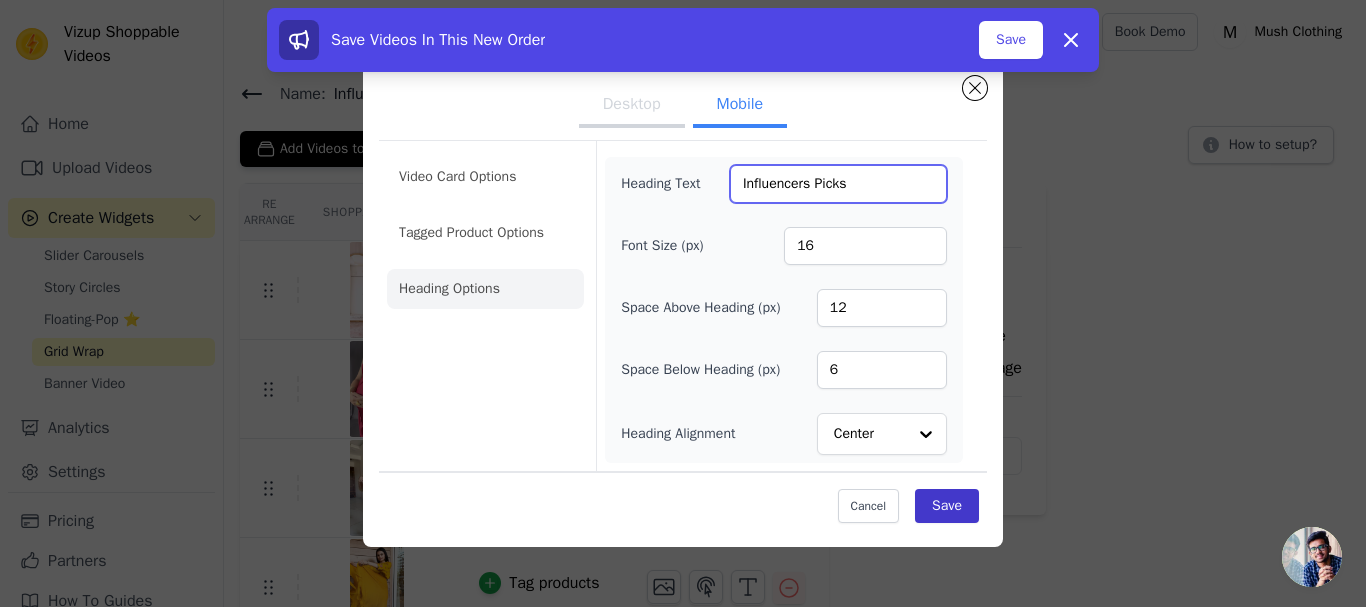 type on "Influencers Picks" 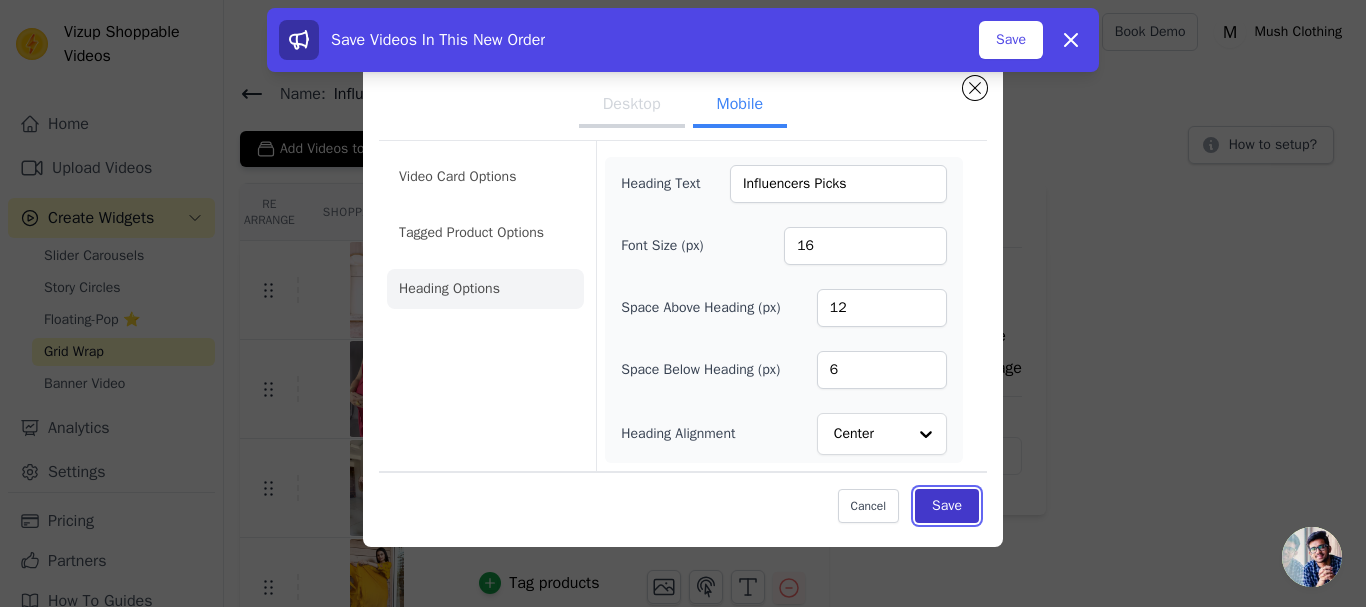 click on "Save" at bounding box center (947, 506) 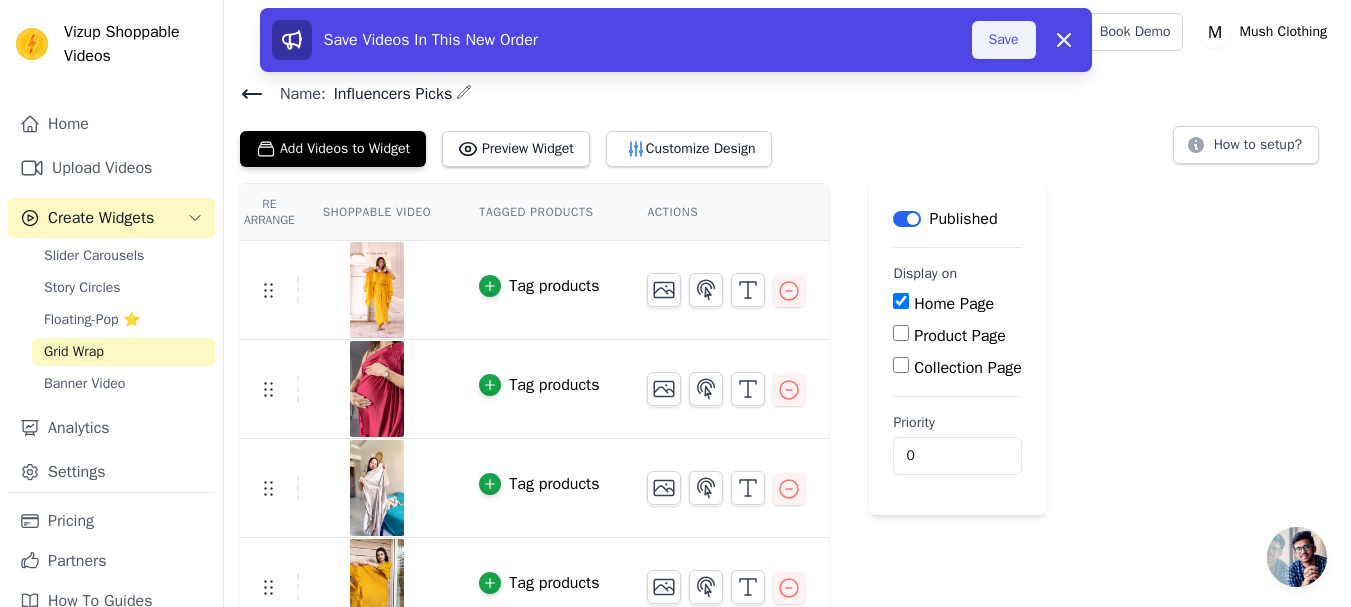 click on "Save" at bounding box center (1004, 40) 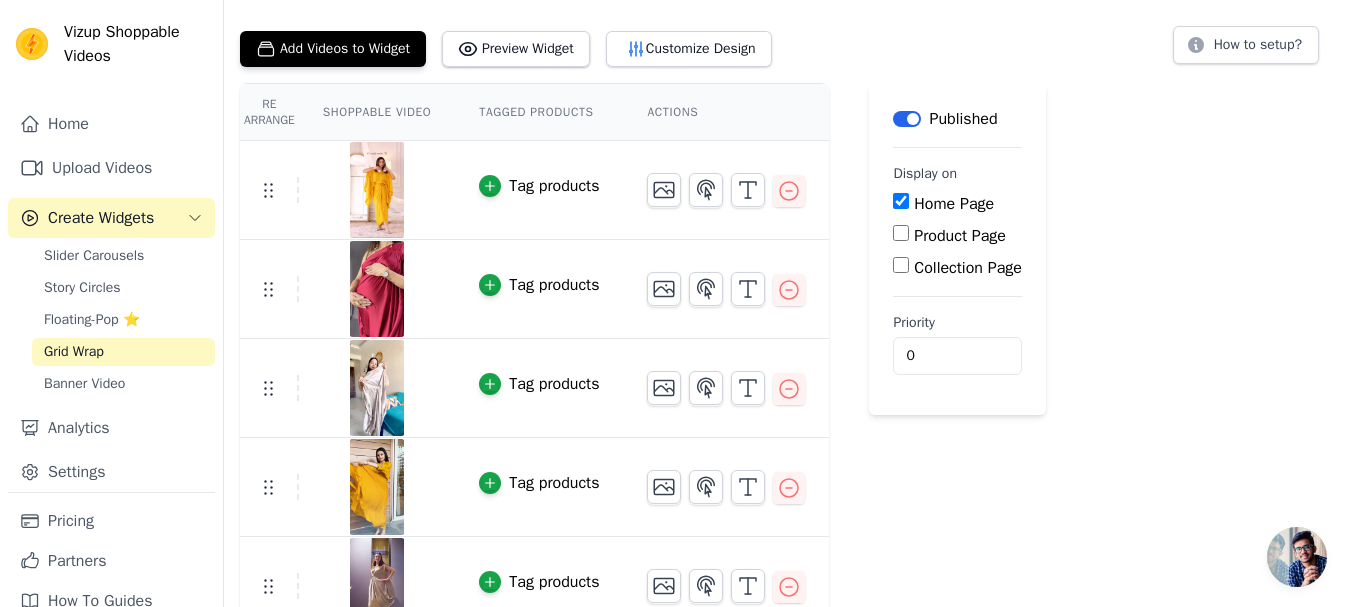 scroll, scrollTop: 200, scrollLeft: 0, axis: vertical 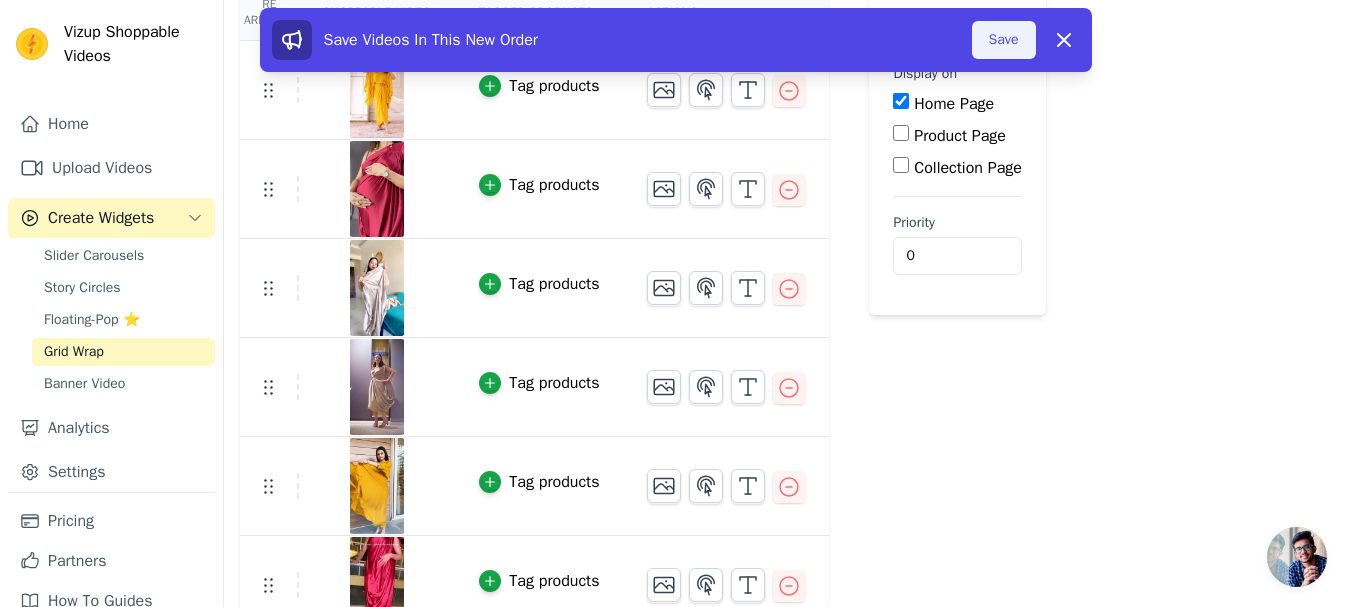 click on "Save" at bounding box center [1004, 40] 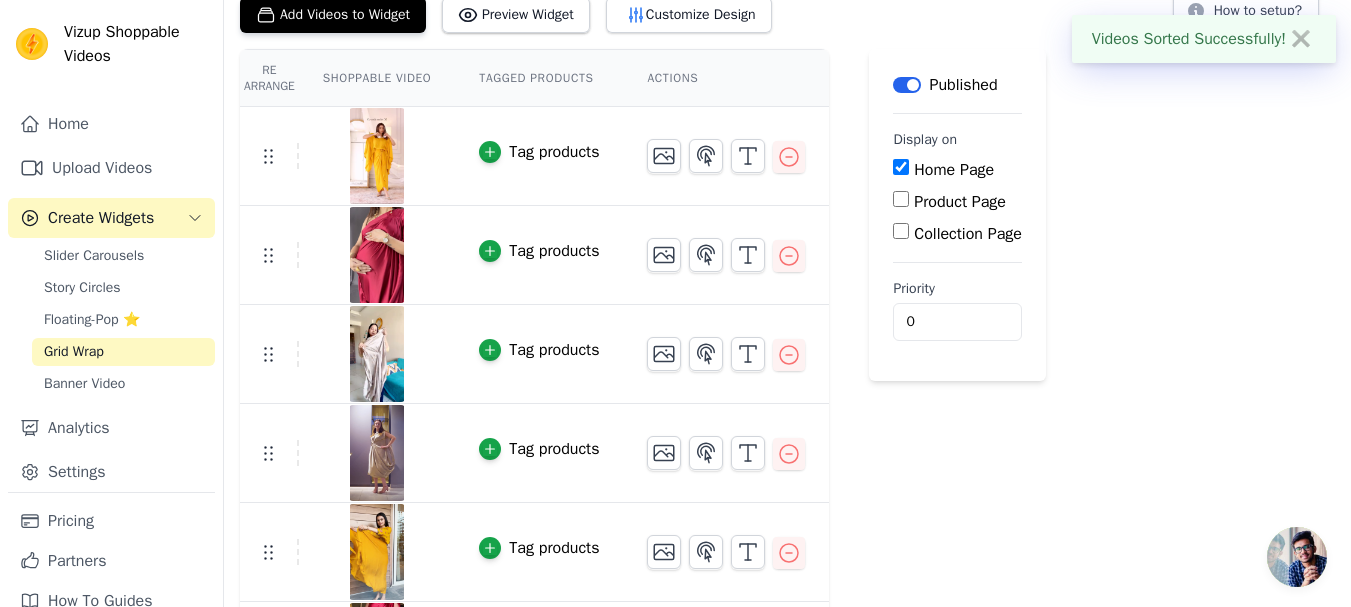 scroll, scrollTop: 100, scrollLeft: 0, axis: vertical 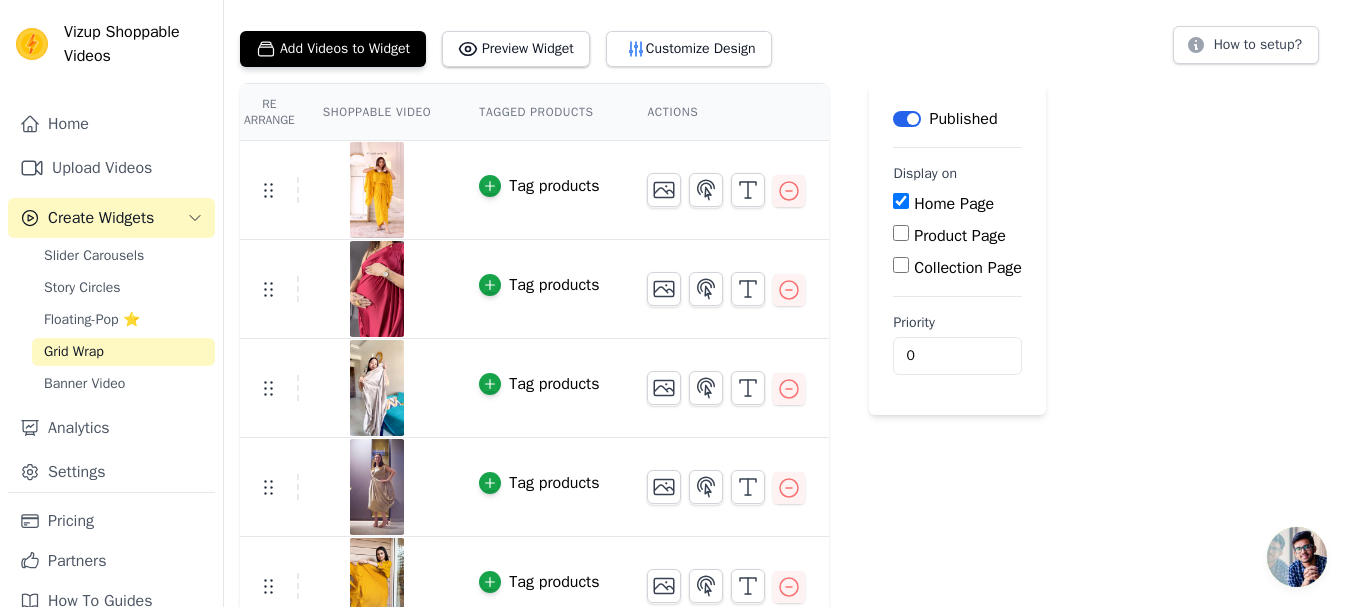 click on "Tag products" at bounding box center [554, 186] 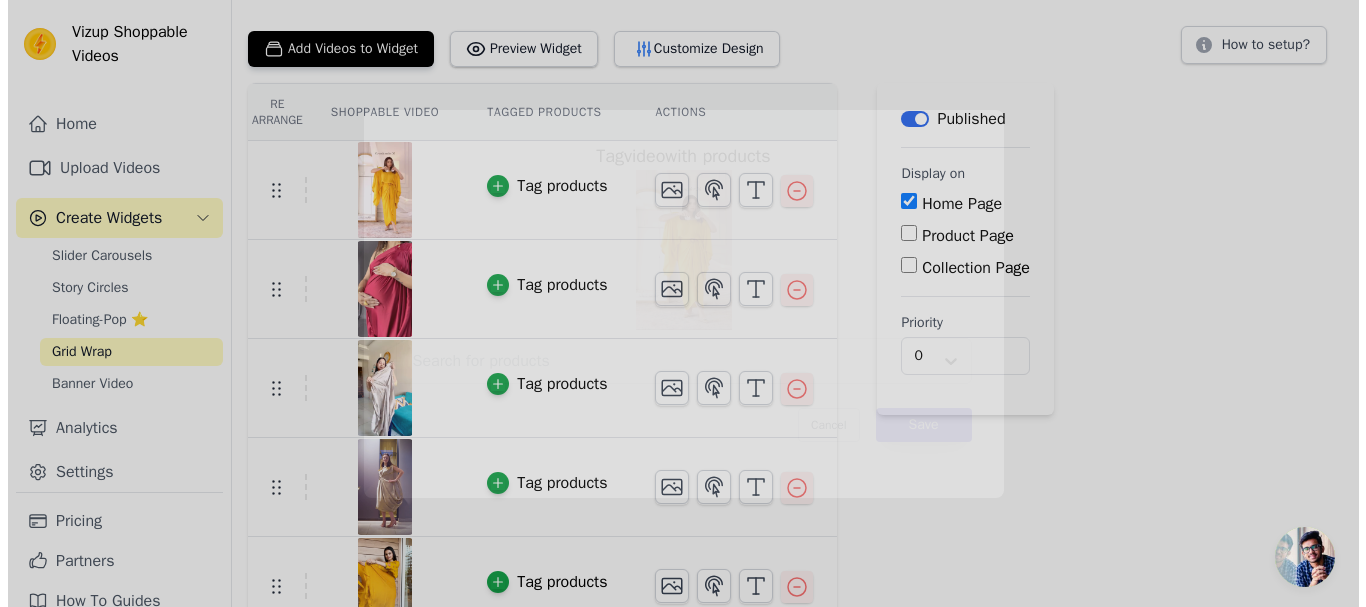 scroll, scrollTop: 0, scrollLeft: 0, axis: both 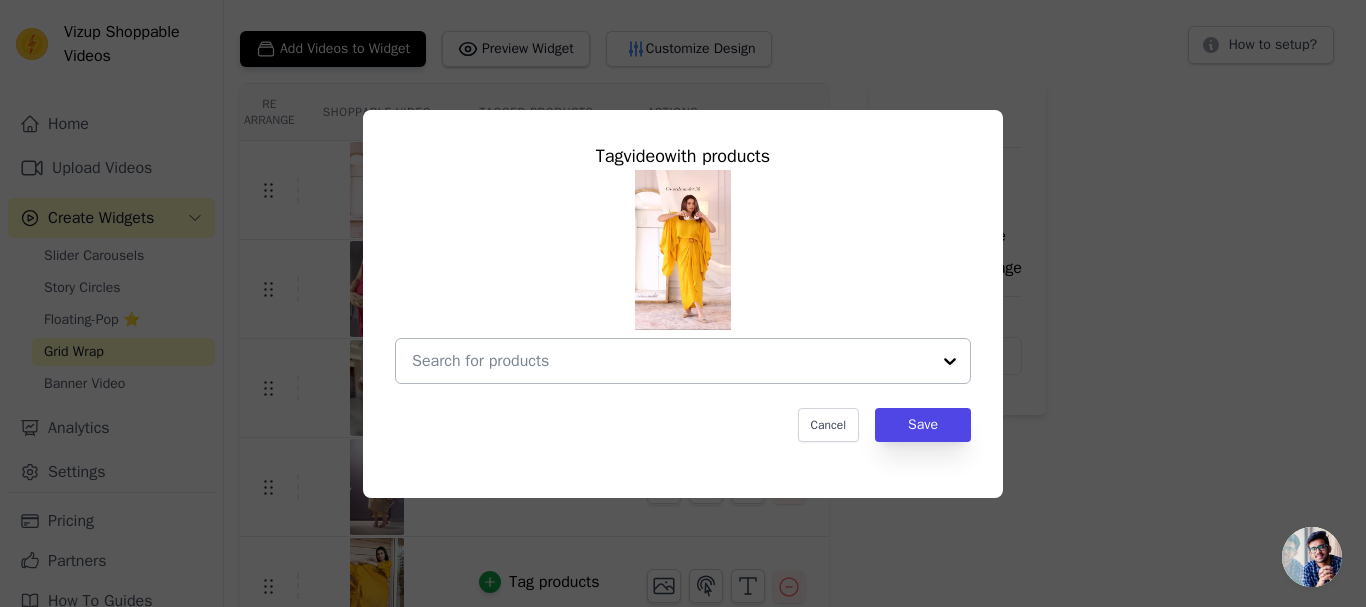click at bounding box center (671, 361) 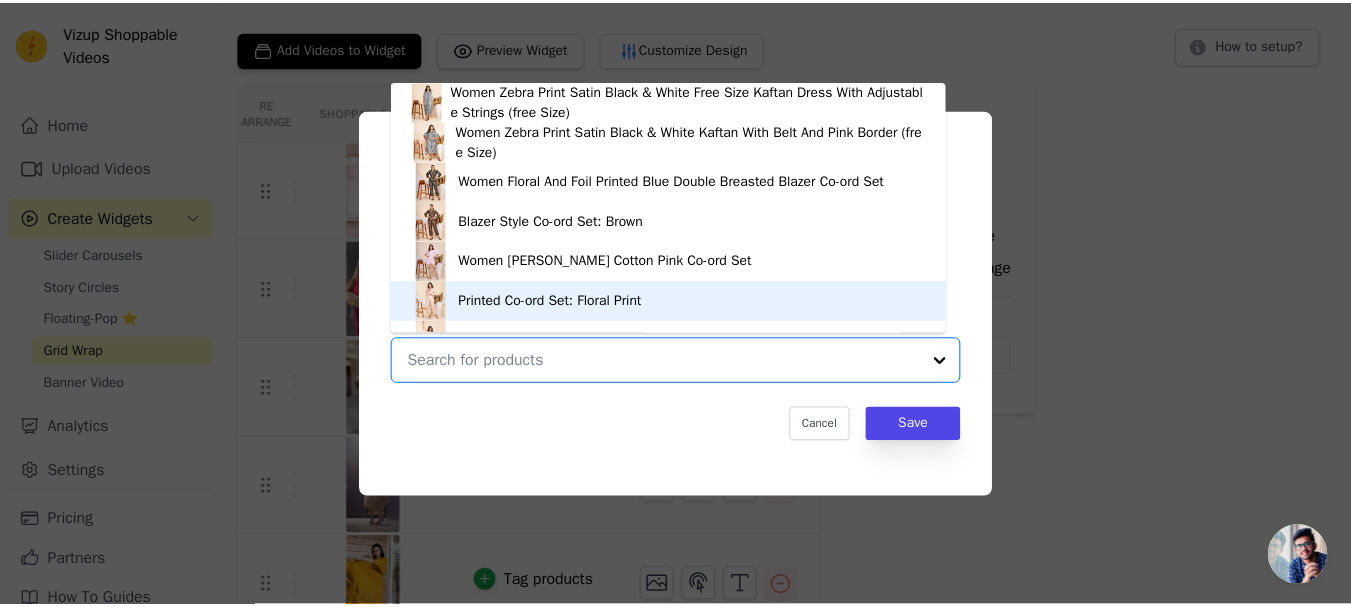 scroll, scrollTop: 628, scrollLeft: 0, axis: vertical 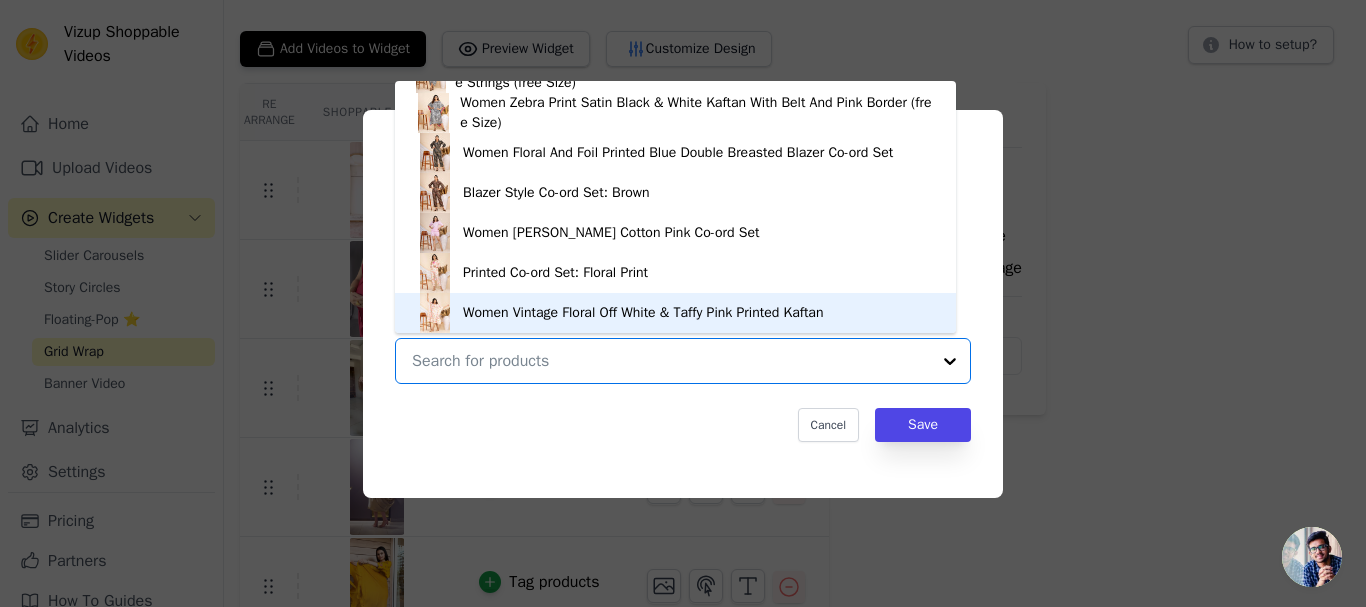 click at bounding box center [671, 361] 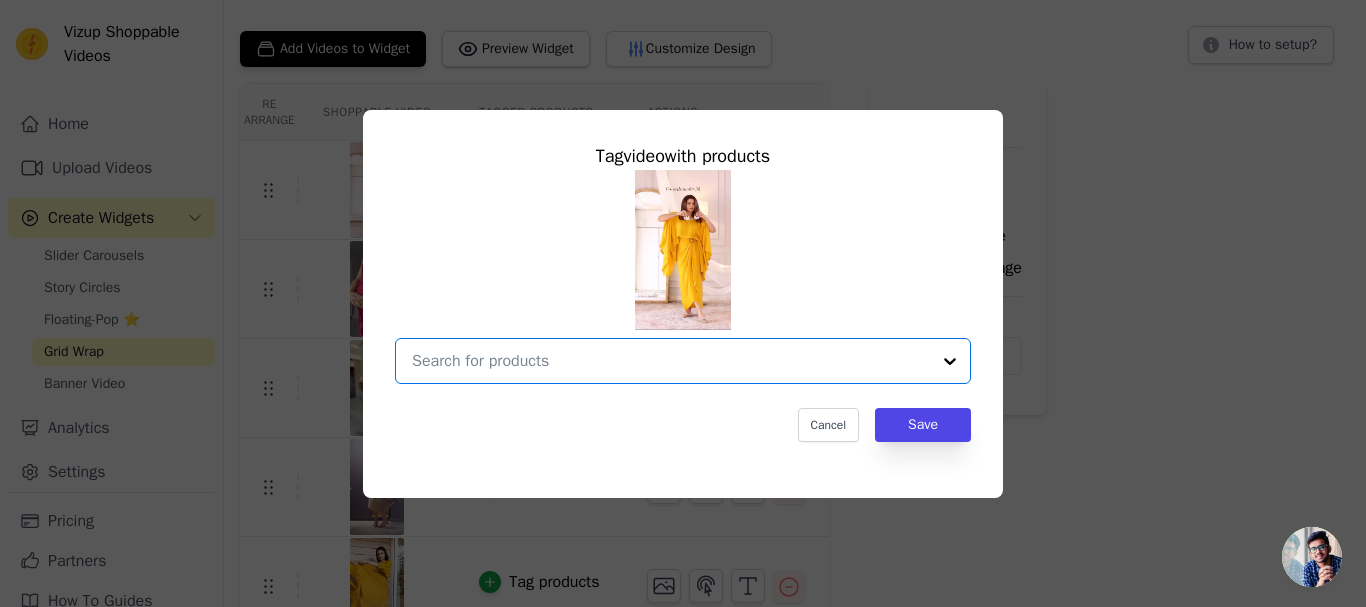 click at bounding box center [671, 361] 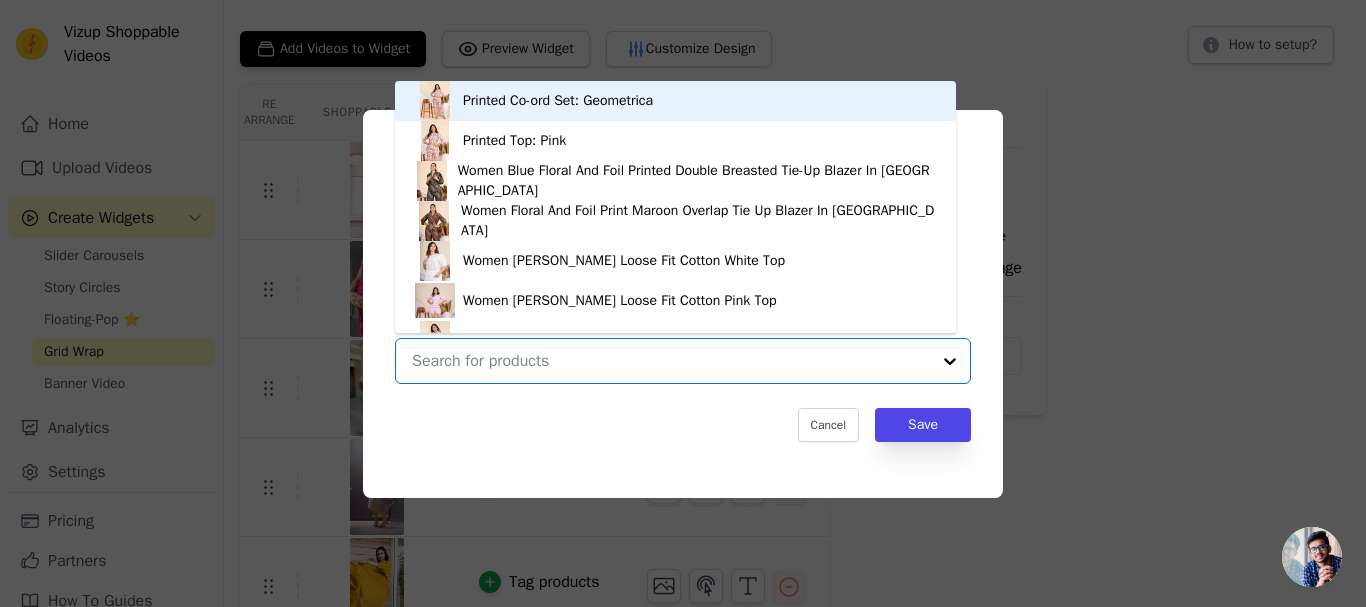 paste on "Martini Co-ord Set: Yelow Floral" 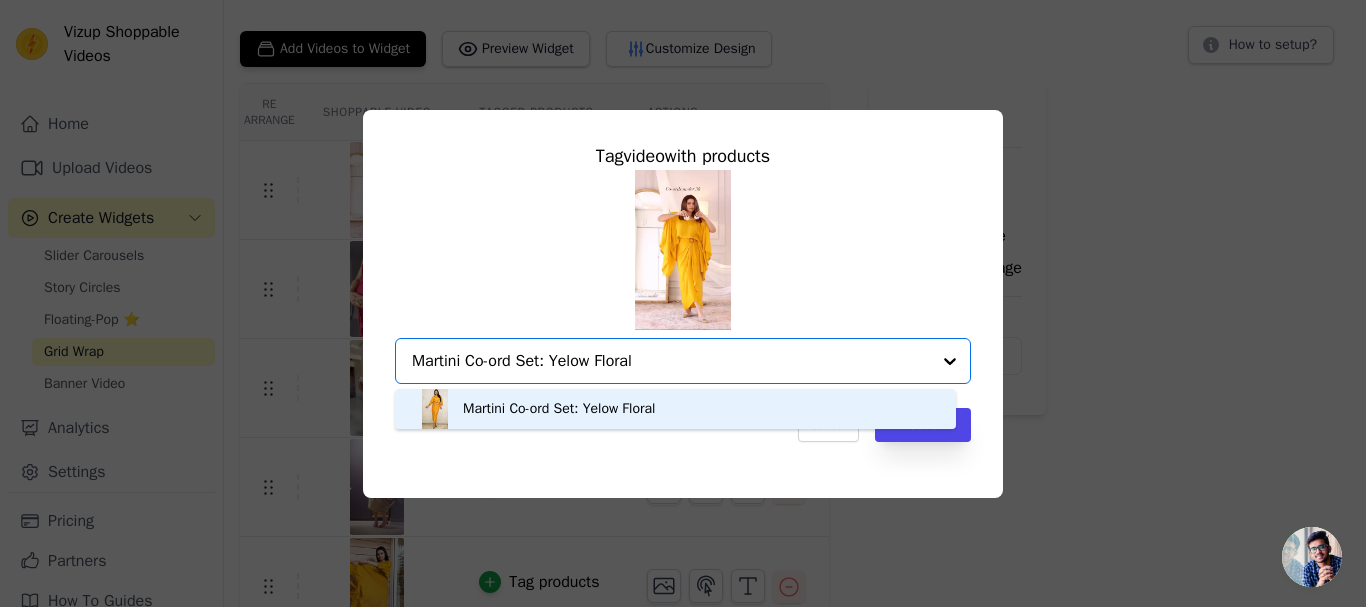 click on "Martini Co-ord Set: Yelow Floral" at bounding box center (559, 409) 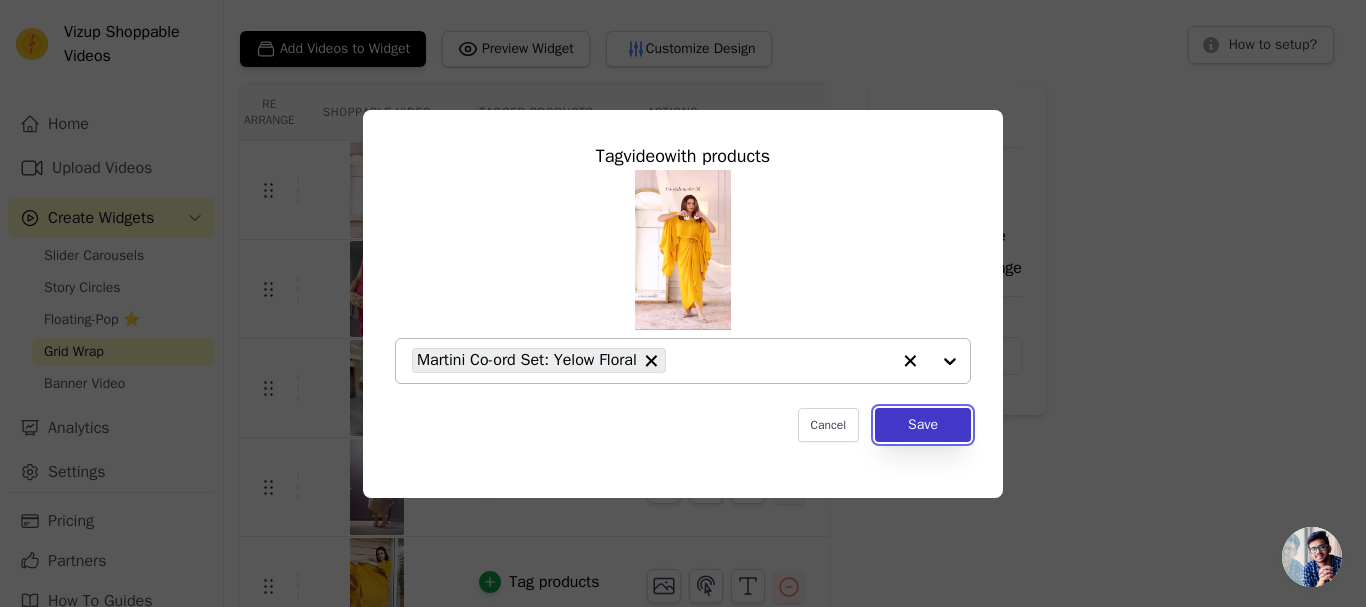 click on "Save" at bounding box center (923, 425) 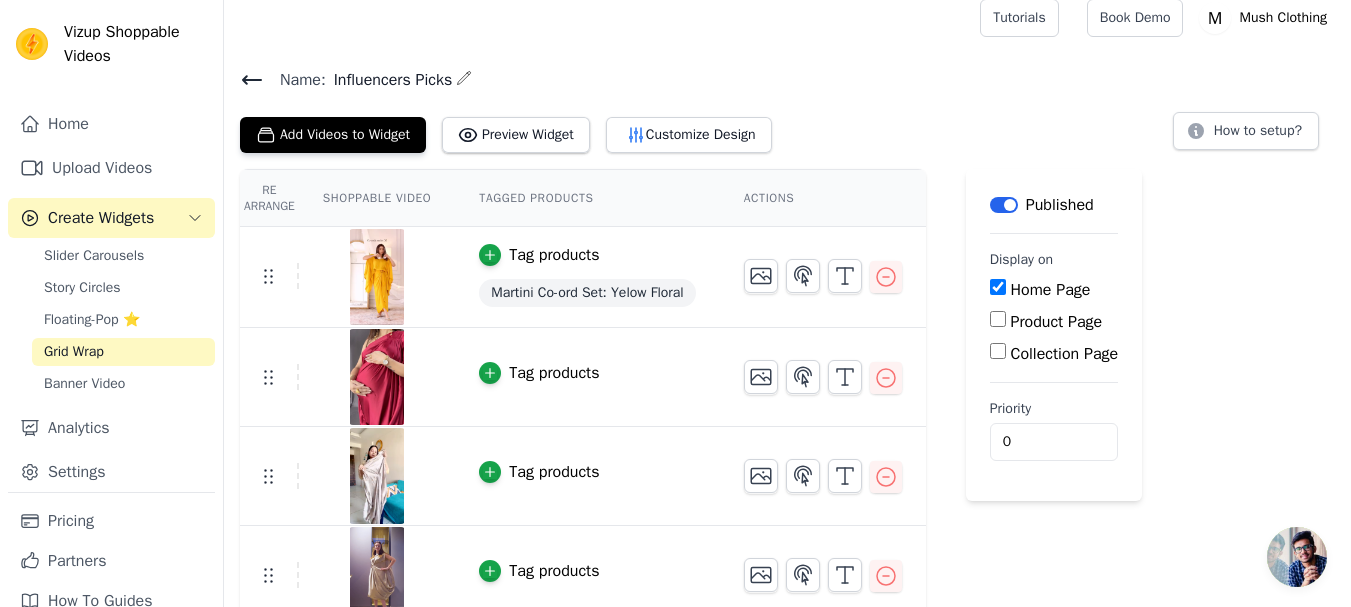 scroll, scrollTop: 100, scrollLeft: 0, axis: vertical 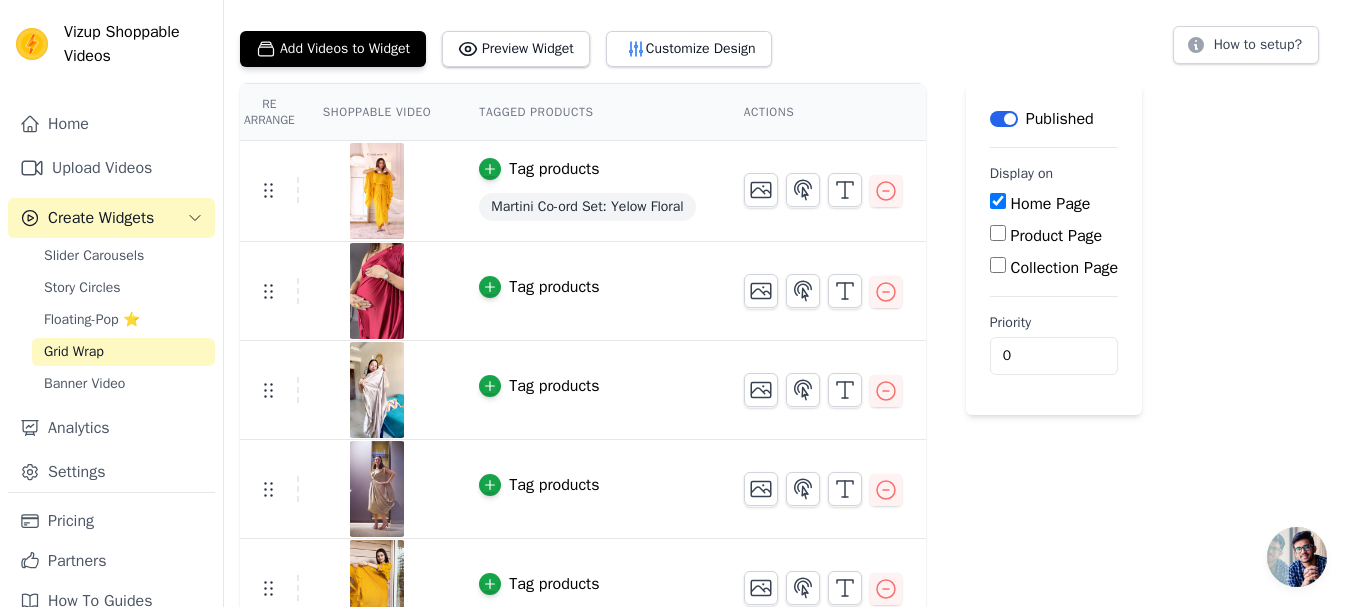 click on "Tag products" at bounding box center (554, 287) 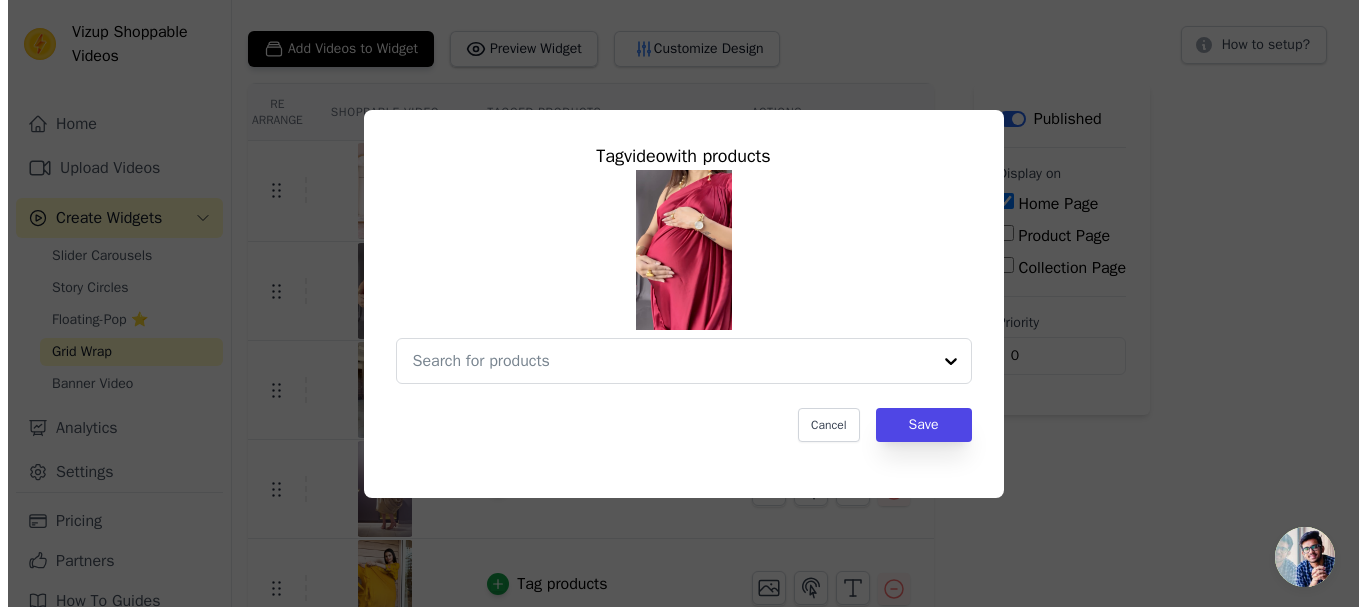 scroll, scrollTop: 0, scrollLeft: 0, axis: both 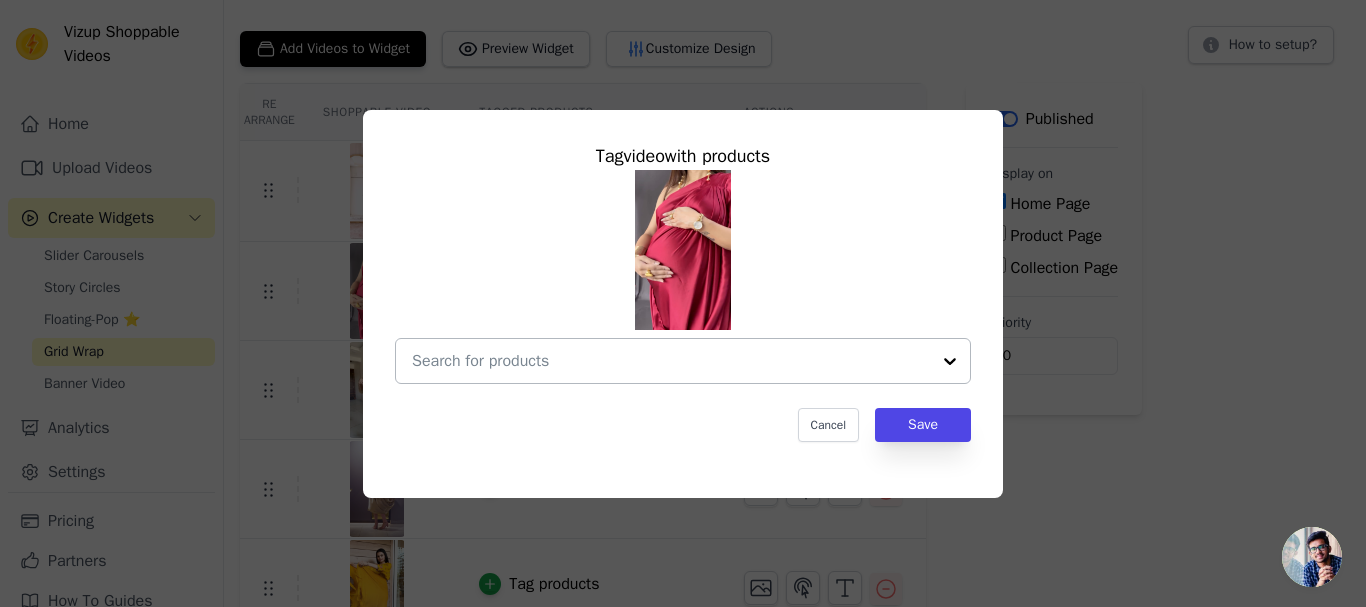 click at bounding box center (671, 361) 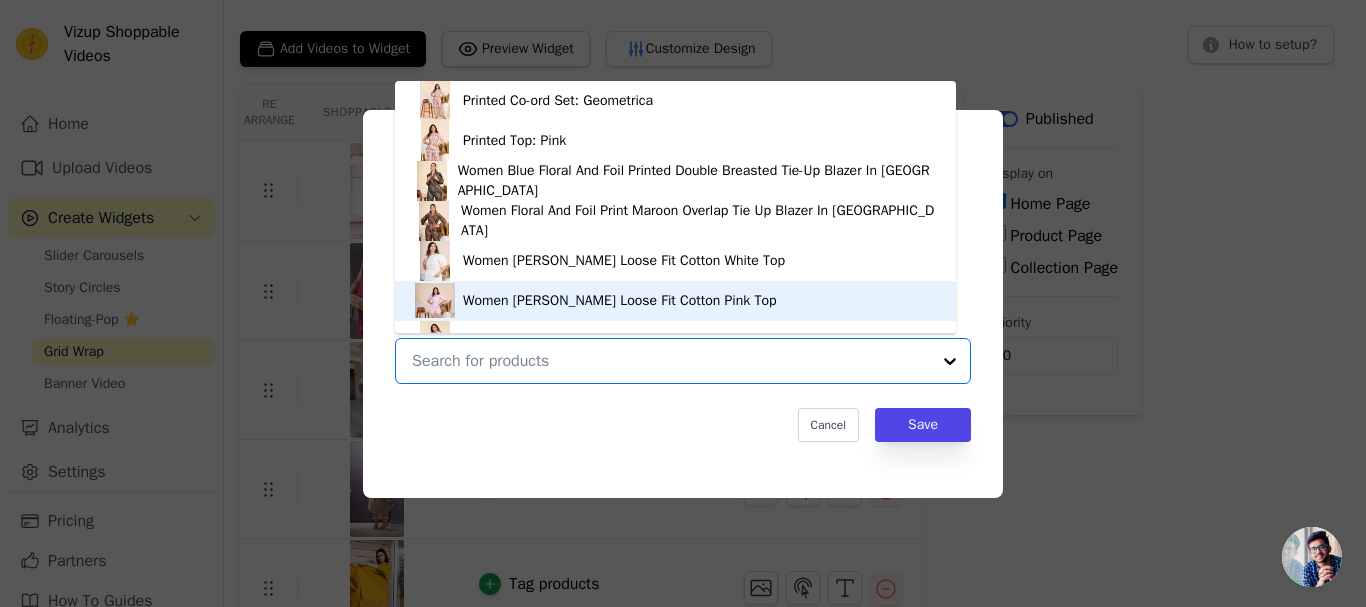 scroll, scrollTop: 28, scrollLeft: 0, axis: vertical 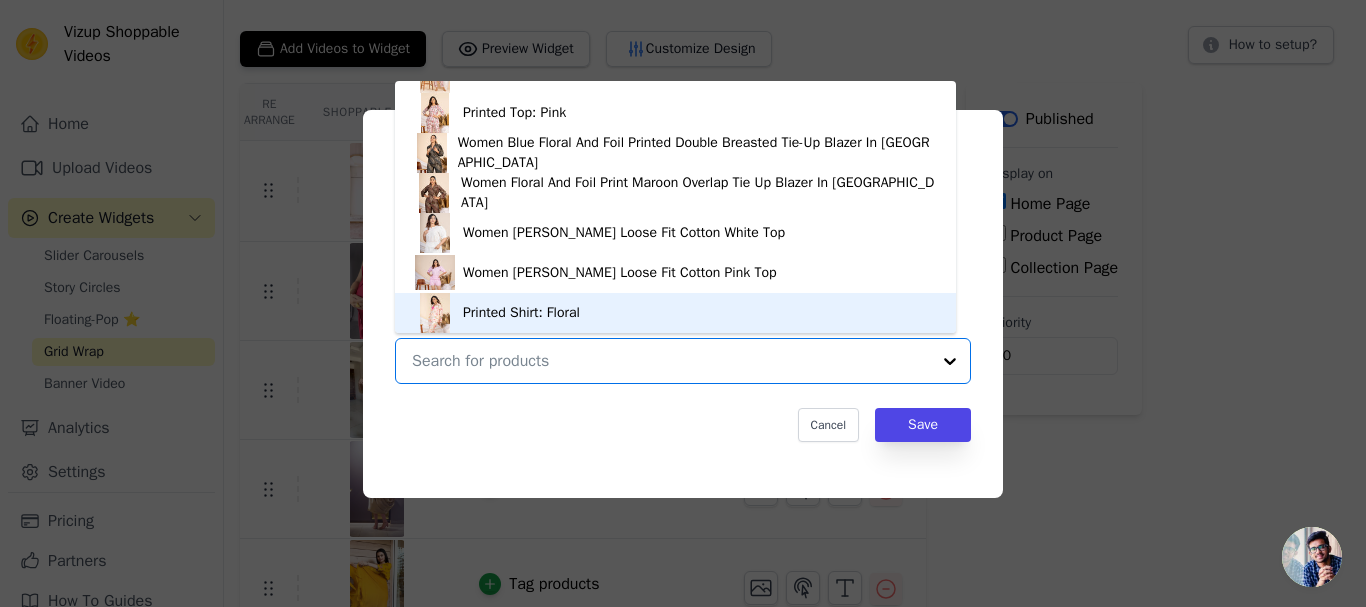 paste on "[PERSON_NAME] Partywear Gown: Maroon" 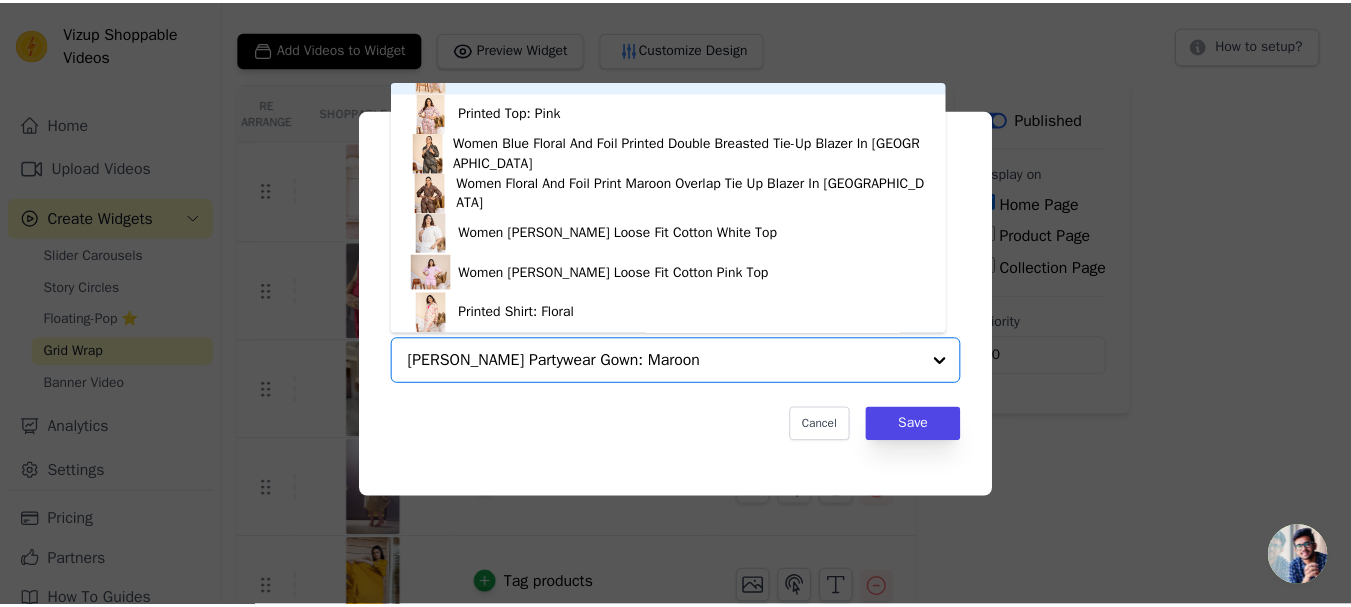scroll, scrollTop: 0, scrollLeft: 0, axis: both 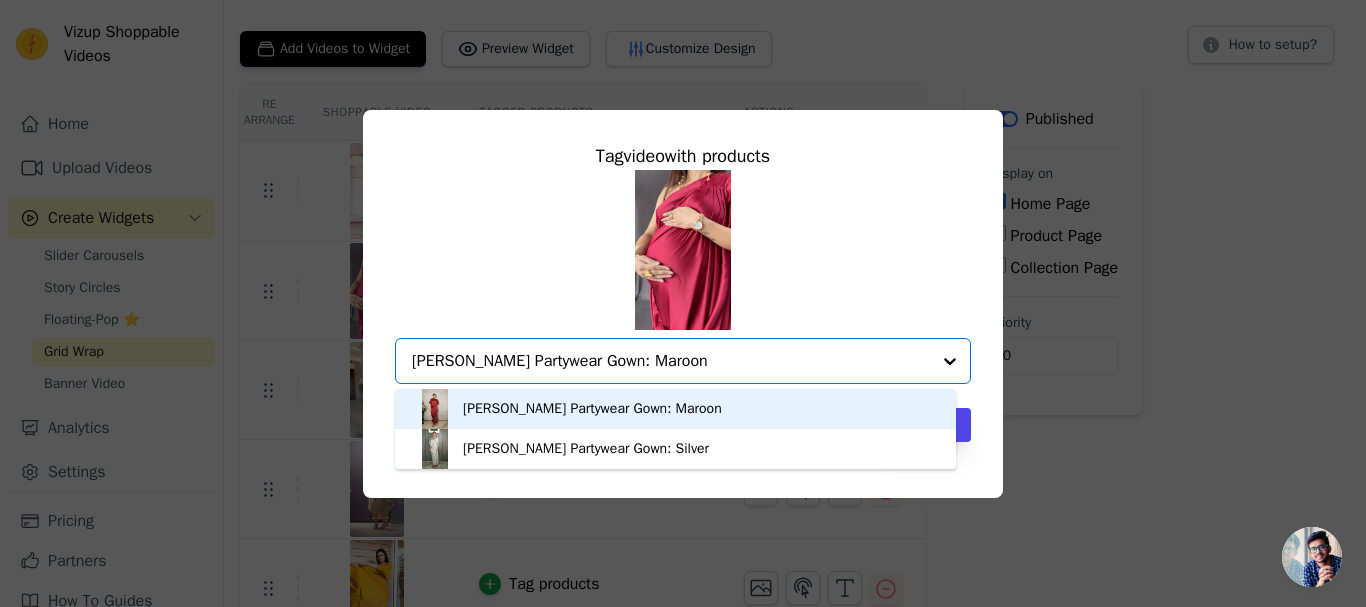click on "[PERSON_NAME] Partywear Gown: Maroon" at bounding box center (592, 409) 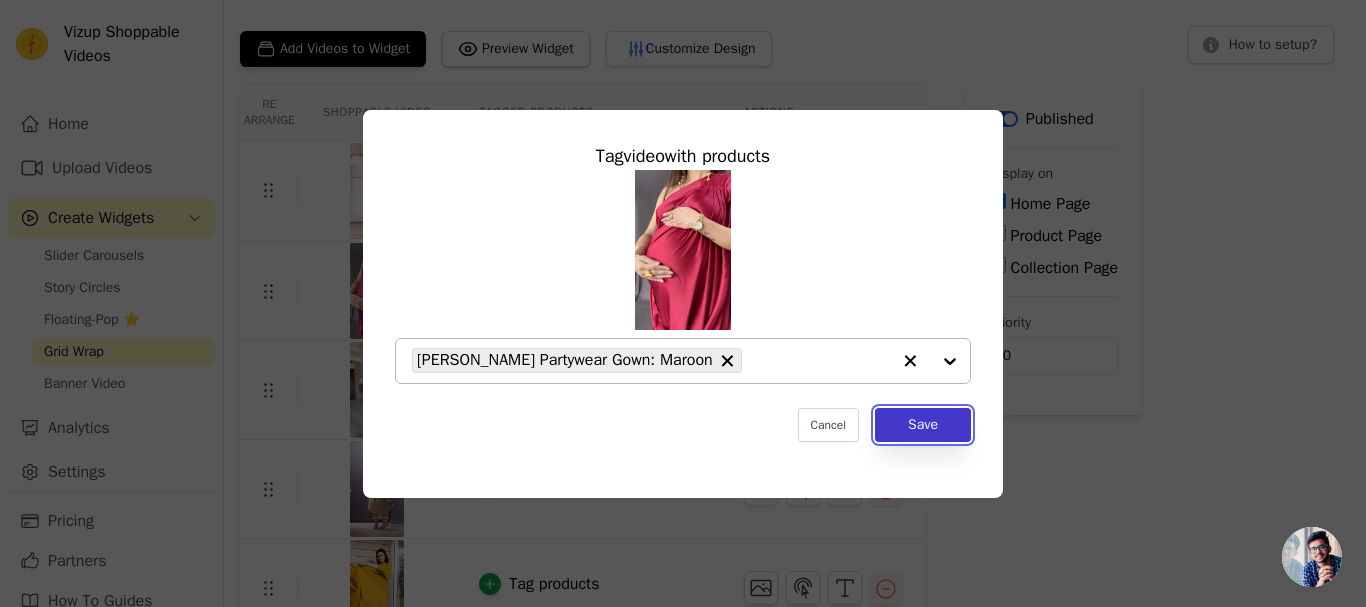 click on "Save" at bounding box center (923, 425) 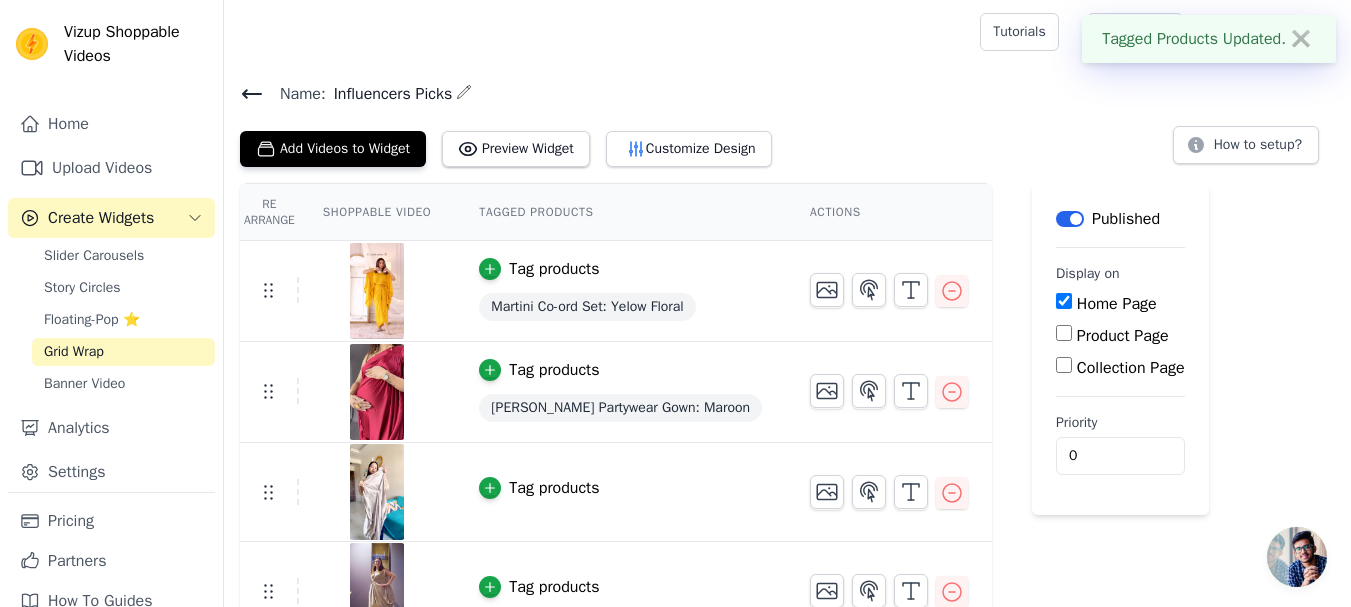scroll, scrollTop: 100, scrollLeft: 0, axis: vertical 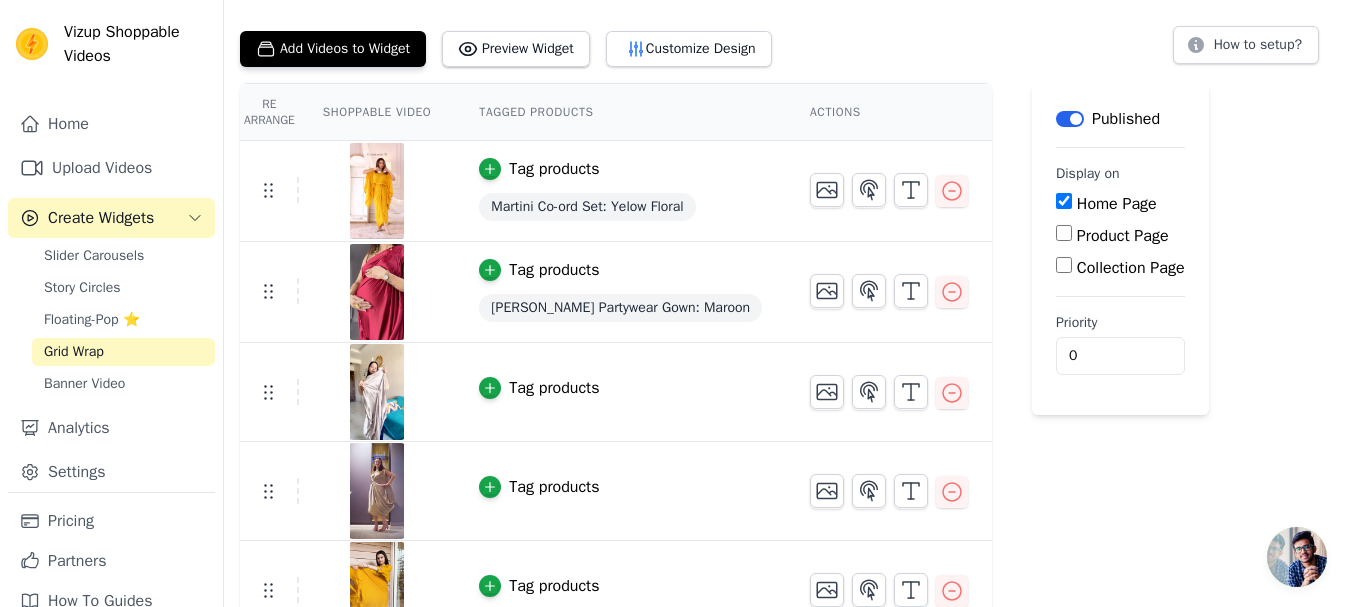 click on "Tag products" at bounding box center (554, 388) 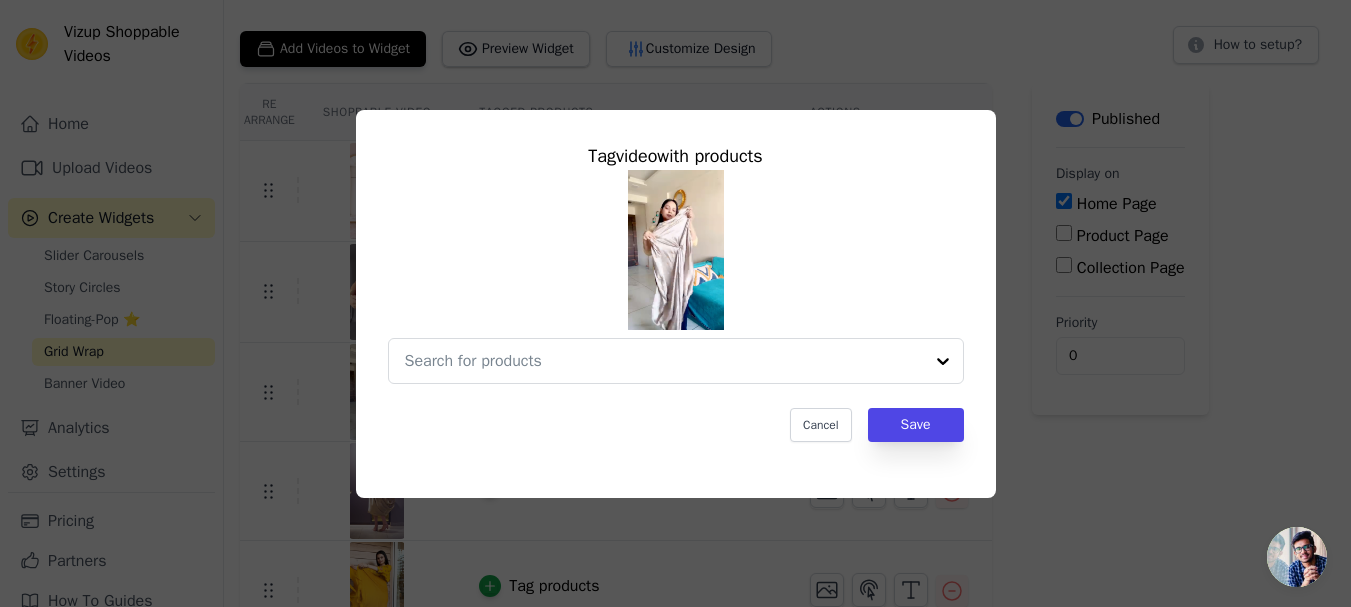scroll, scrollTop: 0, scrollLeft: 0, axis: both 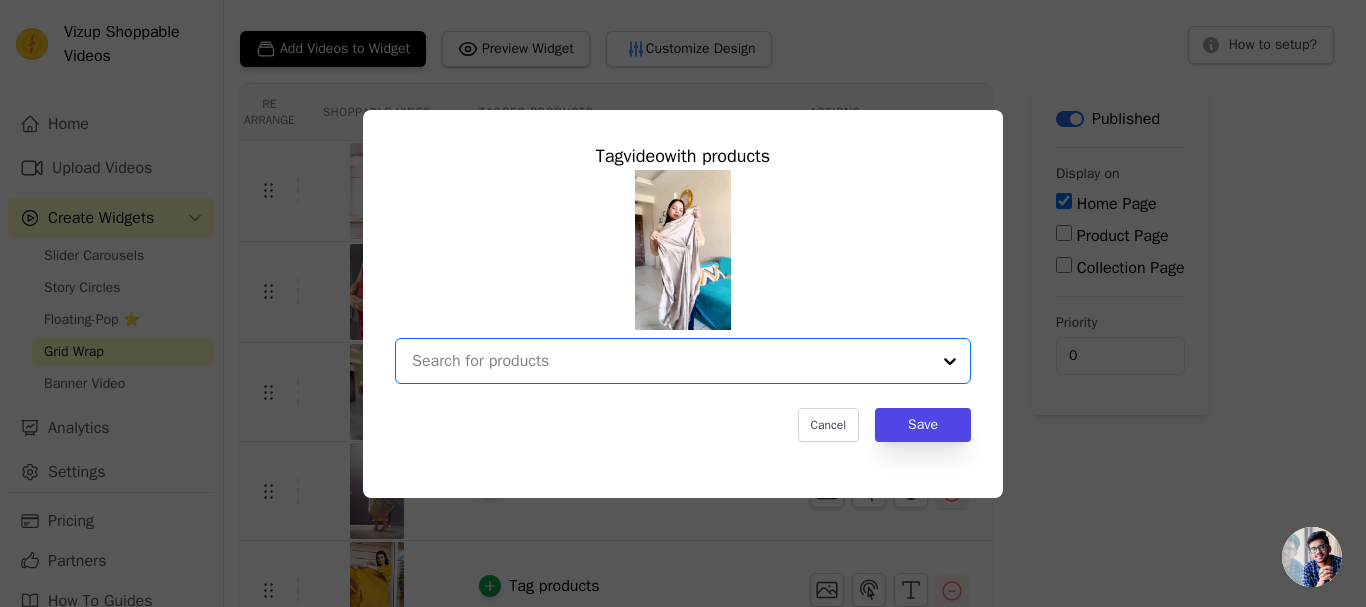 click at bounding box center (671, 361) 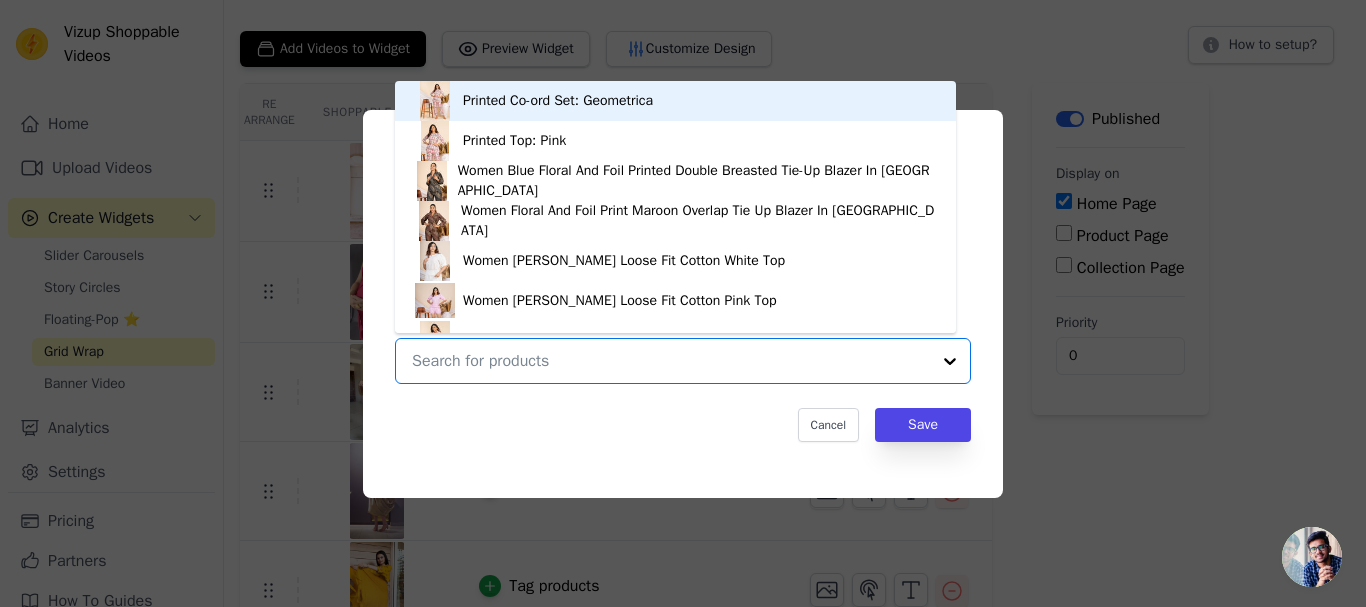 paste on "[PERSON_NAME] Partywear Gown: Silver" 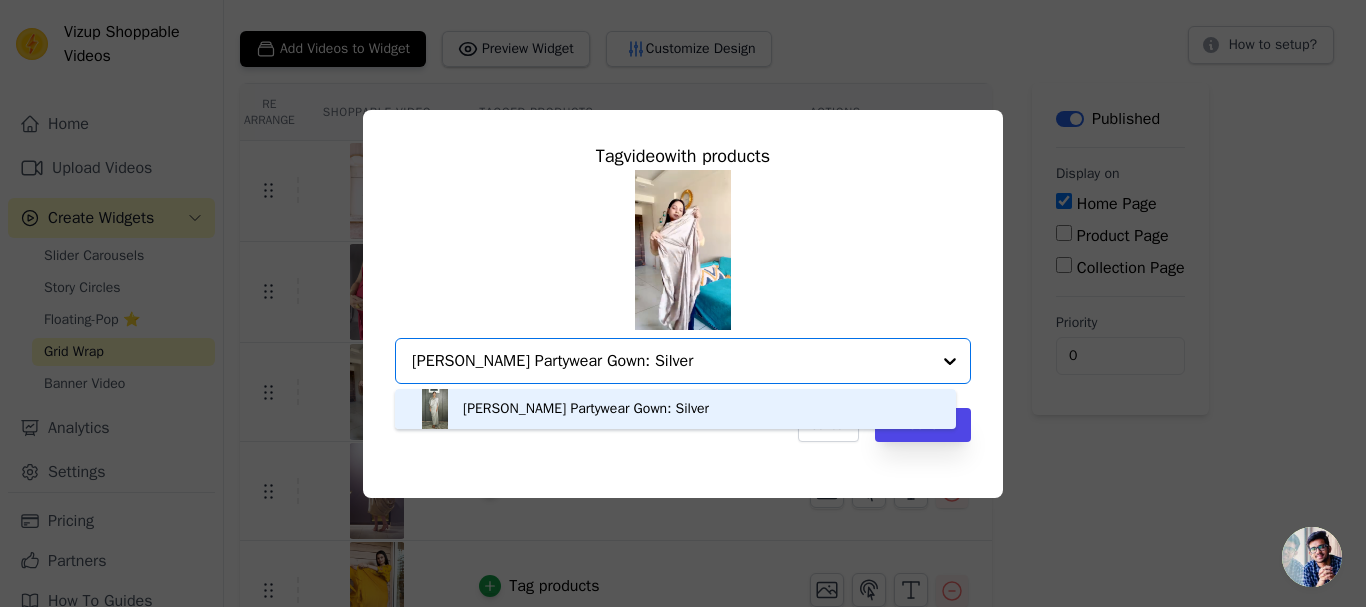 click on "[PERSON_NAME] Partywear Gown: Silver" at bounding box center [586, 409] 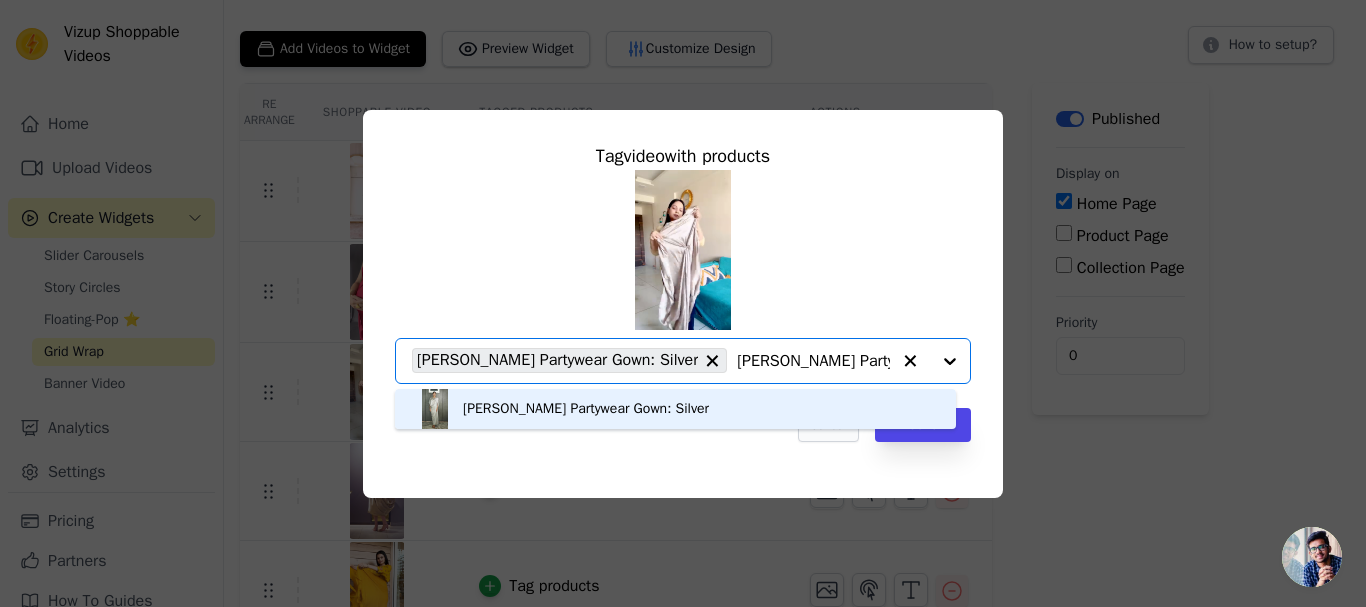type 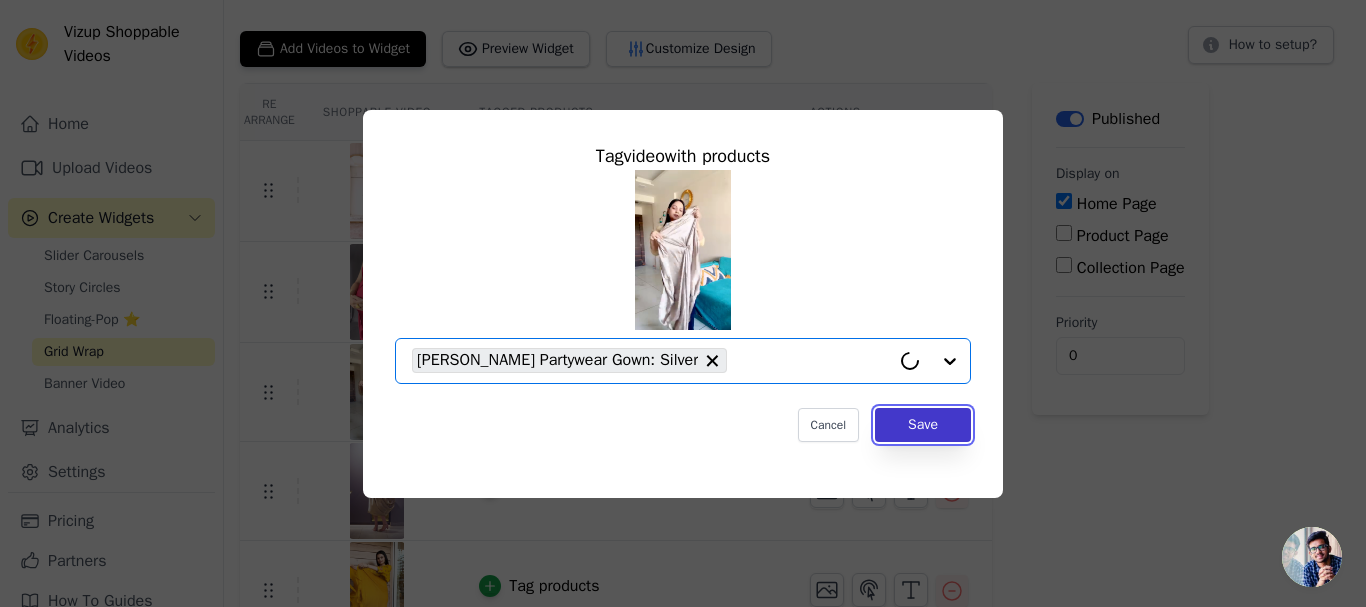 click on "Save" at bounding box center (923, 425) 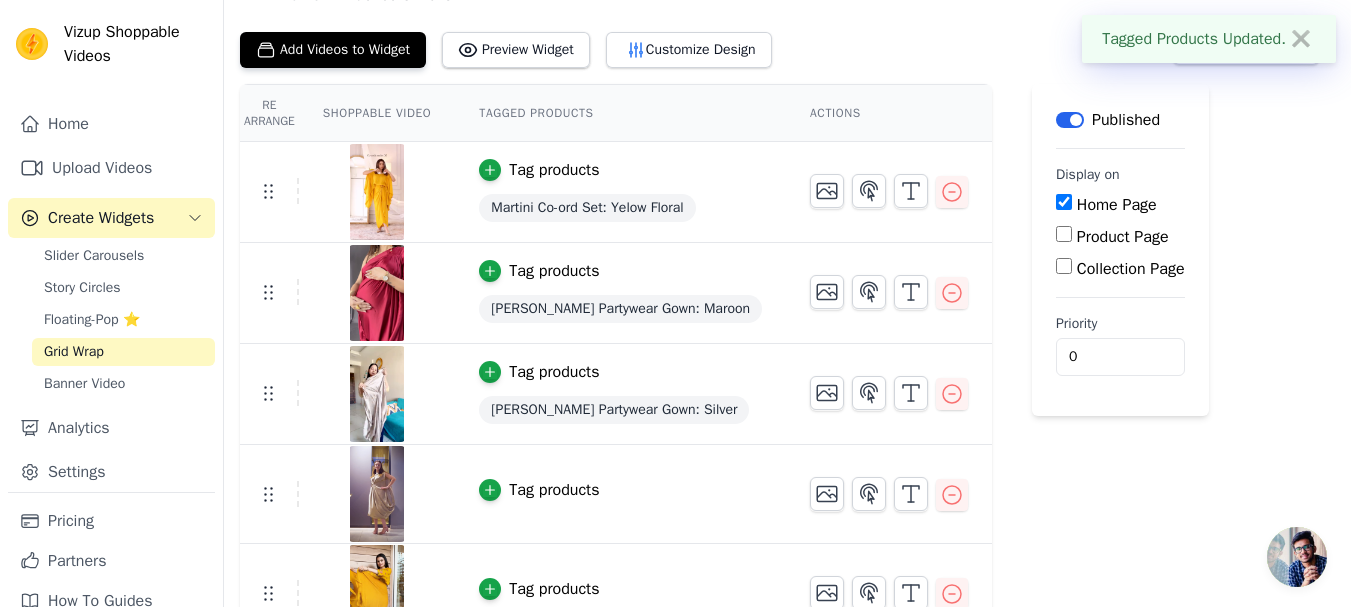 scroll, scrollTop: 200, scrollLeft: 0, axis: vertical 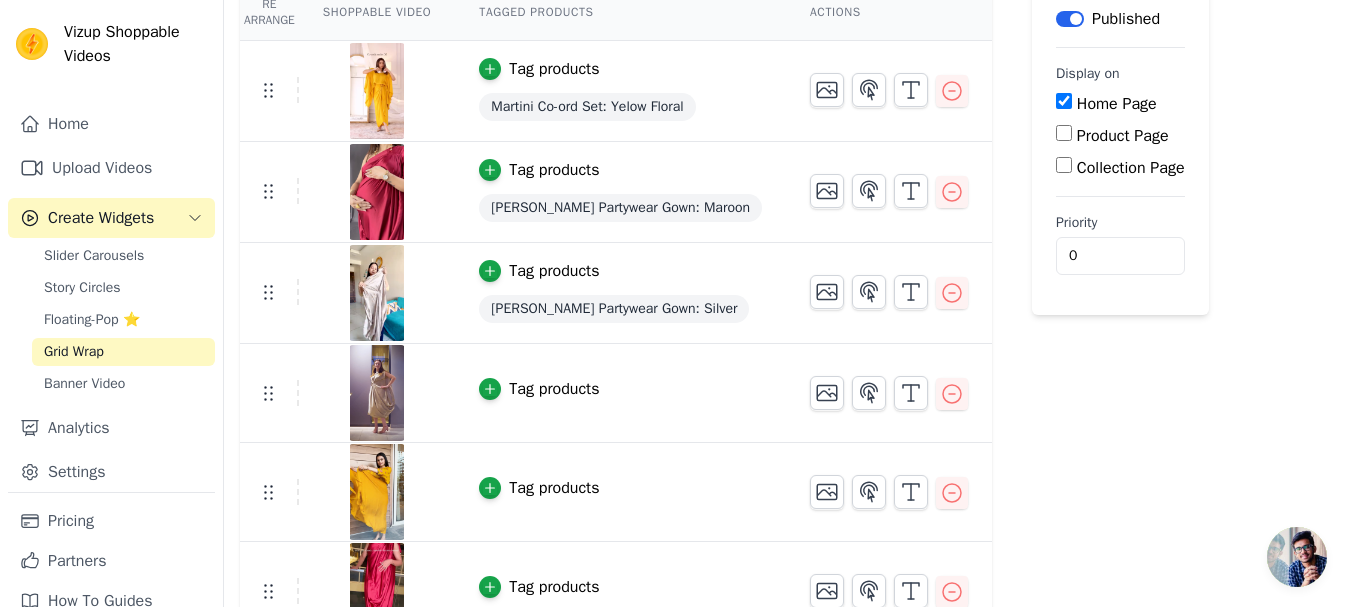 click on "Tag products" at bounding box center [554, 389] 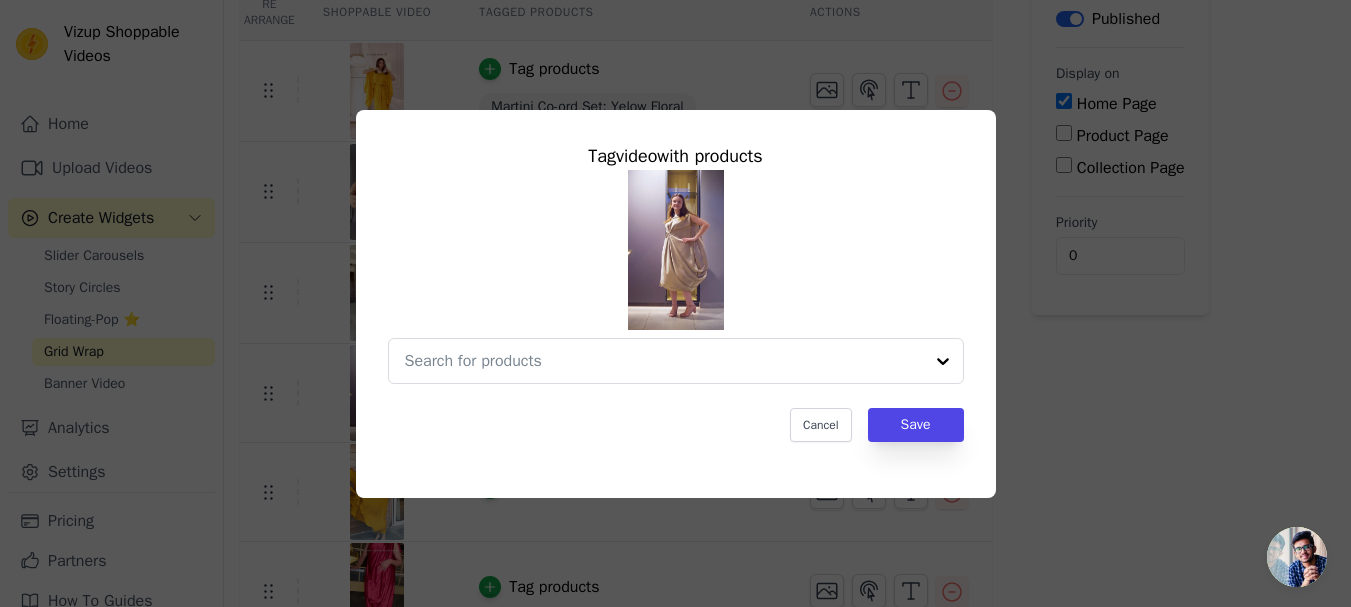 scroll, scrollTop: 0, scrollLeft: 0, axis: both 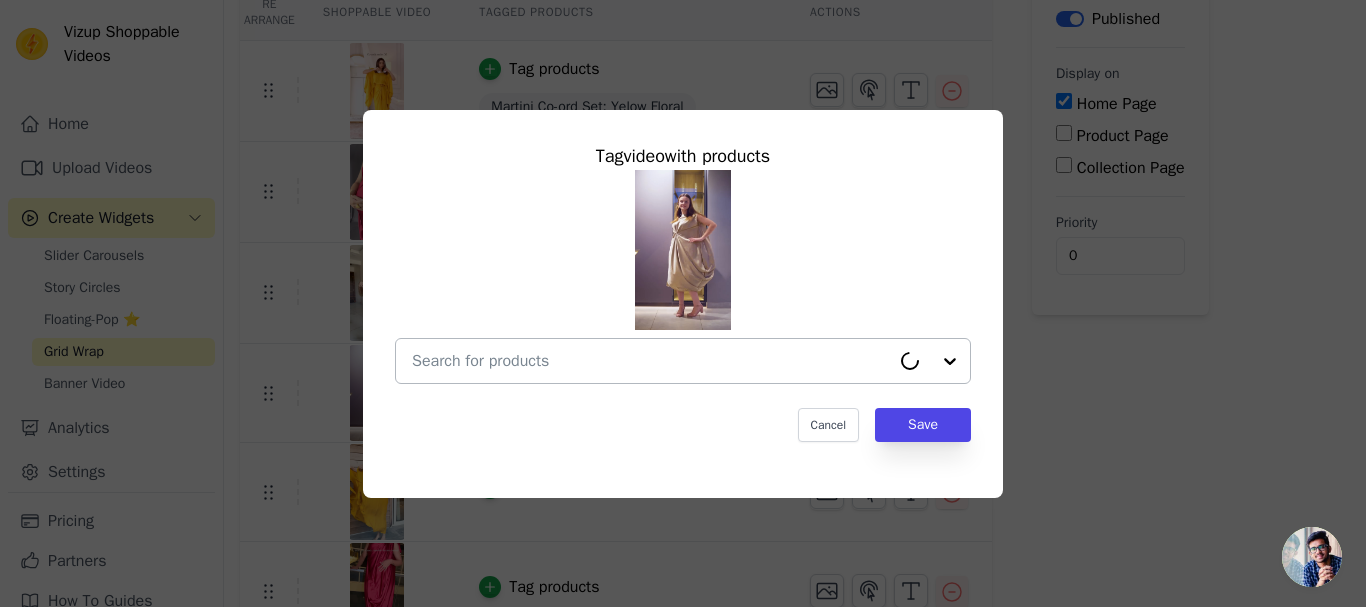 click at bounding box center (651, 361) 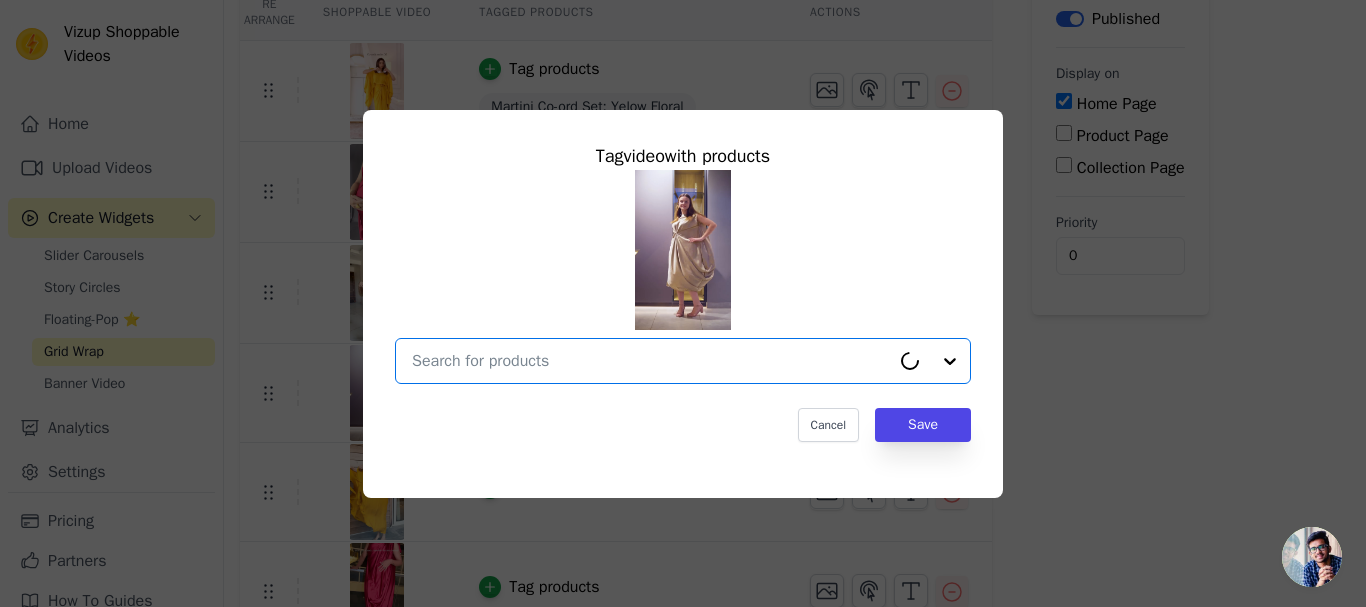 paste on "[PERSON_NAME] Cowl Dress: Silver" 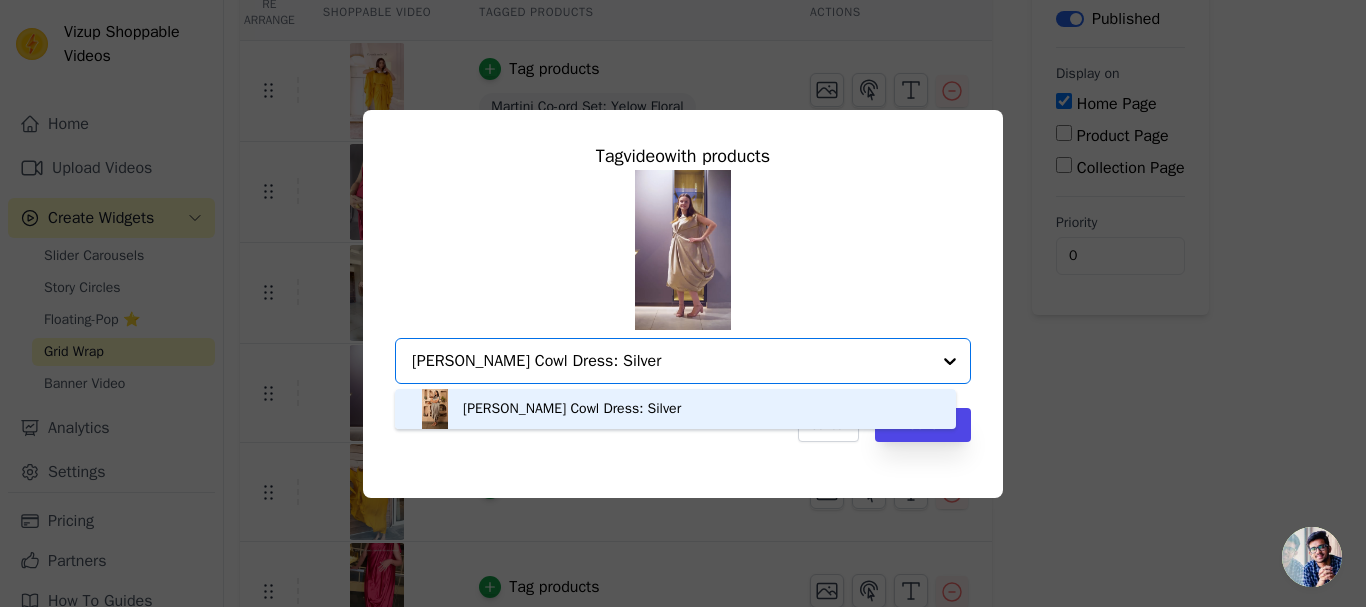 click on "[PERSON_NAME] Cowl Dress: Silver" at bounding box center [675, 409] 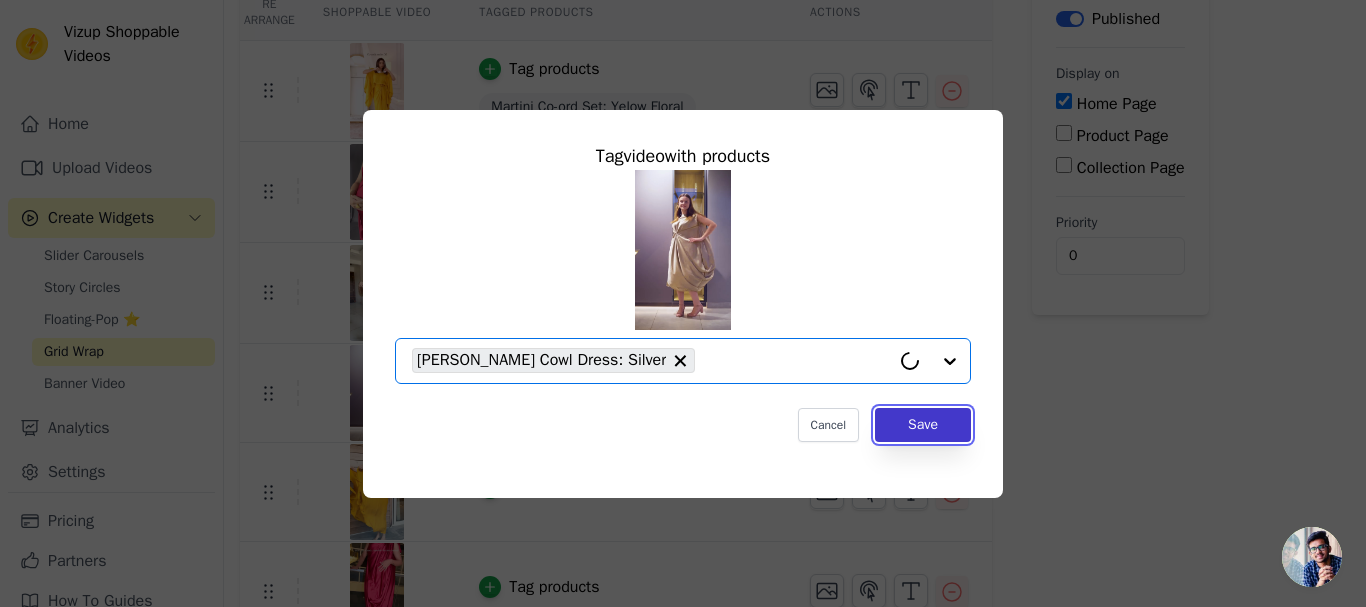 click on "Save" at bounding box center (923, 425) 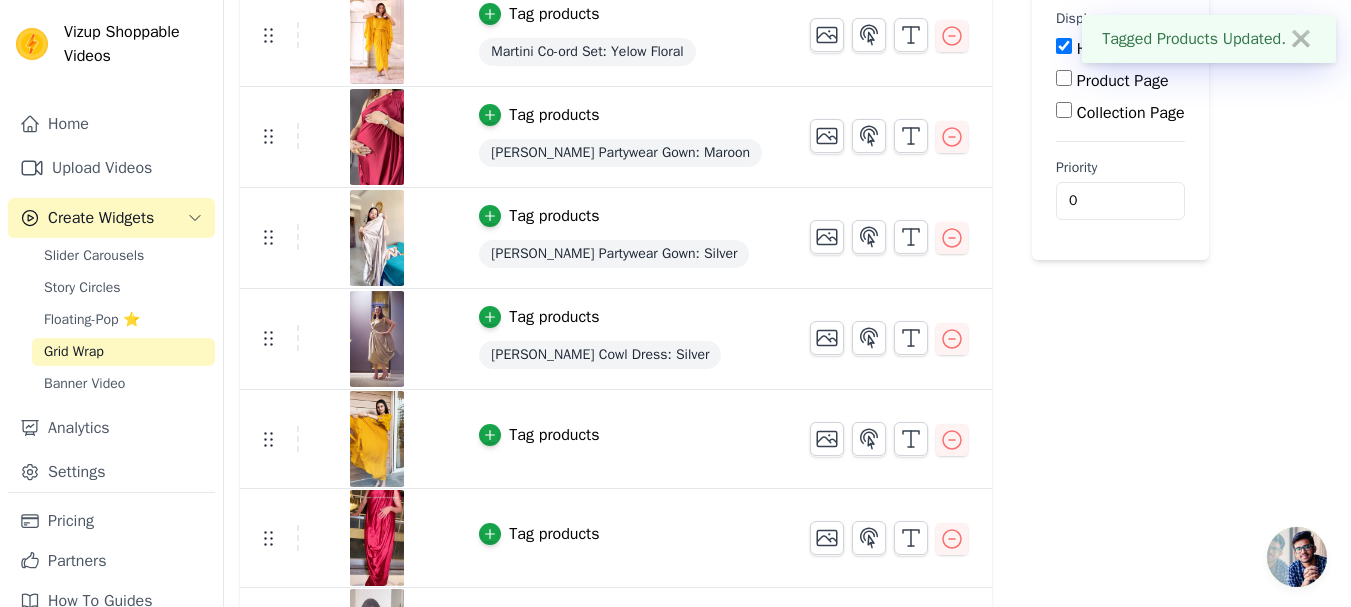 scroll, scrollTop: 300, scrollLeft: 0, axis: vertical 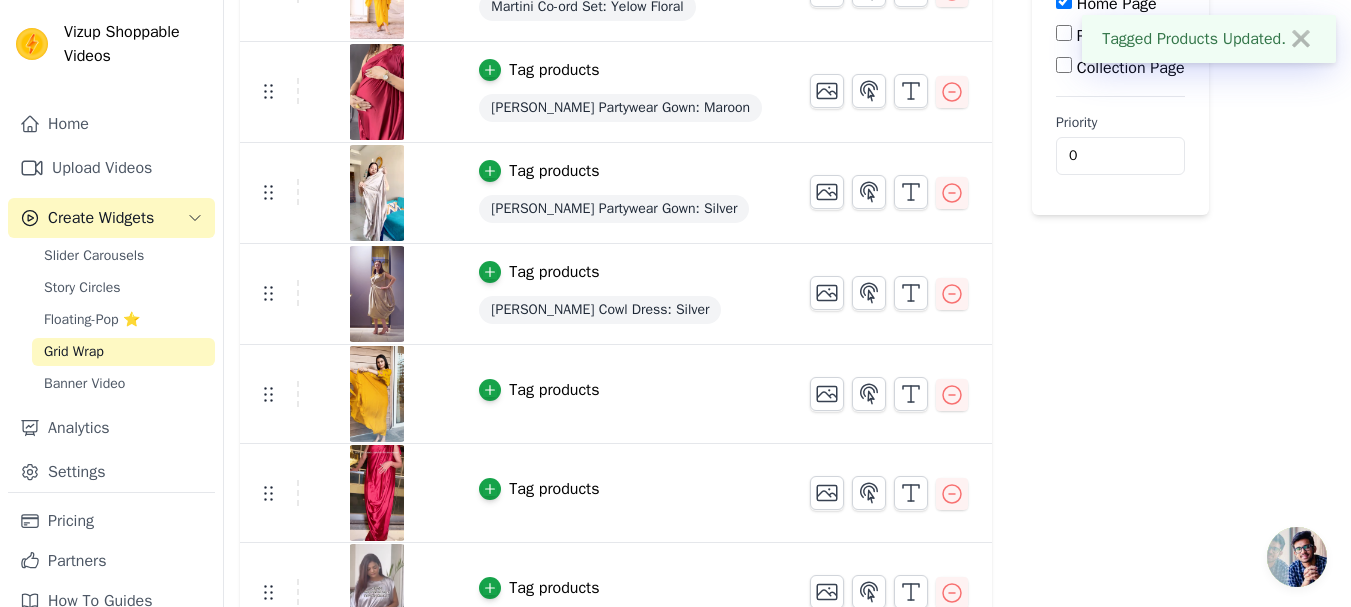 click on "Tag products" at bounding box center (554, 390) 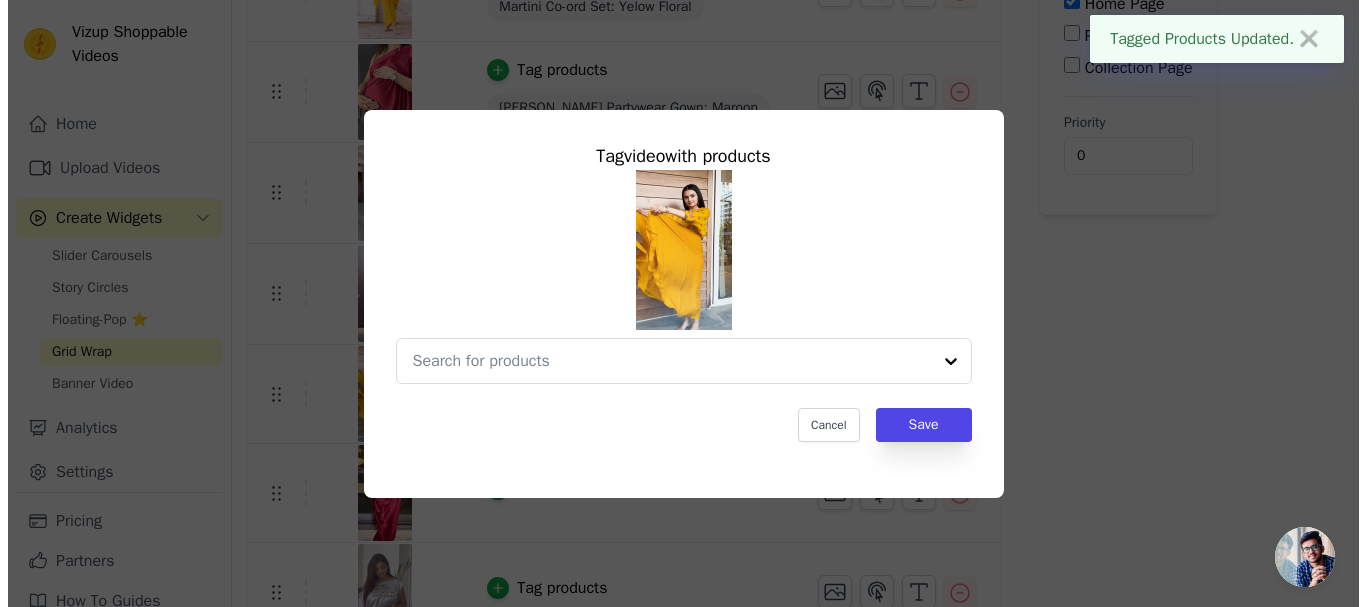 scroll, scrollTop: 0, scrollLeft: 0, axis: both 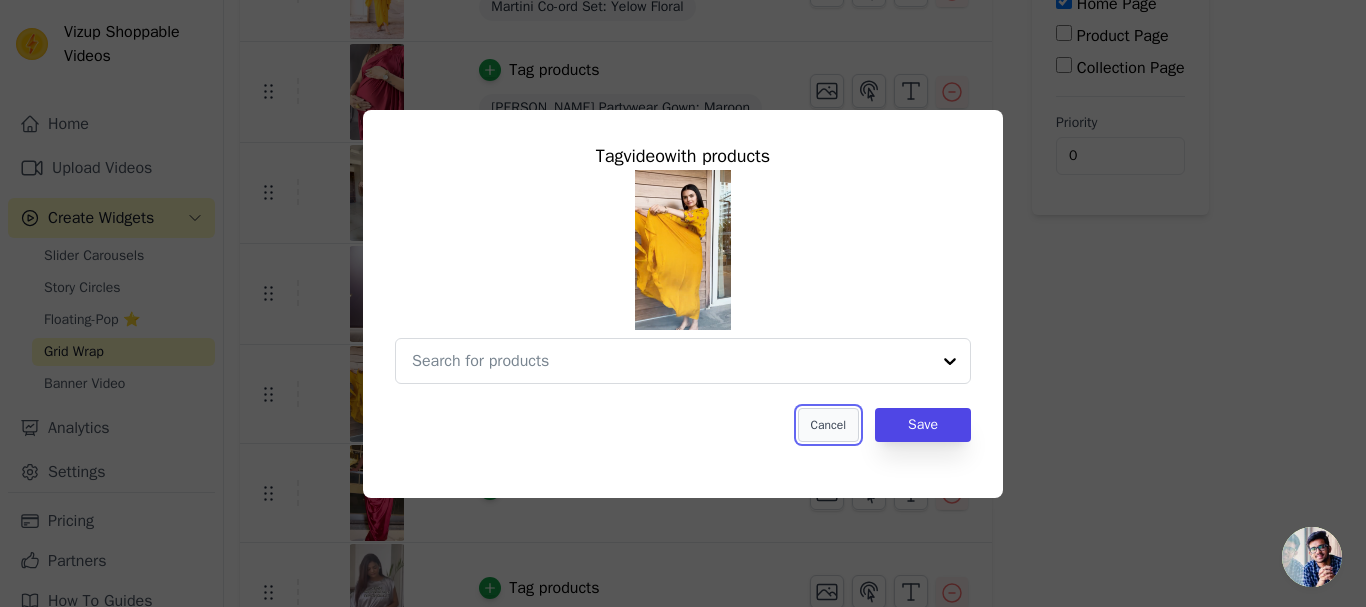 click on "Cancel" at bounding box center (828, 425) 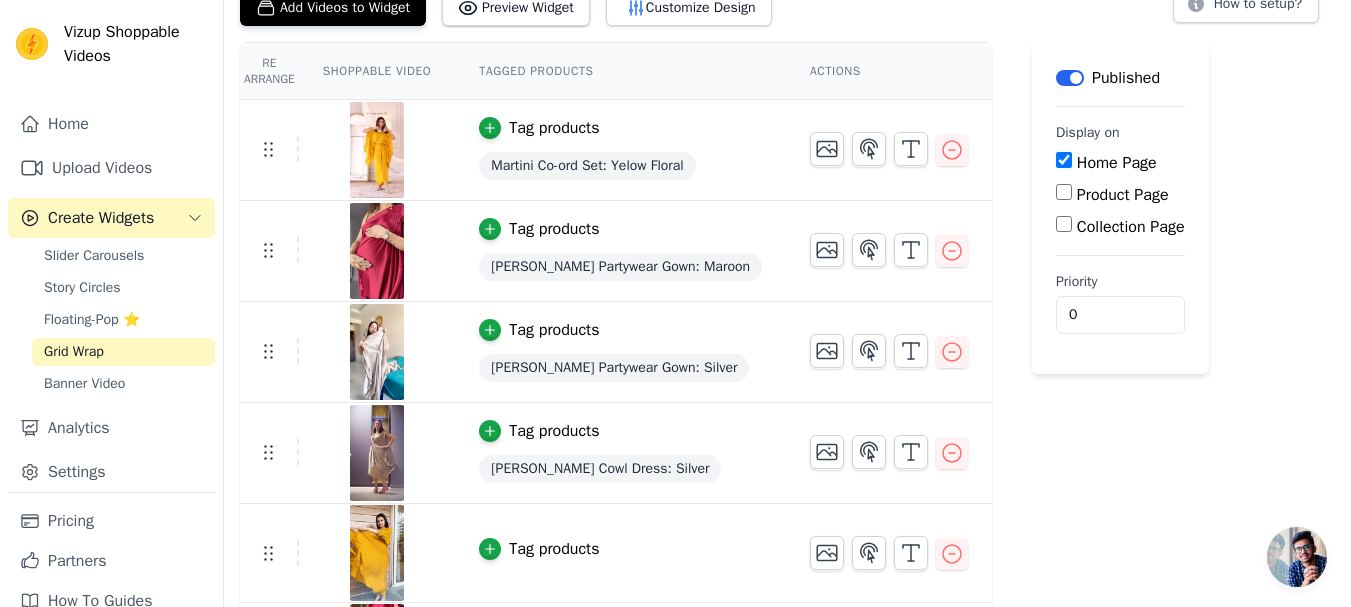 scroll, scrollTop: 100, scrollLeft: 0, axis: vertical 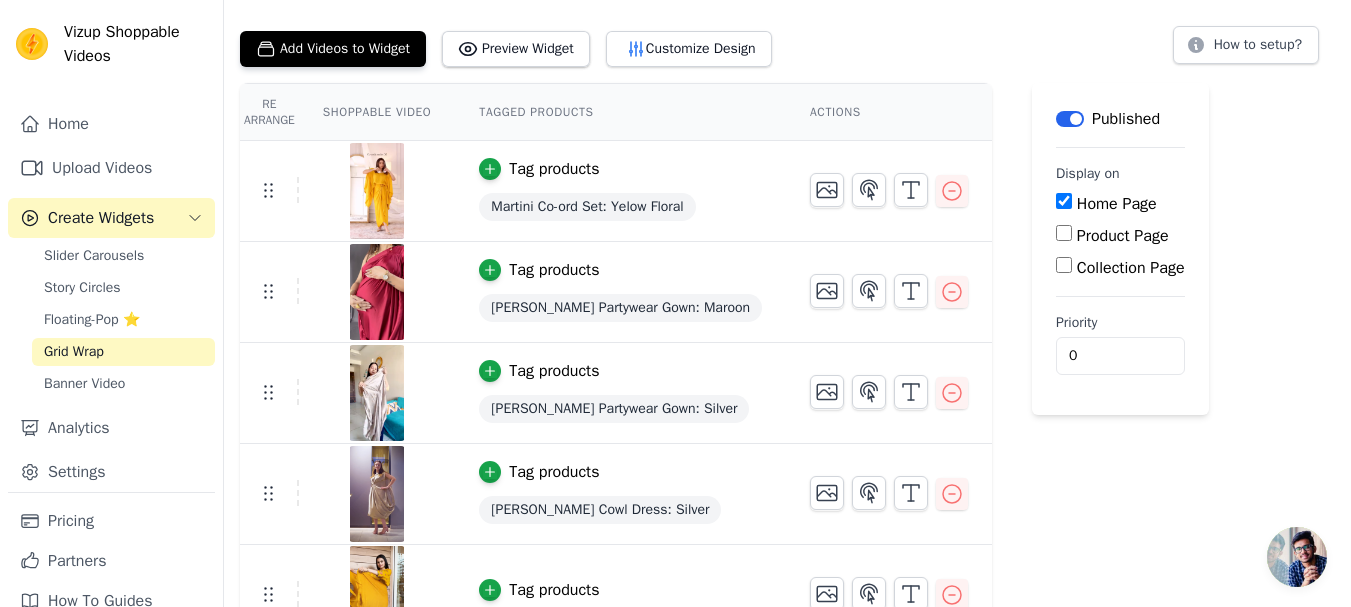 click on "Martini Co-ord Set: Yelow Floral" at bounding box center [587, 207] 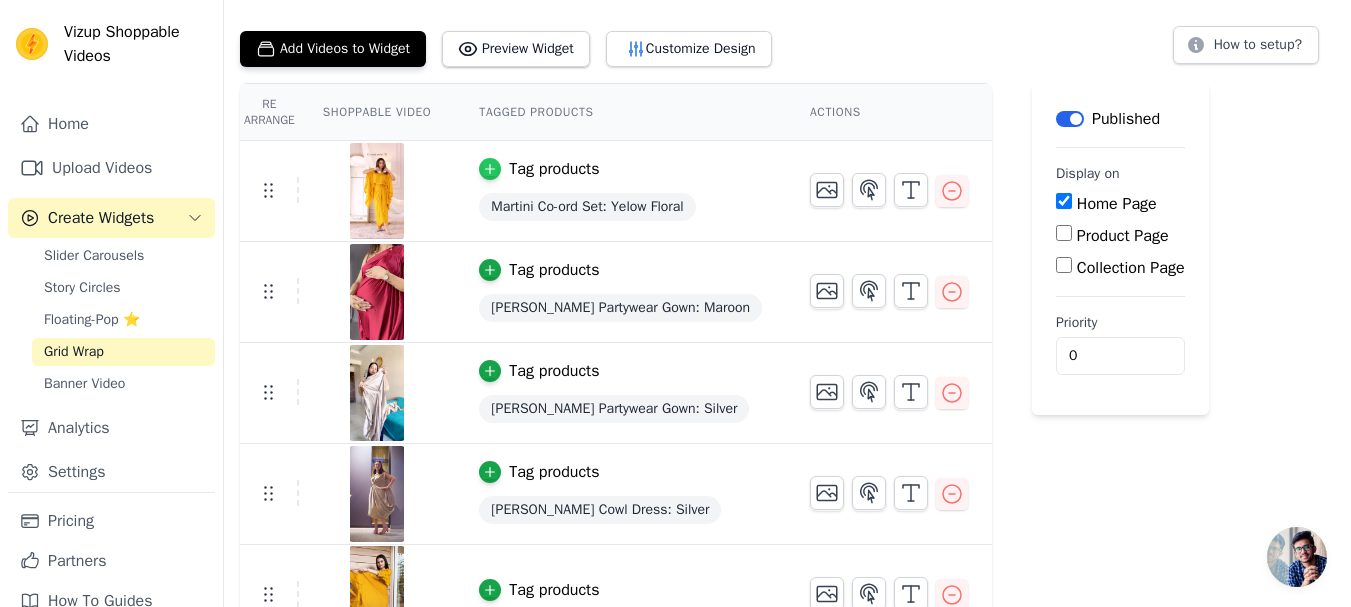 click 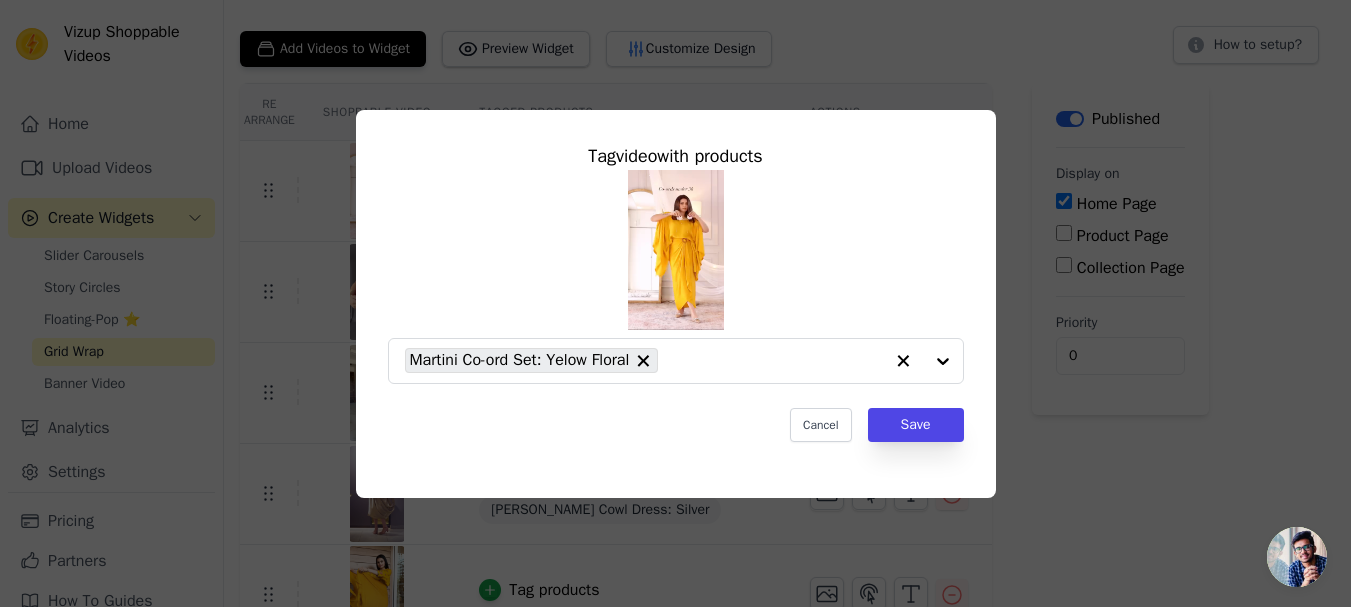 scroll, scrollTop: 0, scrollLeft: 0, axis: both 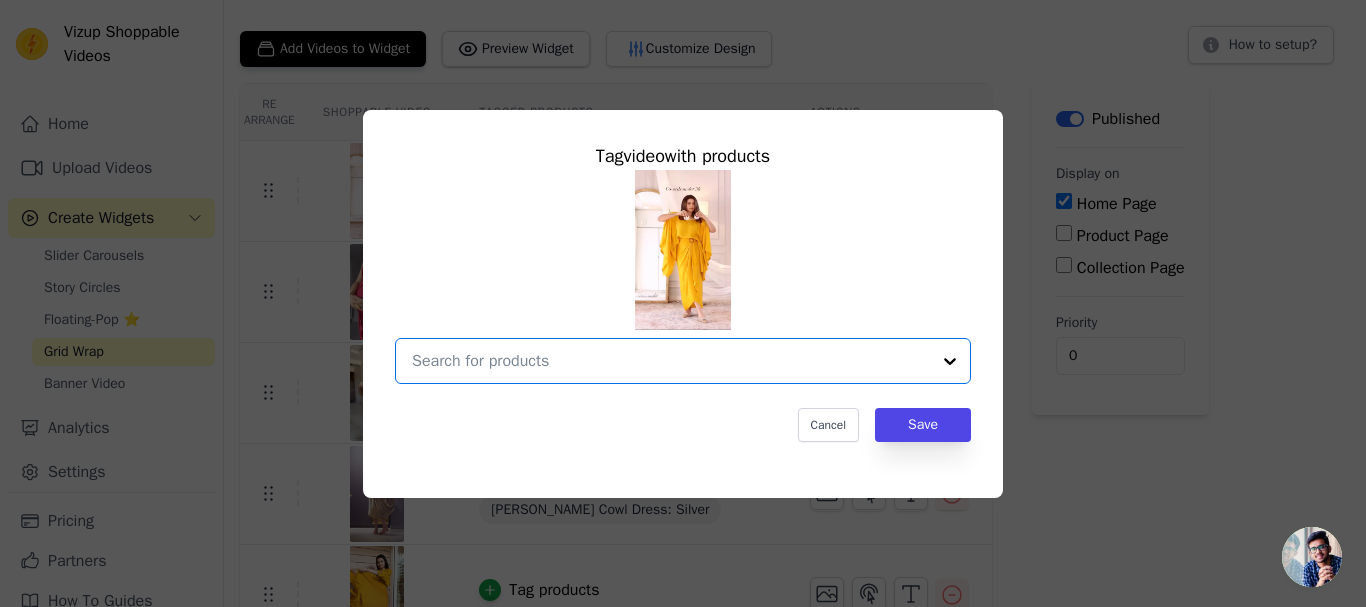 click at bounding box center [671, 361] 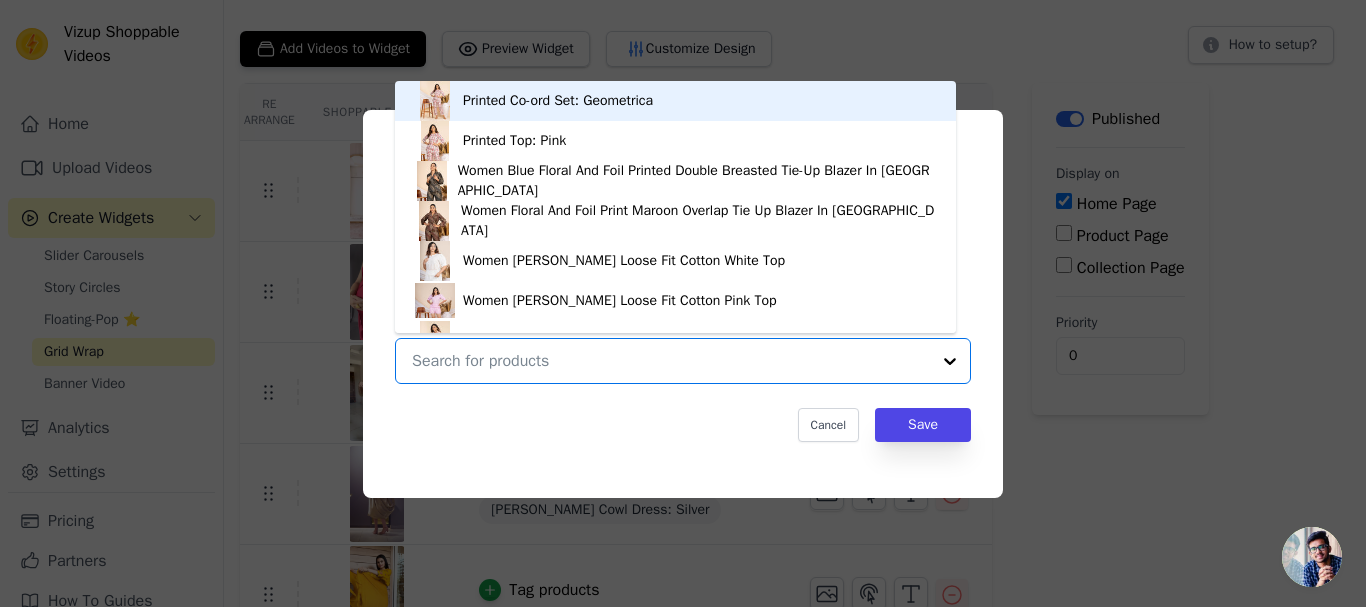 paste on "[PERSON_NAME] Co-ord Set: Yellow" 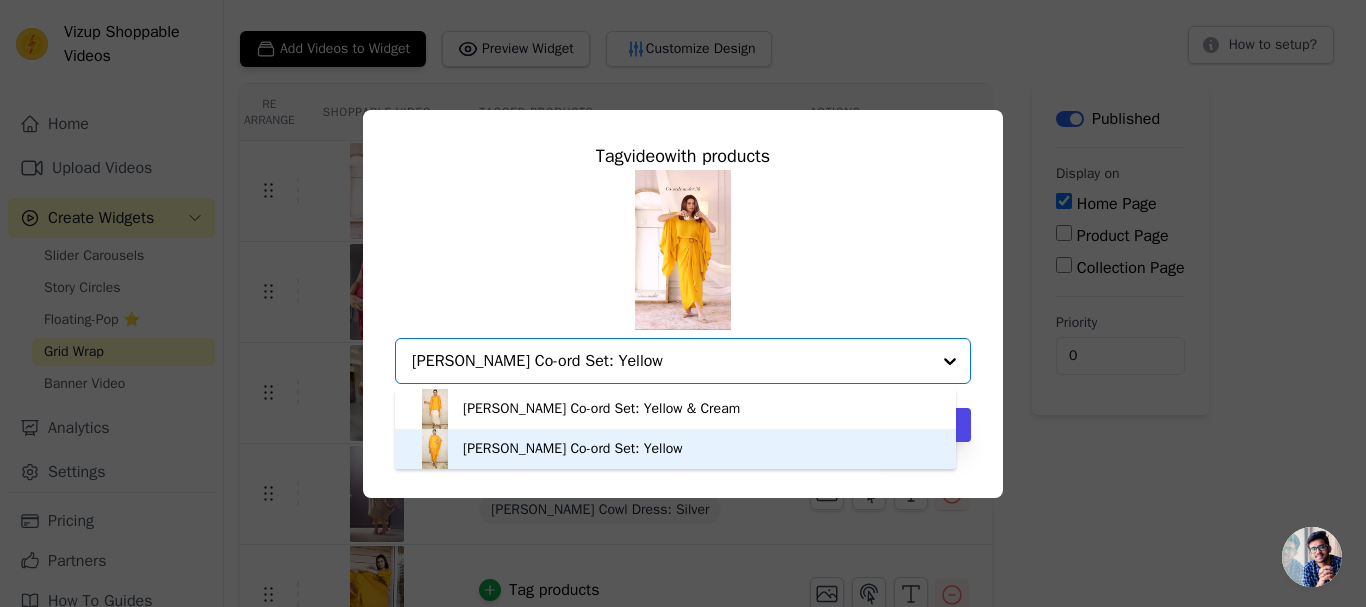 click on "[PERSON_NAME] Co-ord Set: Yellow" at bounding box center [573, 449] 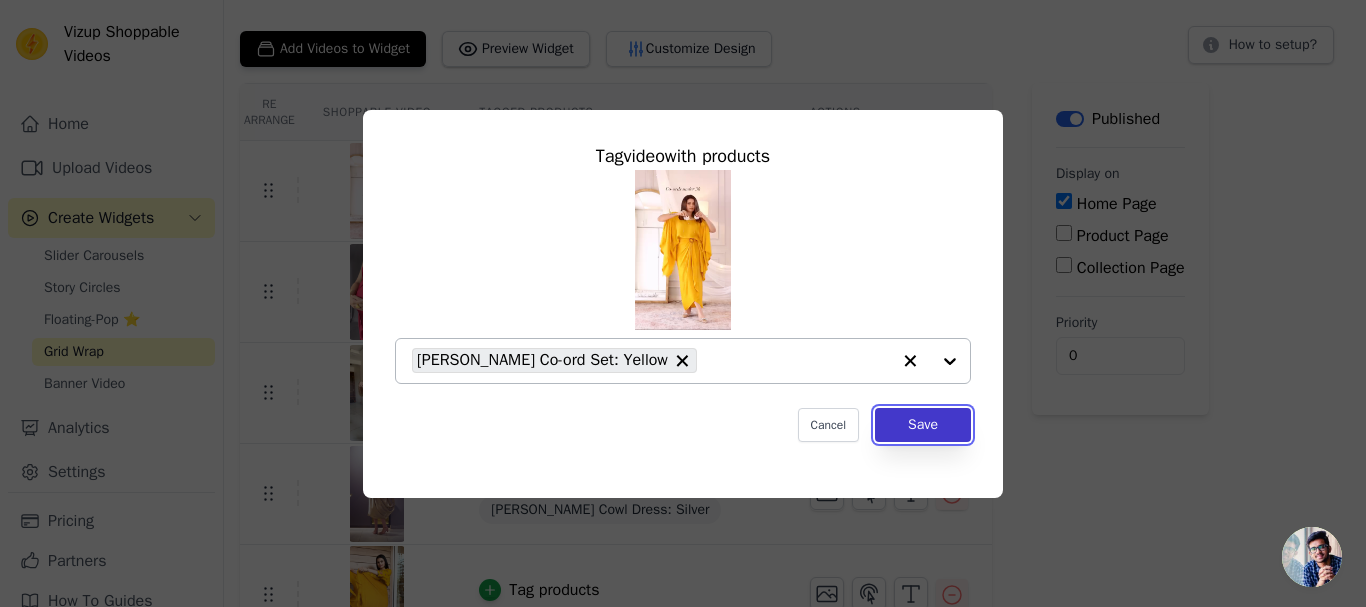 click on "Save" at bounding box center [923, 425] 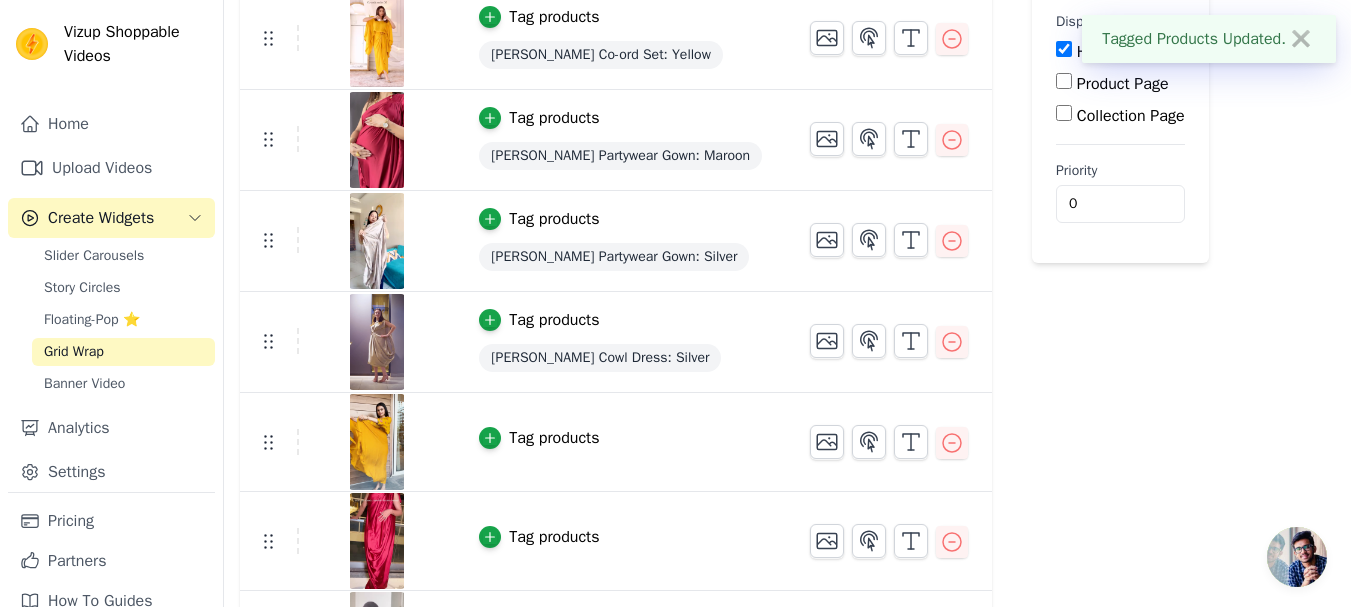 scroll, scrollTop: 300, scrollLeft: 0, axis: vertical 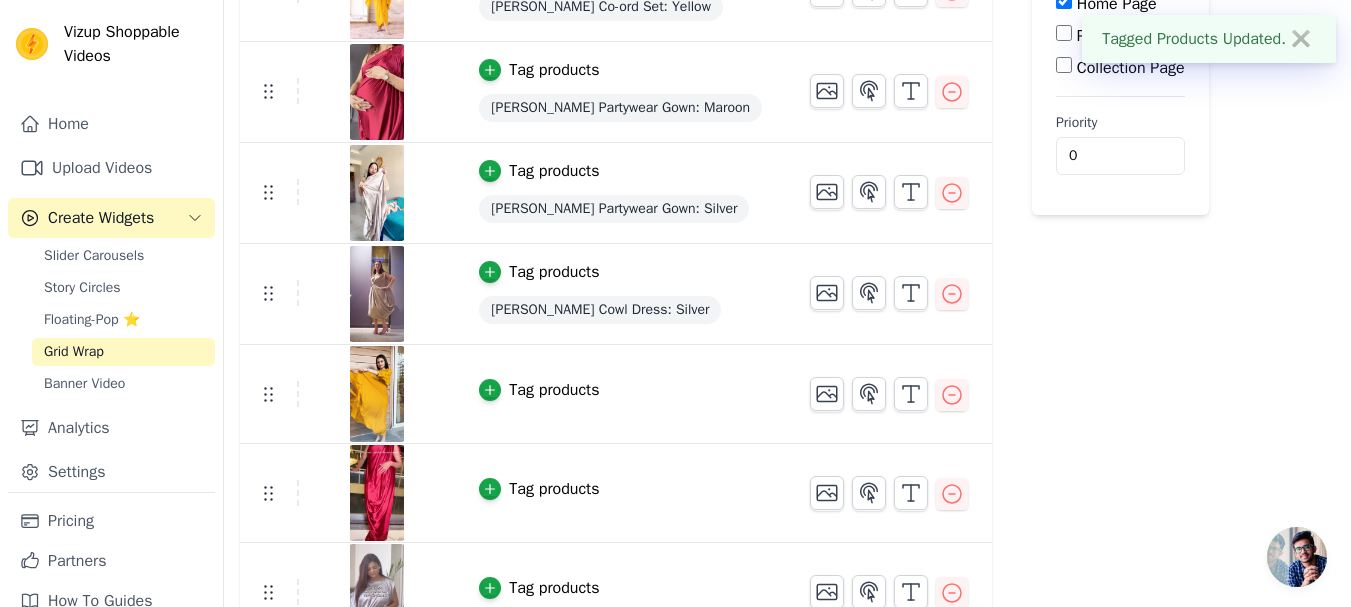 click on "Tag products" at bounding box center [554, 390] 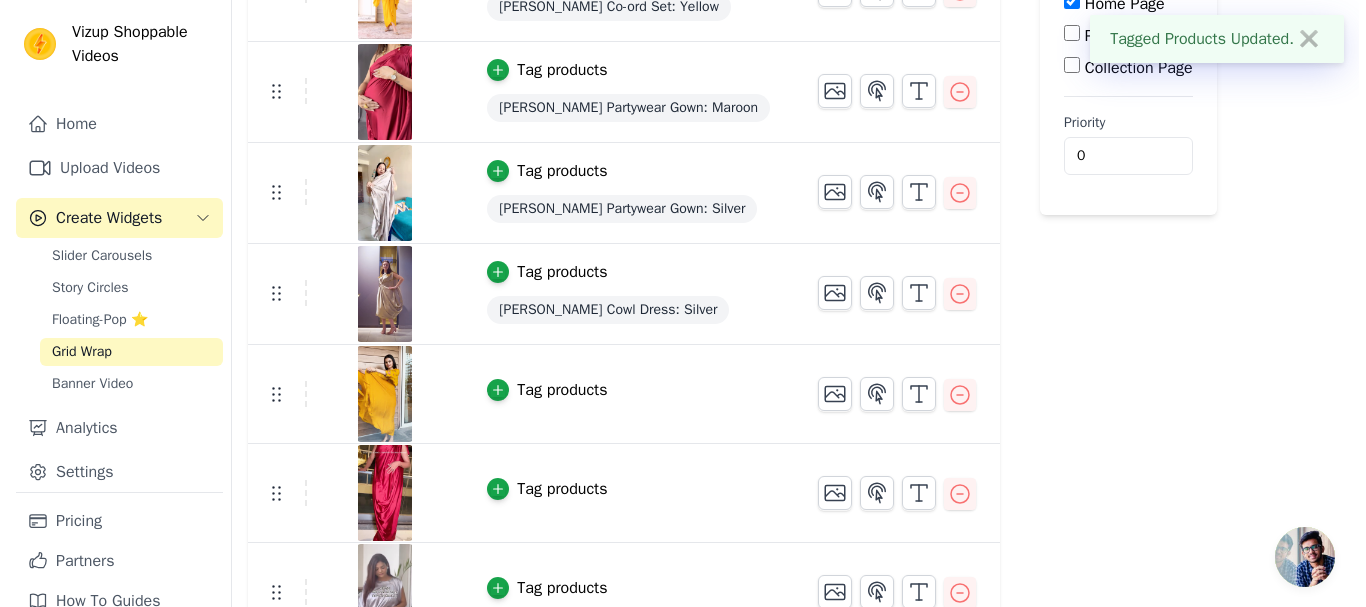 scroll, scrollTop: 0, scrollLeft: 0, axis: both 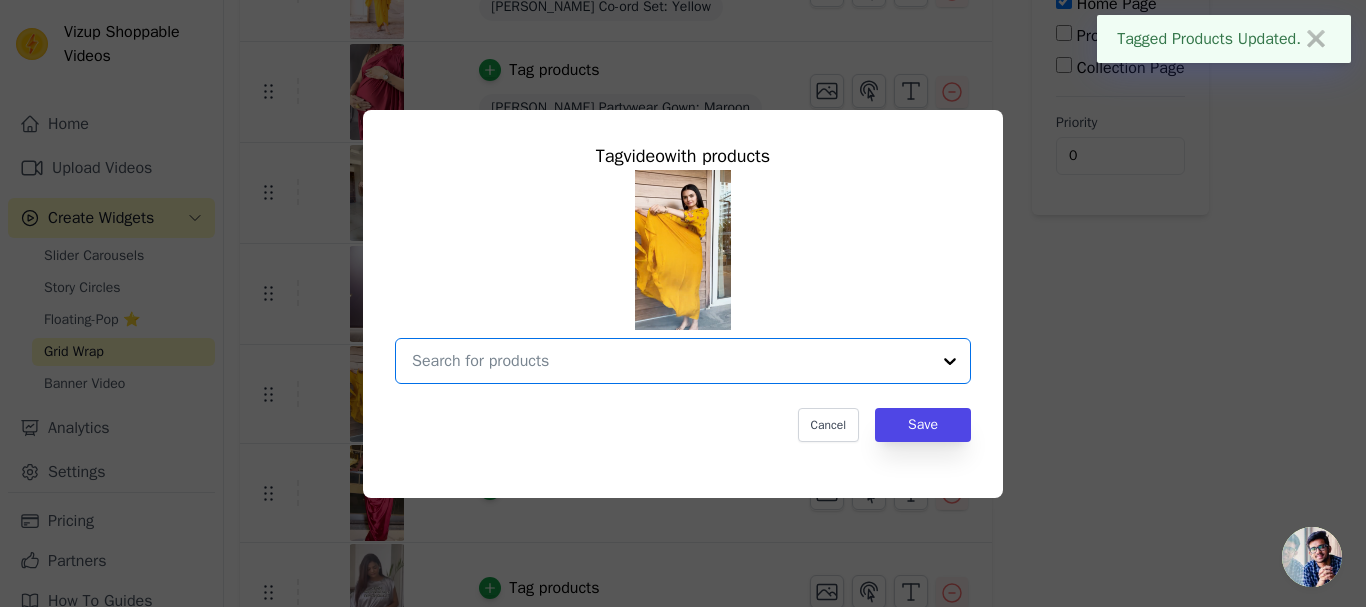 click at bounding box center (671, 361) 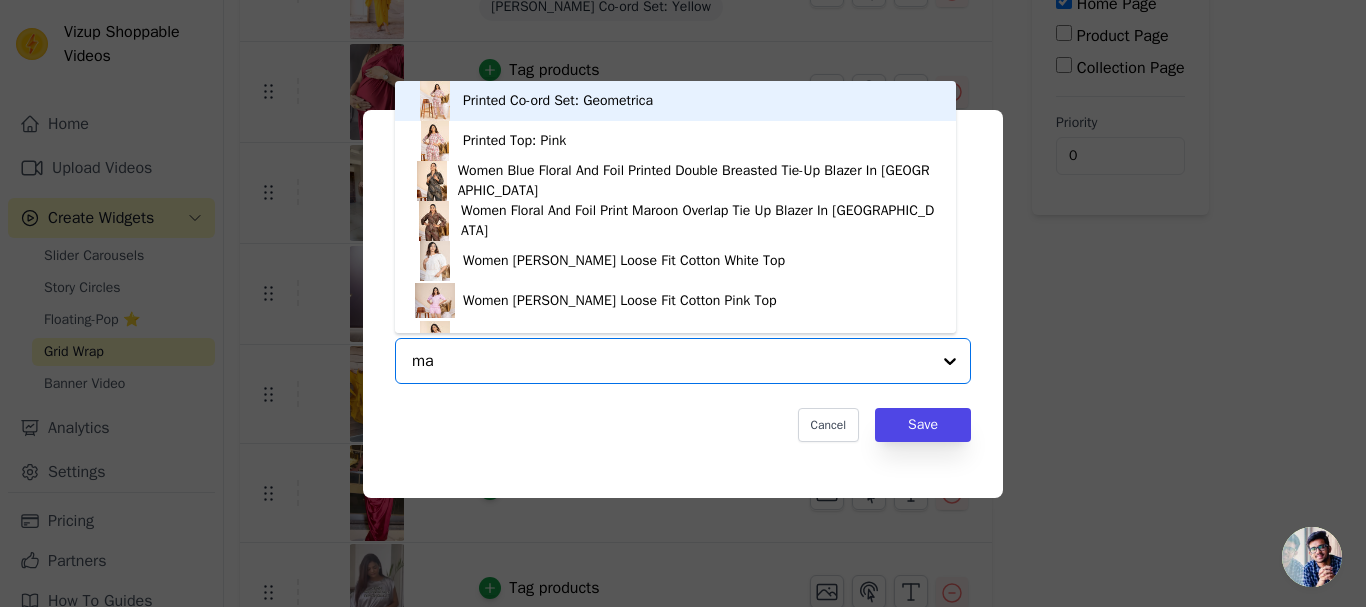 type on "mar" 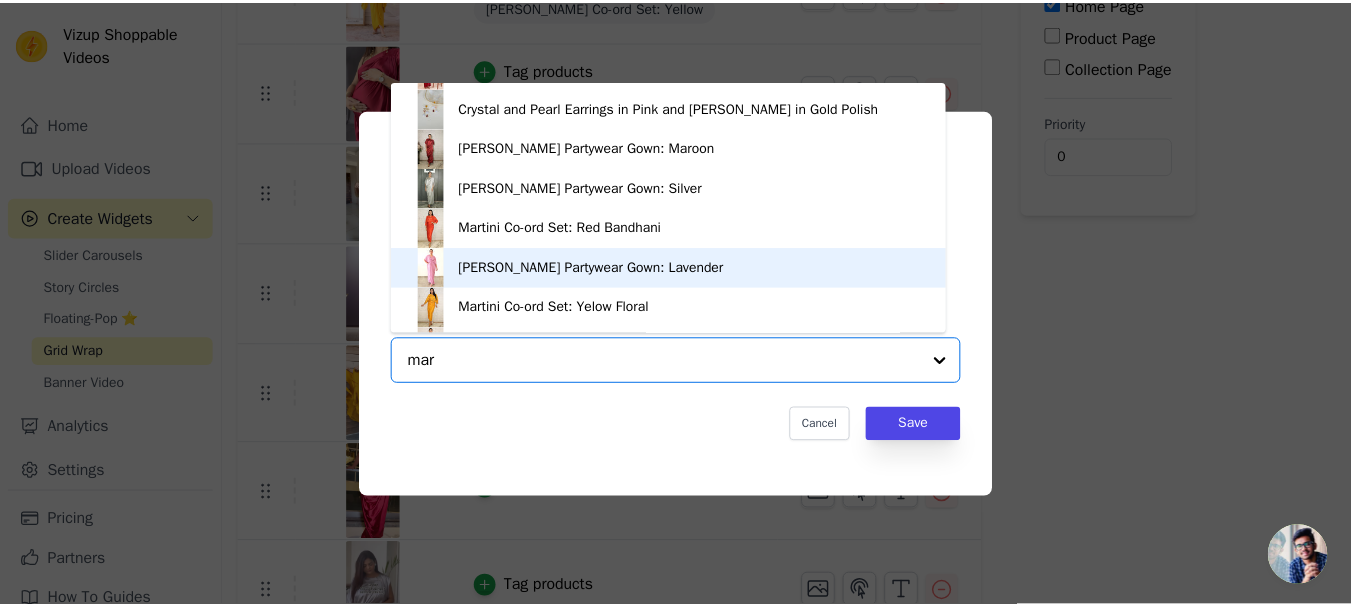 scroll, scrollTop: 228, scrollLeft: 0, axis: vertical 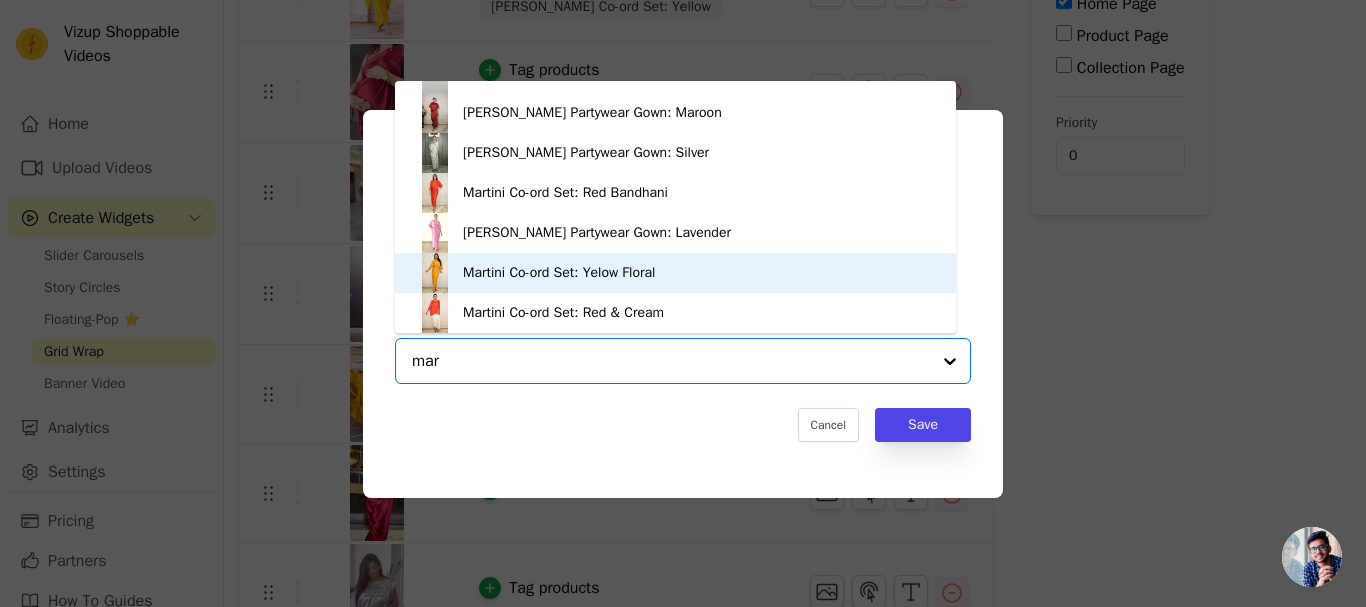 click on "Martini Co-ord Set: Yelow Floral" at bounding box center [559, 273] 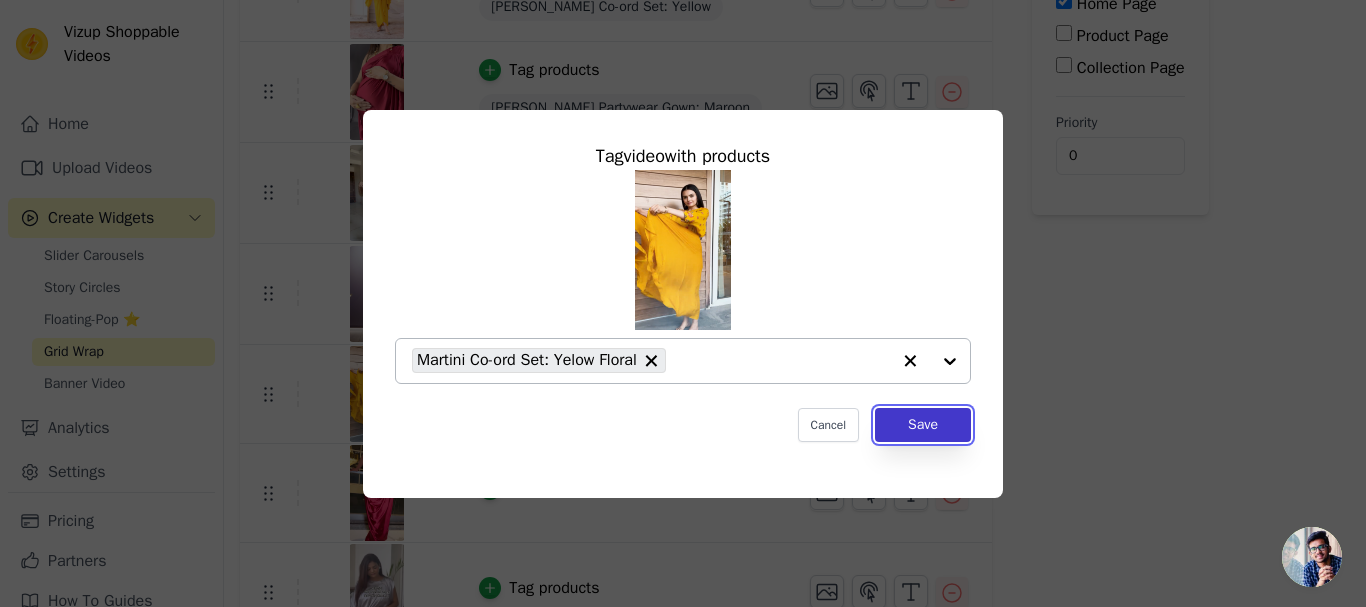 click on "Save" at bounding box center (923, 425) 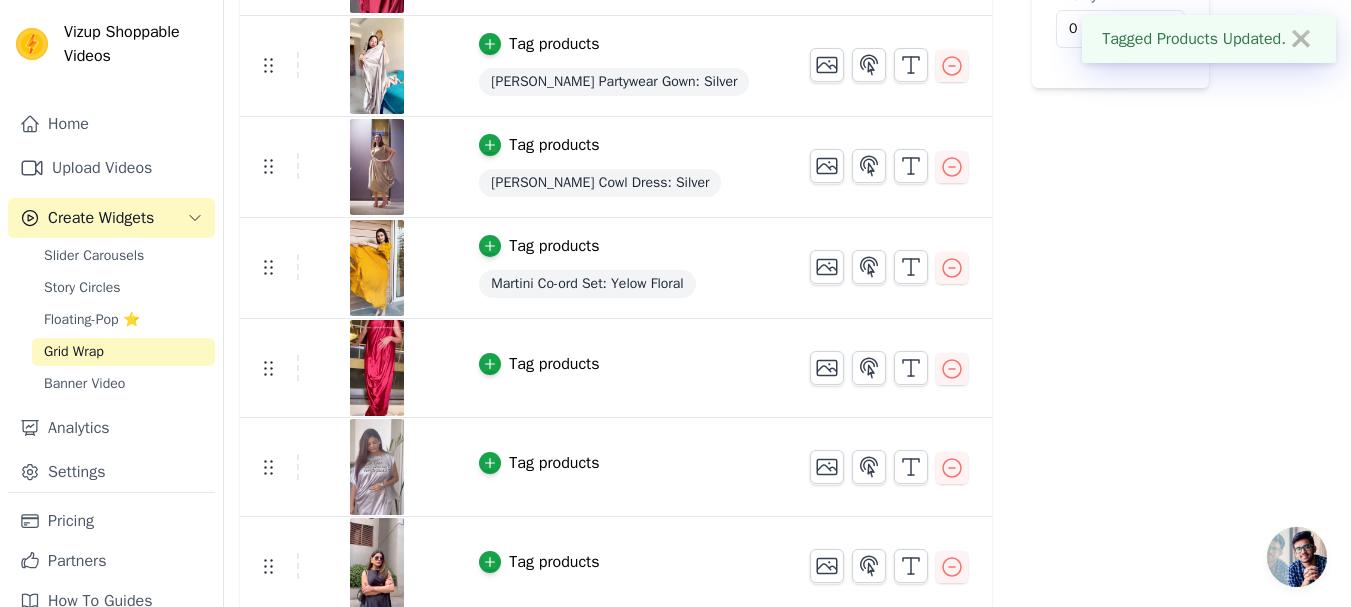 scroll, scrollTop: 435, scrollLeft: 0, axis: vertical 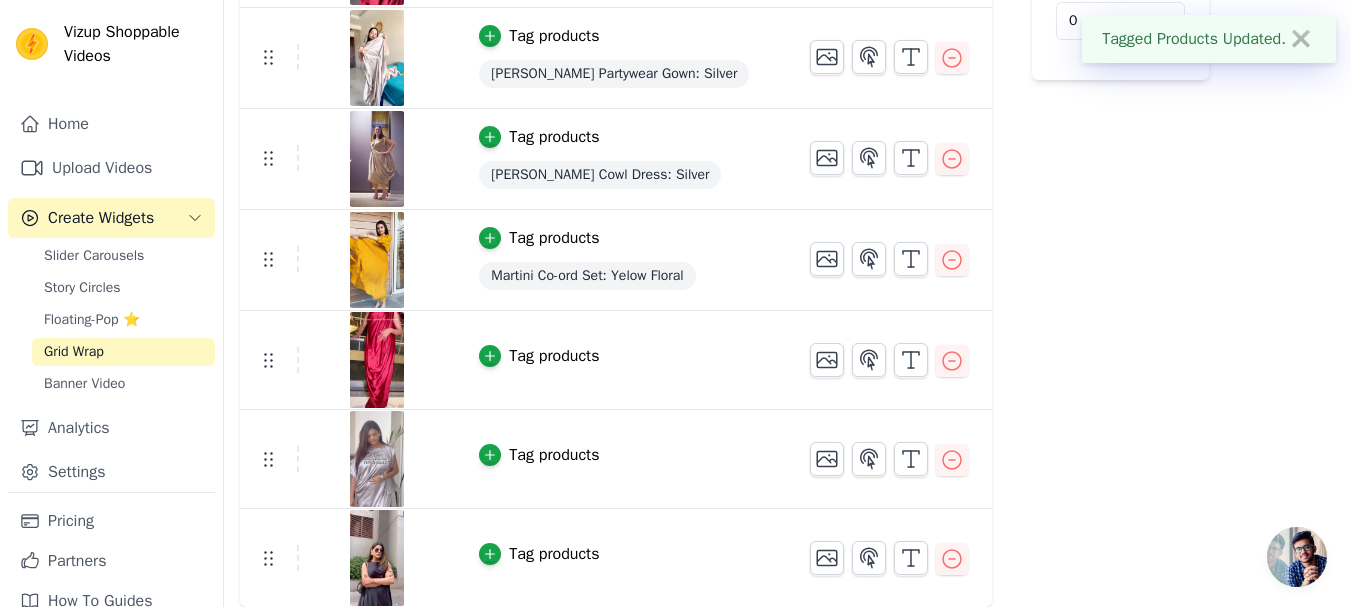 click on "Tag products" at bounding box center [554, 356] 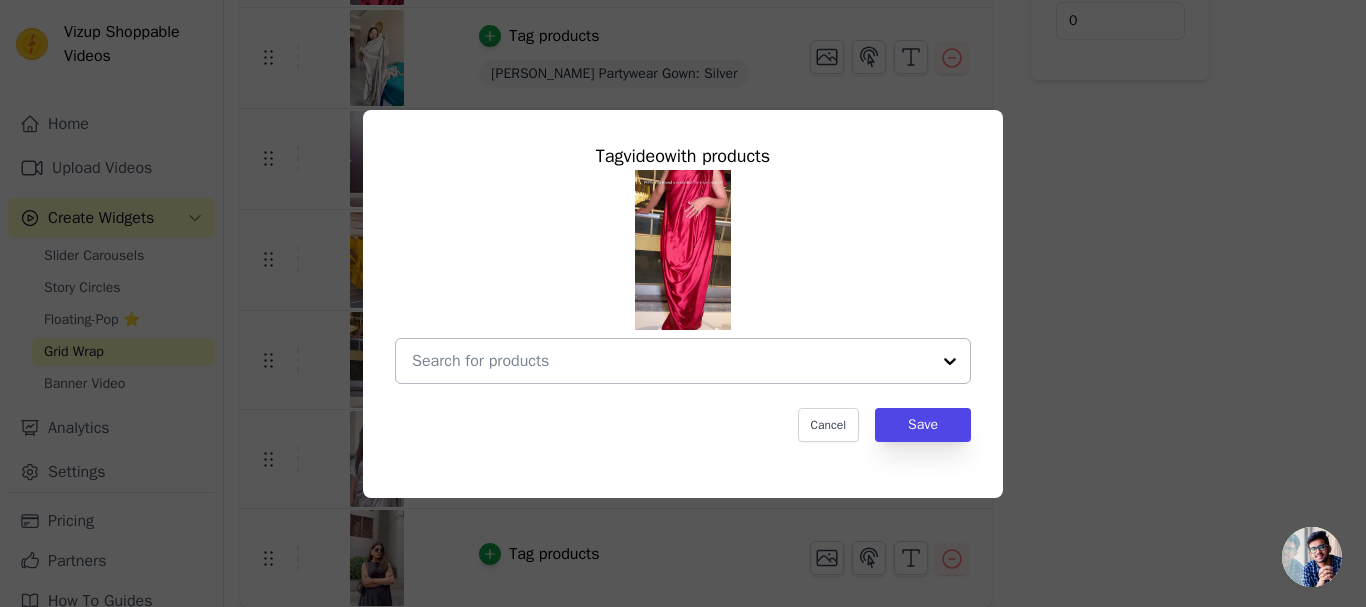 click at bounding box center (671, 361) 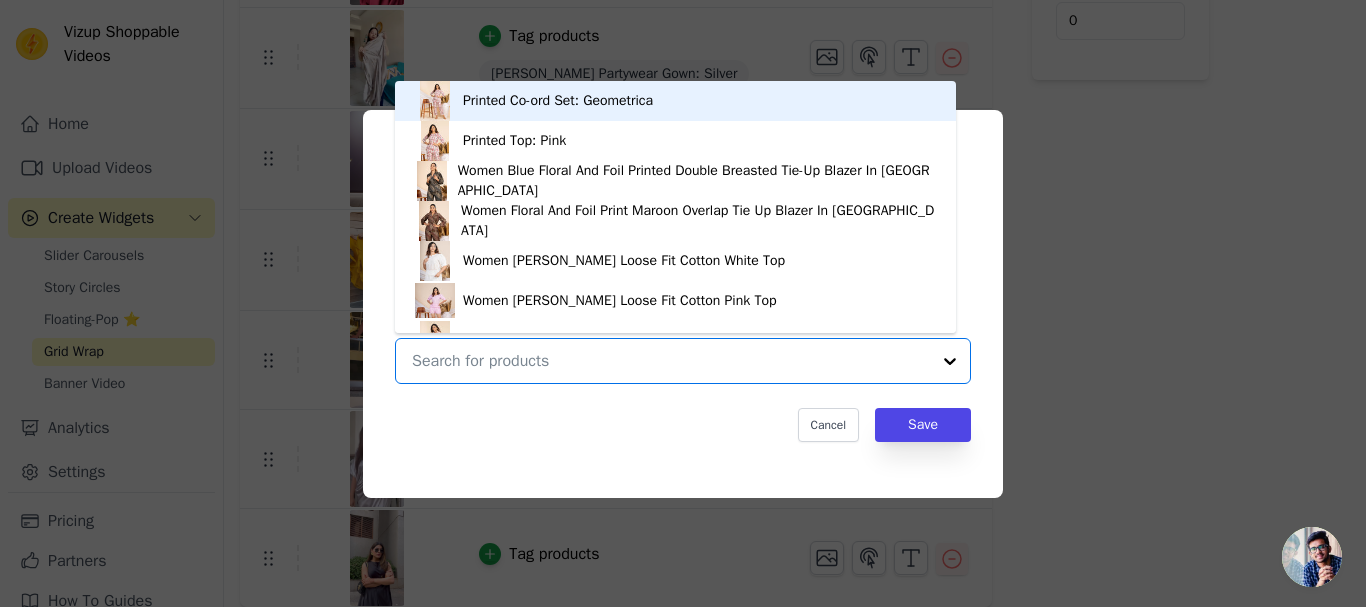 paste on "Sissy One Shoulder Dress: Maroon" 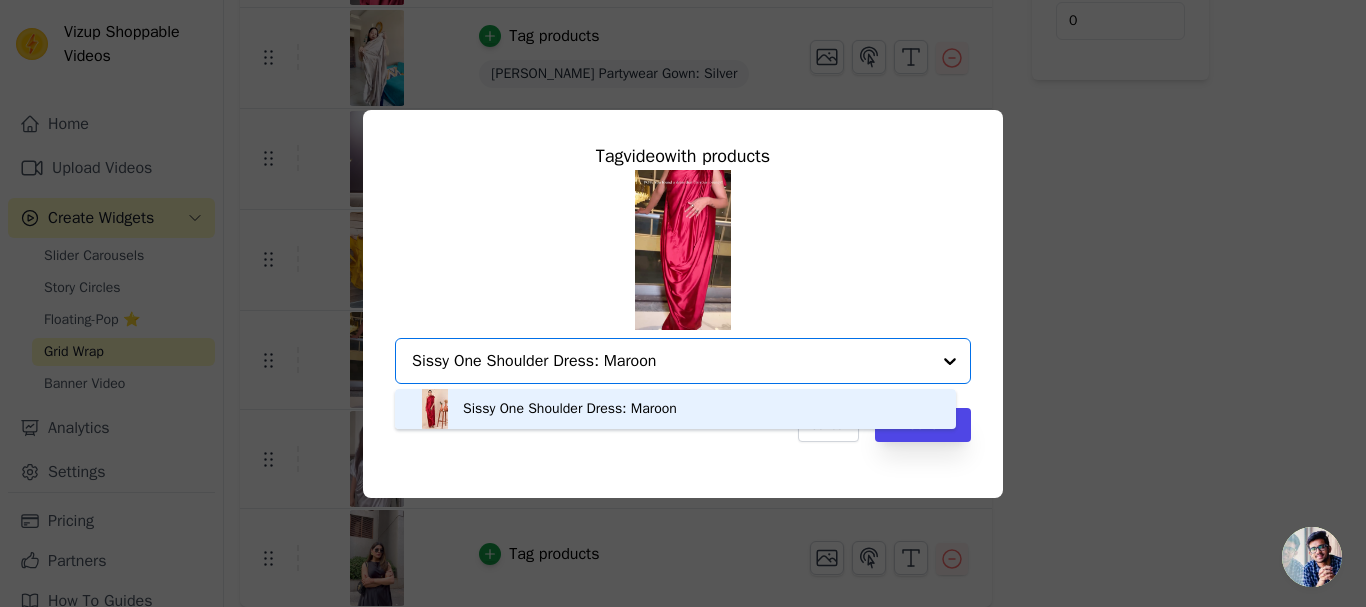 click on "Sissy One Shoulder Dress: Maroon" at bounding box center [570, 409] 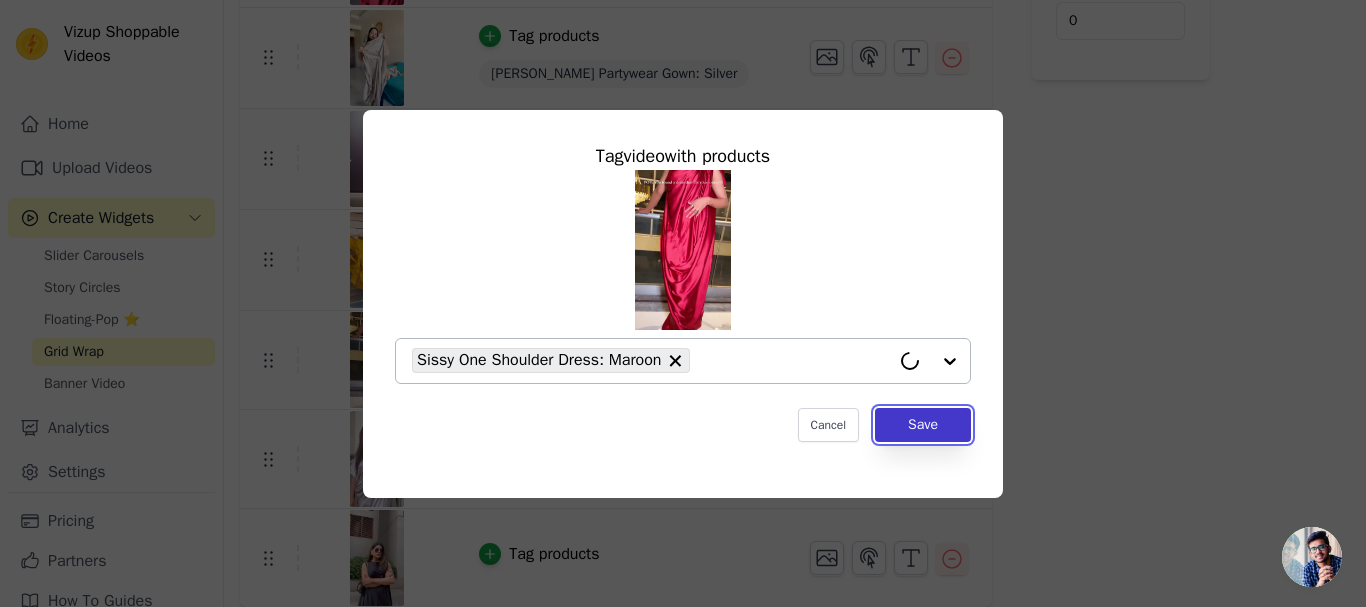 click on "Save" at bounding box center [923, 425] 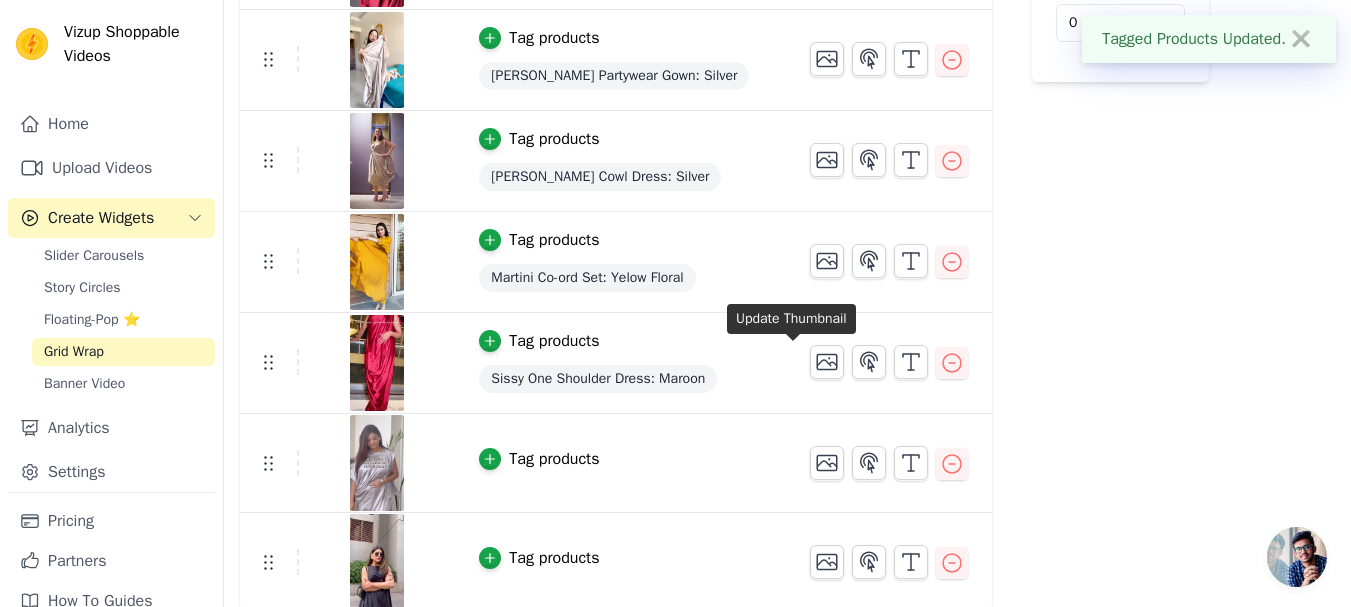 scroll, scrollTop: 437, scrollLeft: 0, axis: vertical 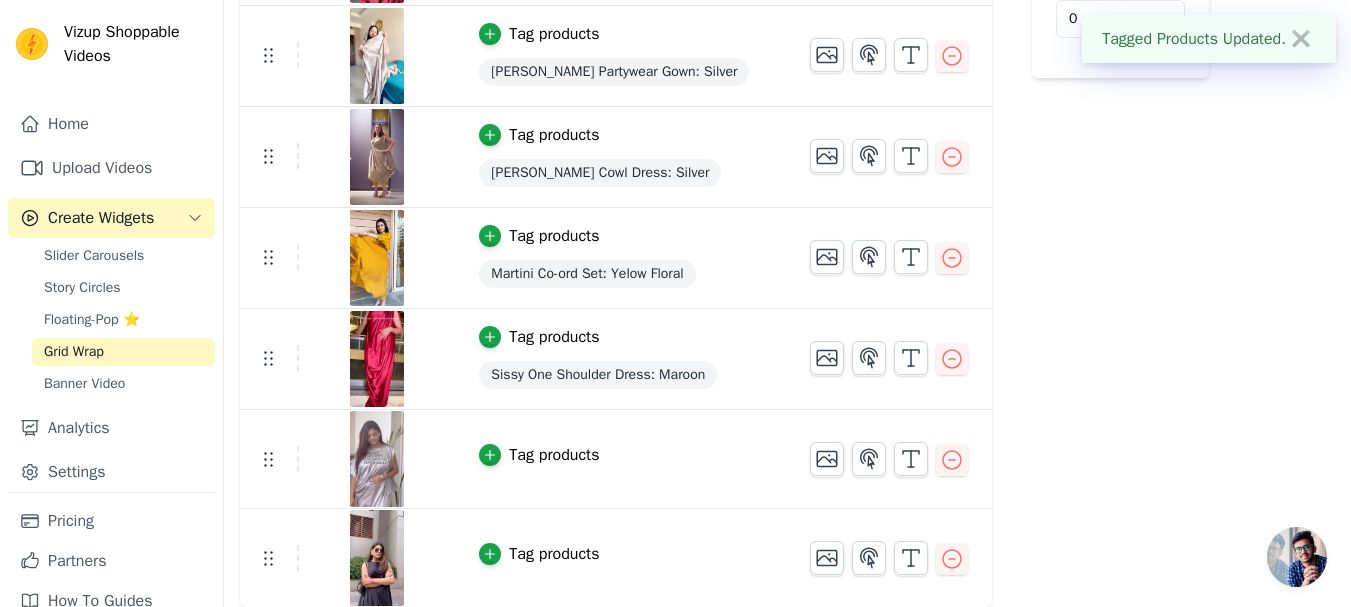 click on "Tag products" at bounding box center [554, 455] 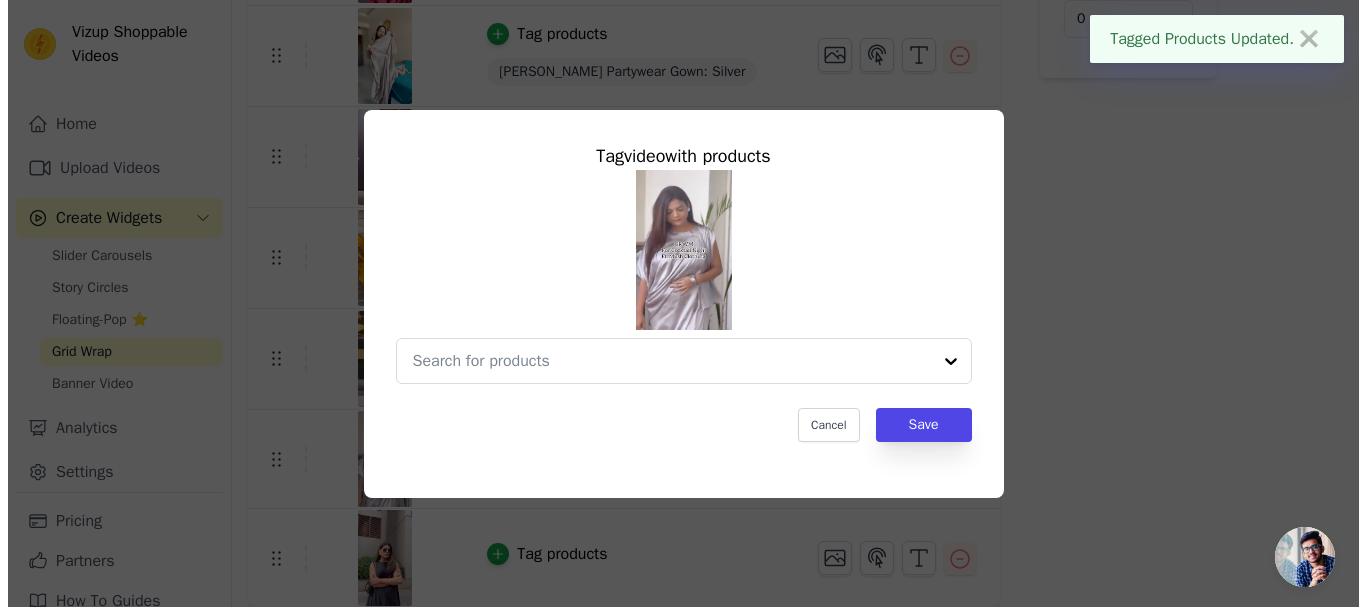 scroll, scrollTop: 0, scrollLeft: 0, axis: both 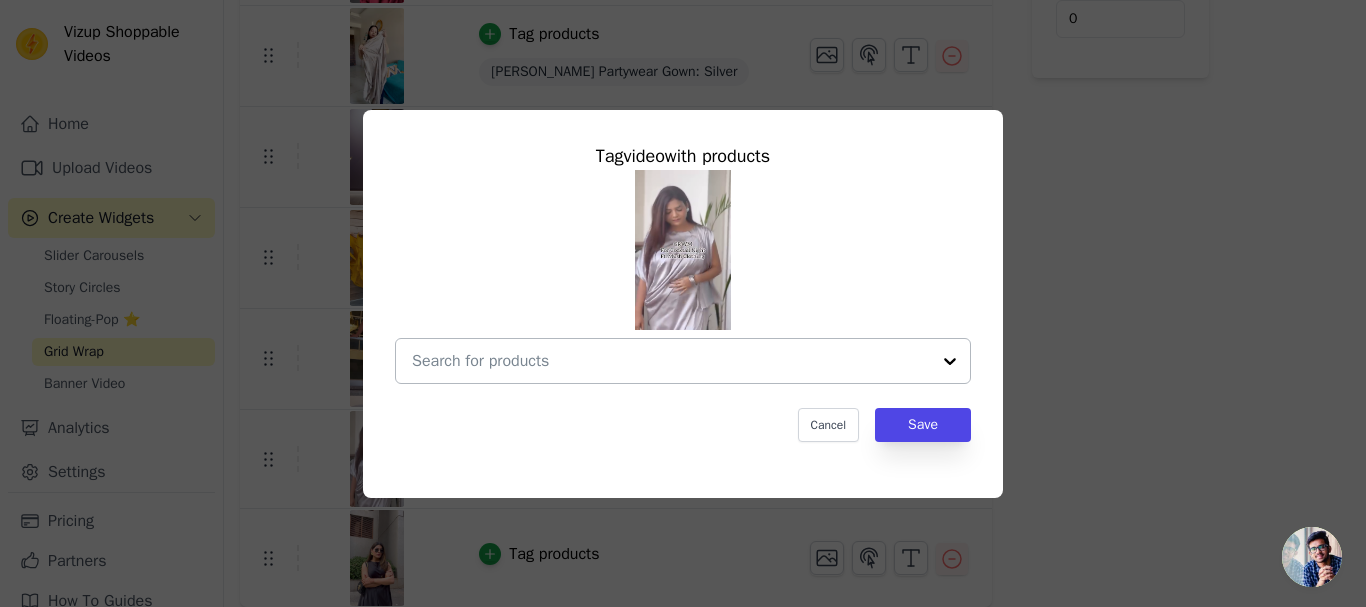click at bounding box center (671, 361) 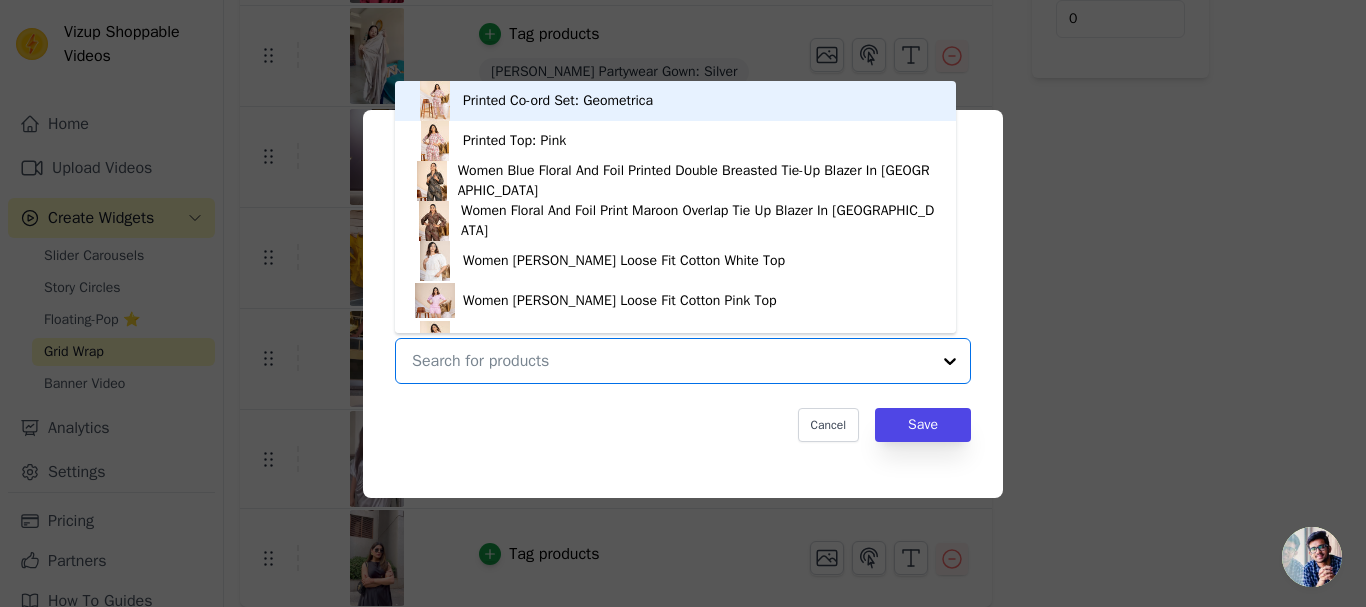 scroll, scrollTop: 28, scrollLeft: 0, axis: vertical 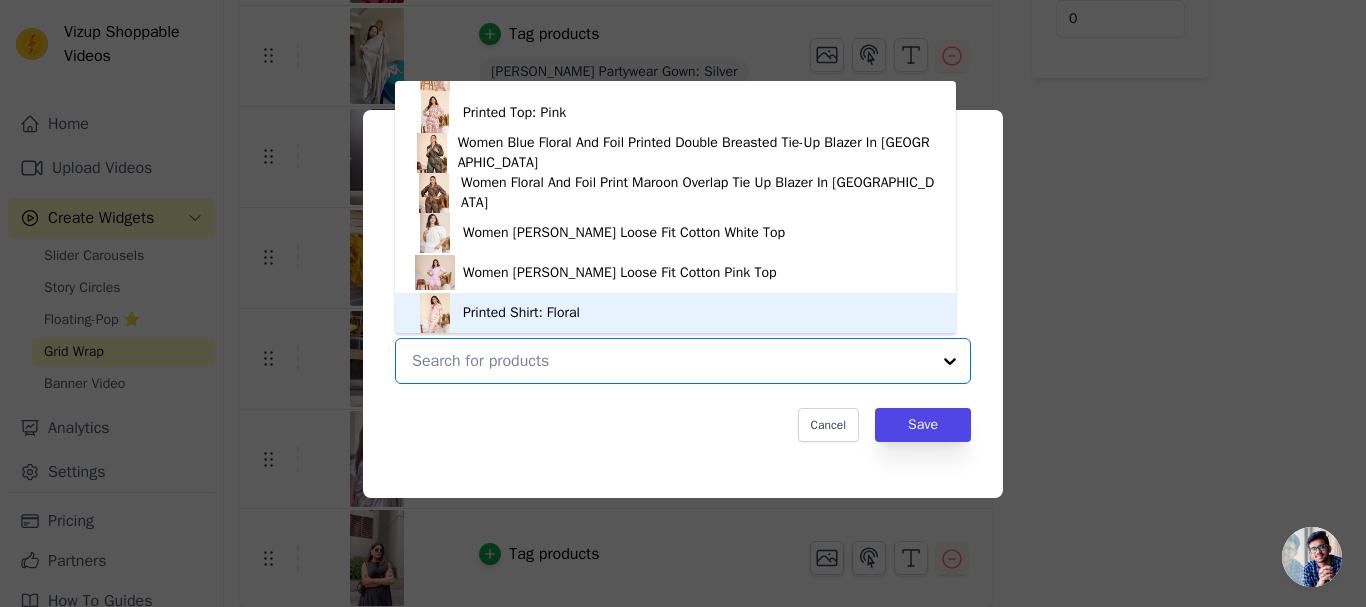 paste on "[PERSON_NAME] Partywear Gown: Silver" 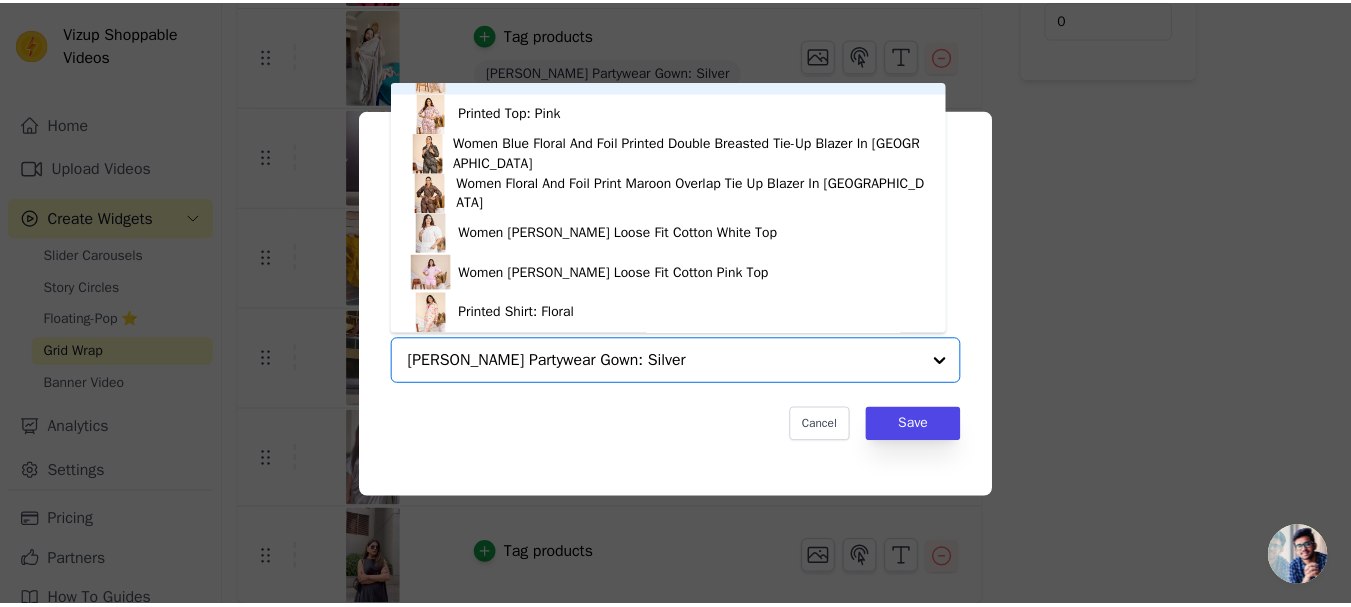 scroll, scrollTop: 0, scrollLeft: 0, axis: both 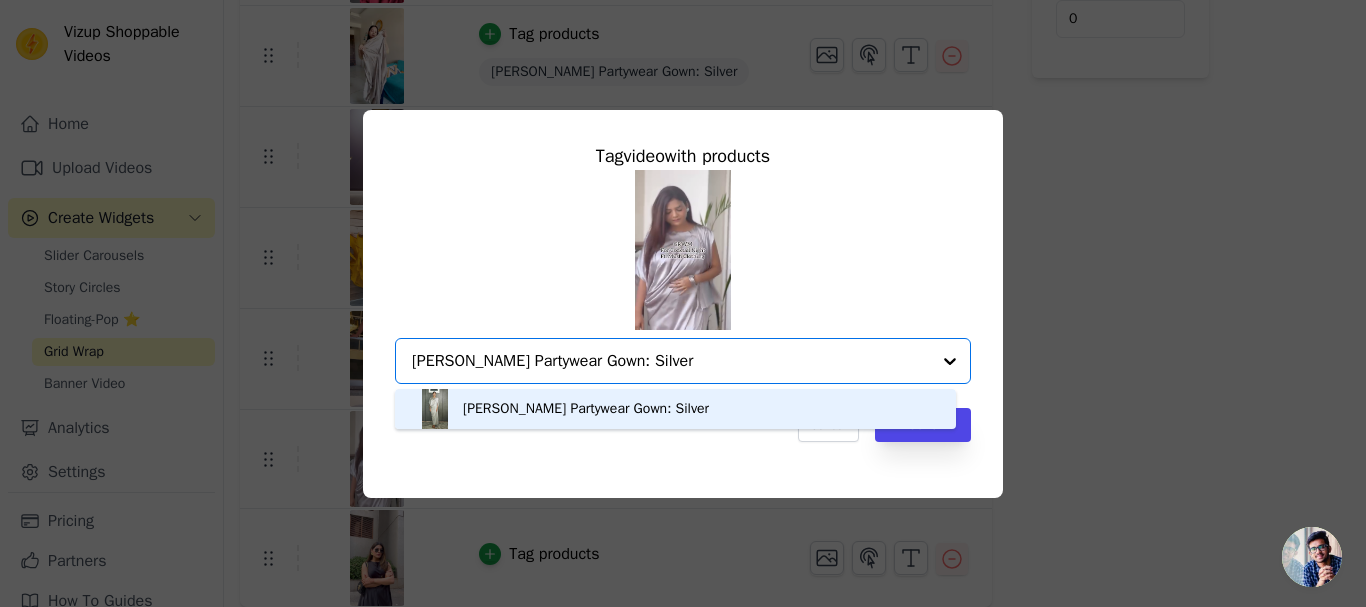 click on "[PERSON_NAME] Partywear Gown: Silver" at bounding box center [586, 409] 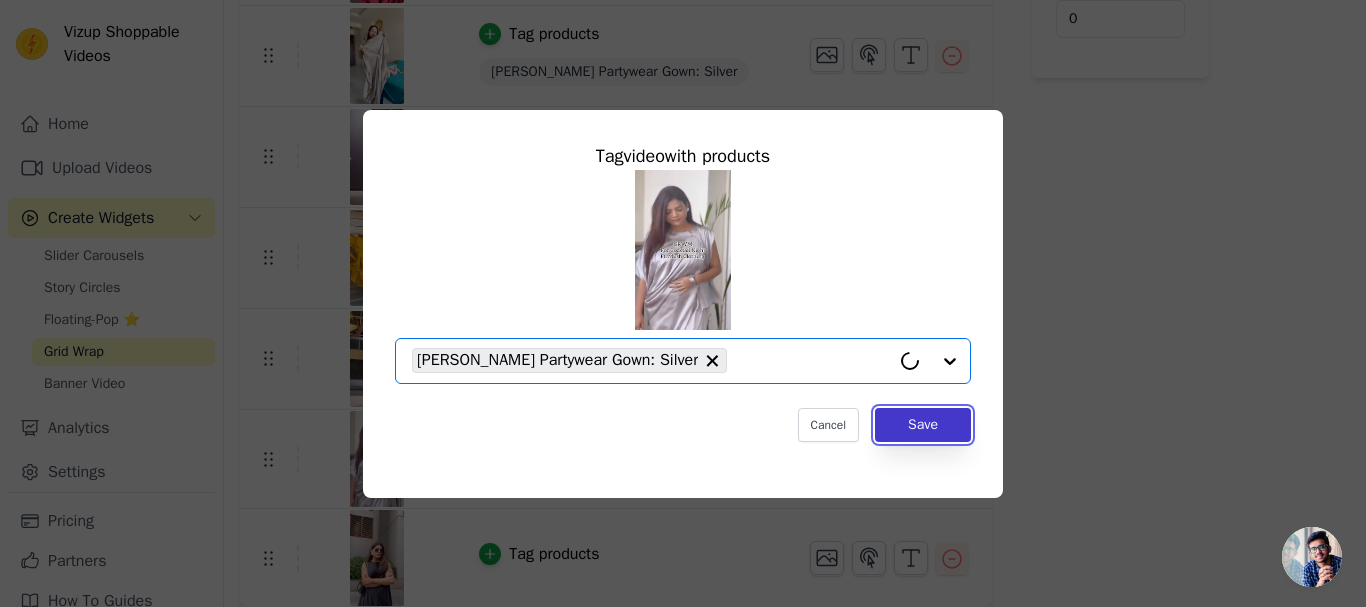 click on "Save" at bounding box center (923, 425) 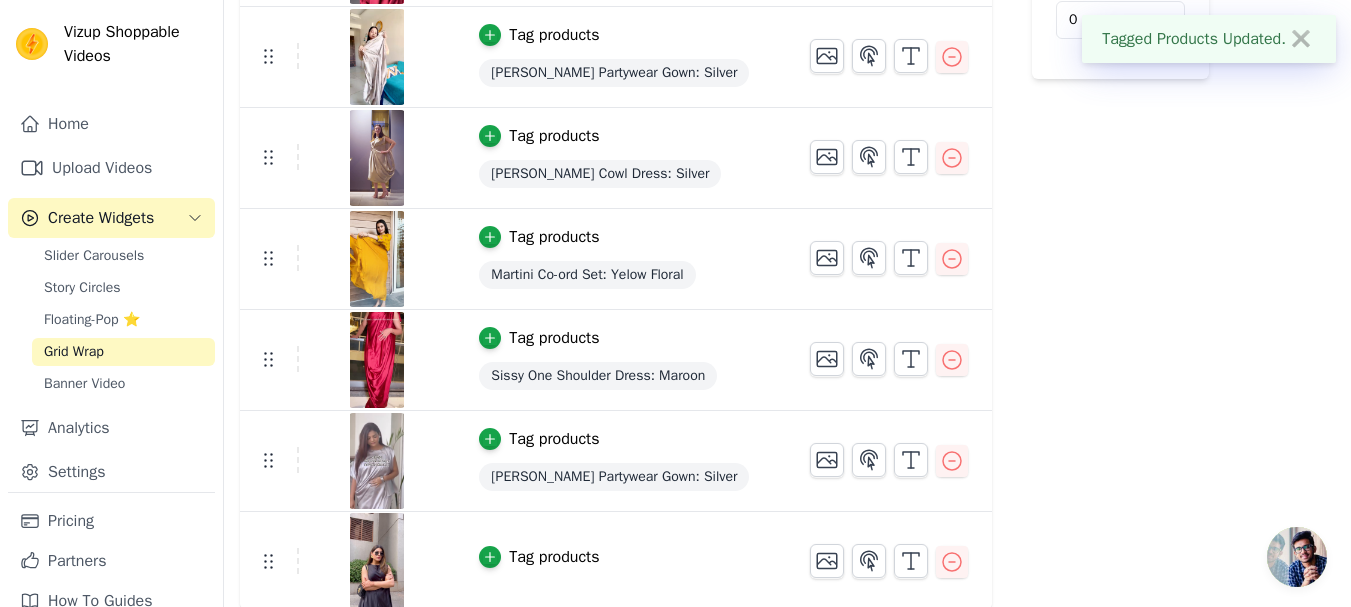 scroll, scrollTop: 439, scrollLeft: 0, axis: vertical 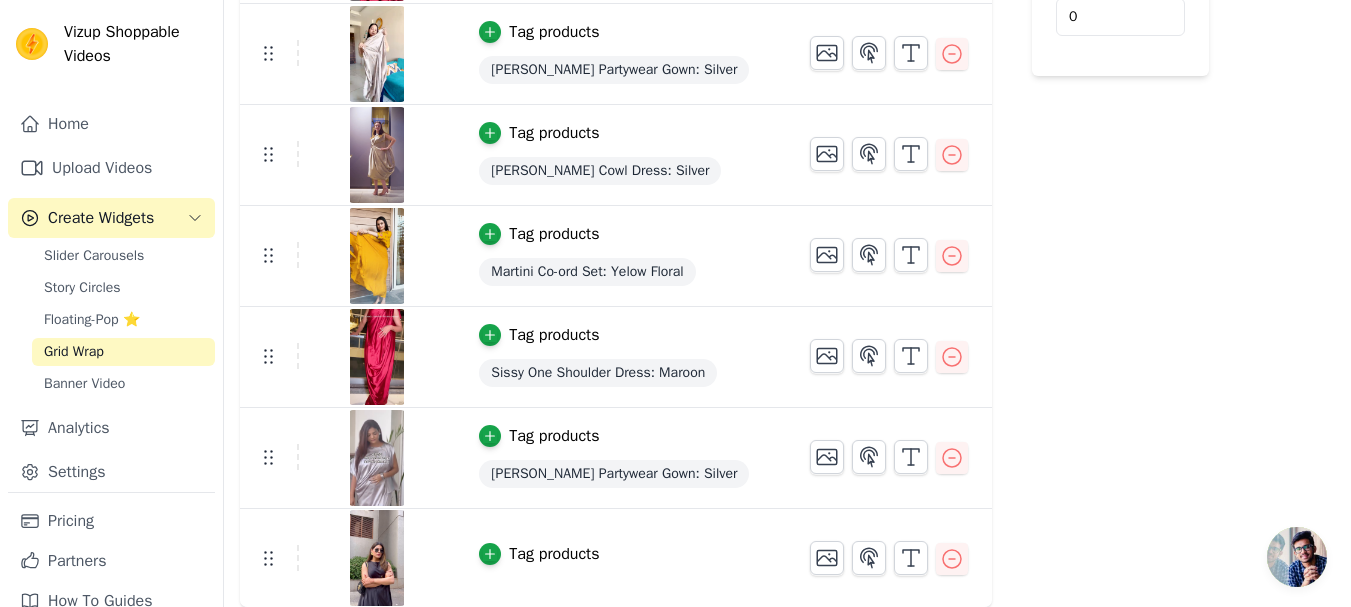 click on "Tag products" at bounding box center [554, 554] 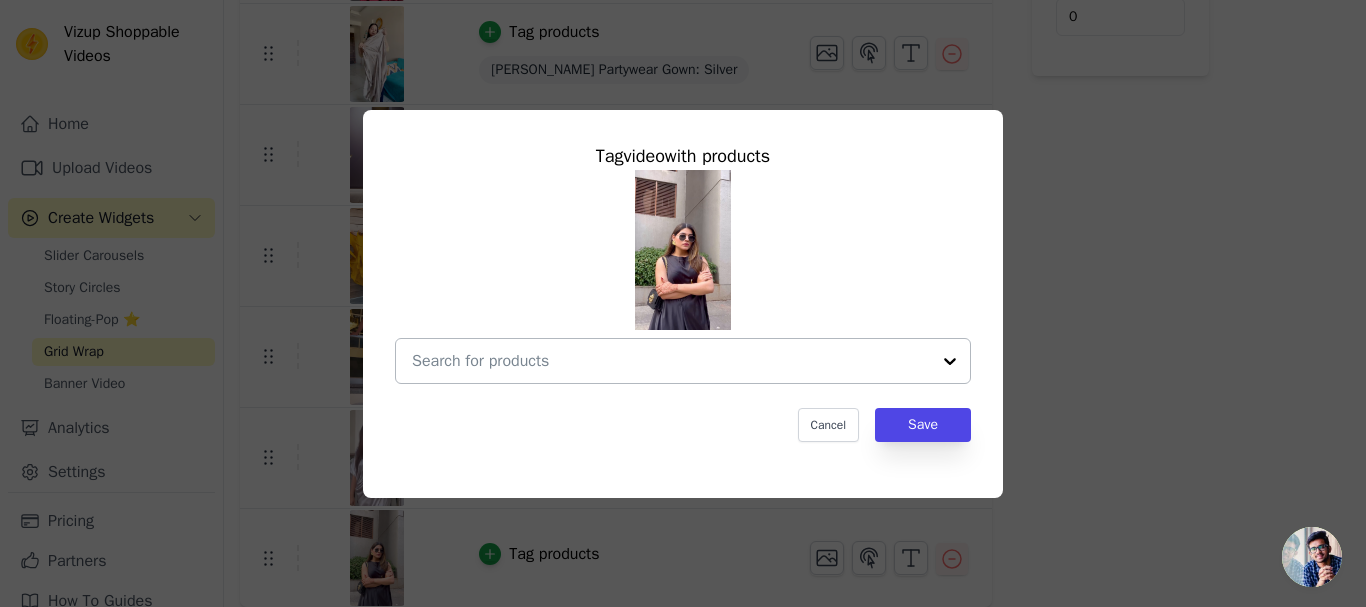 click at bounding box center (671, 361) 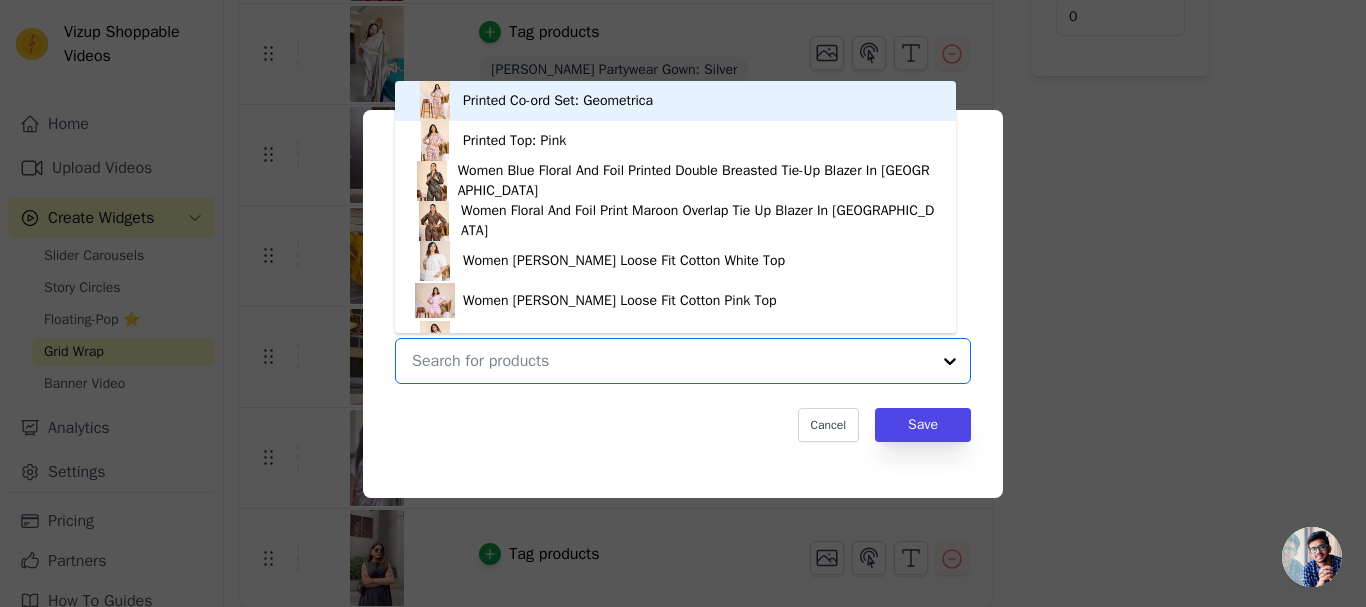 paste on "[PERSON_NAME] Cowl Dress: Black" 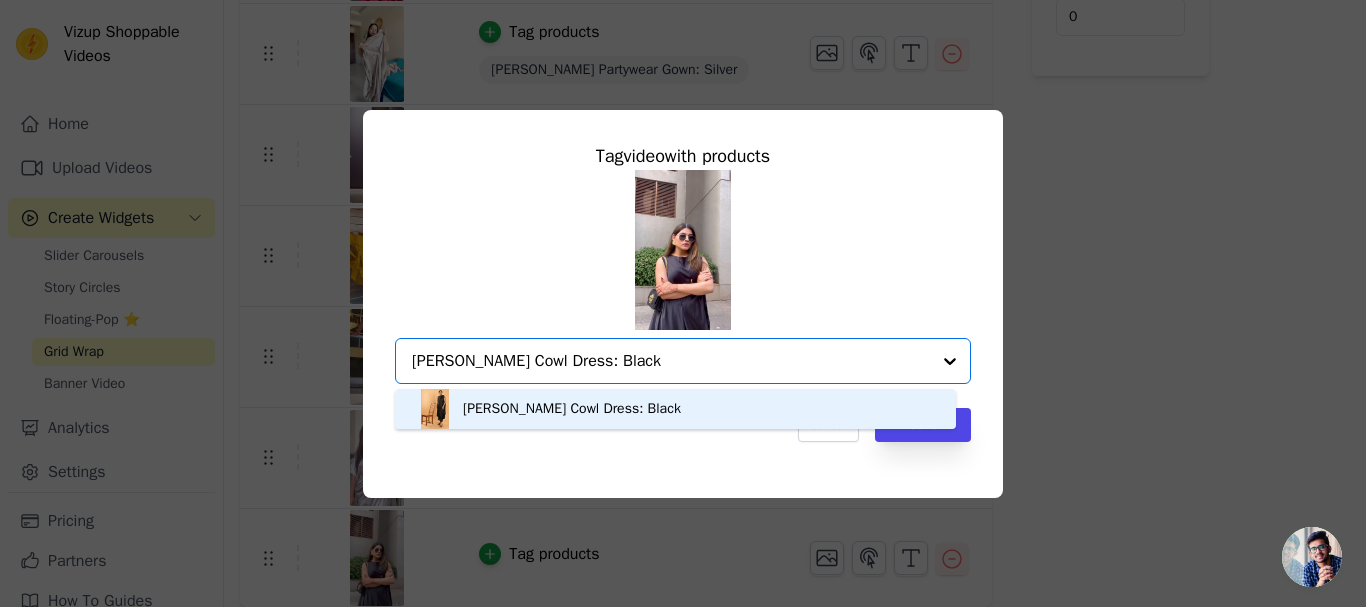 click on "[PERSON_NAME] Cowl Dress: Black" at bounding box center [675, 409] 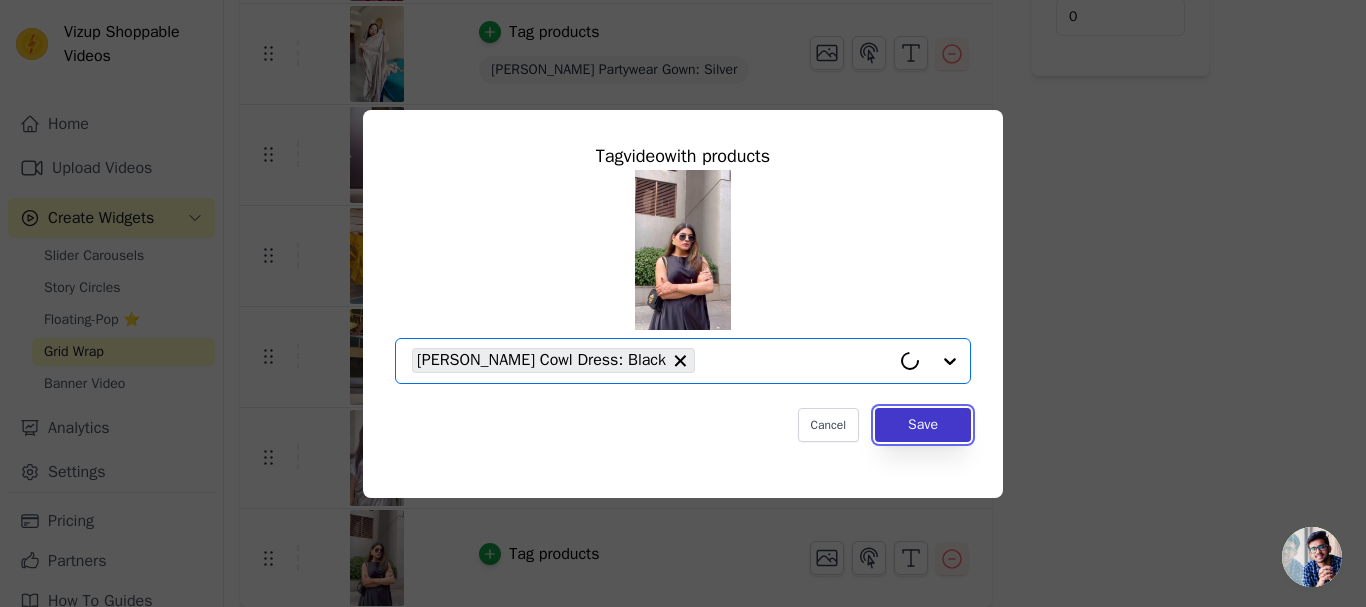 click on "Save" at bounding box center (923, 425) 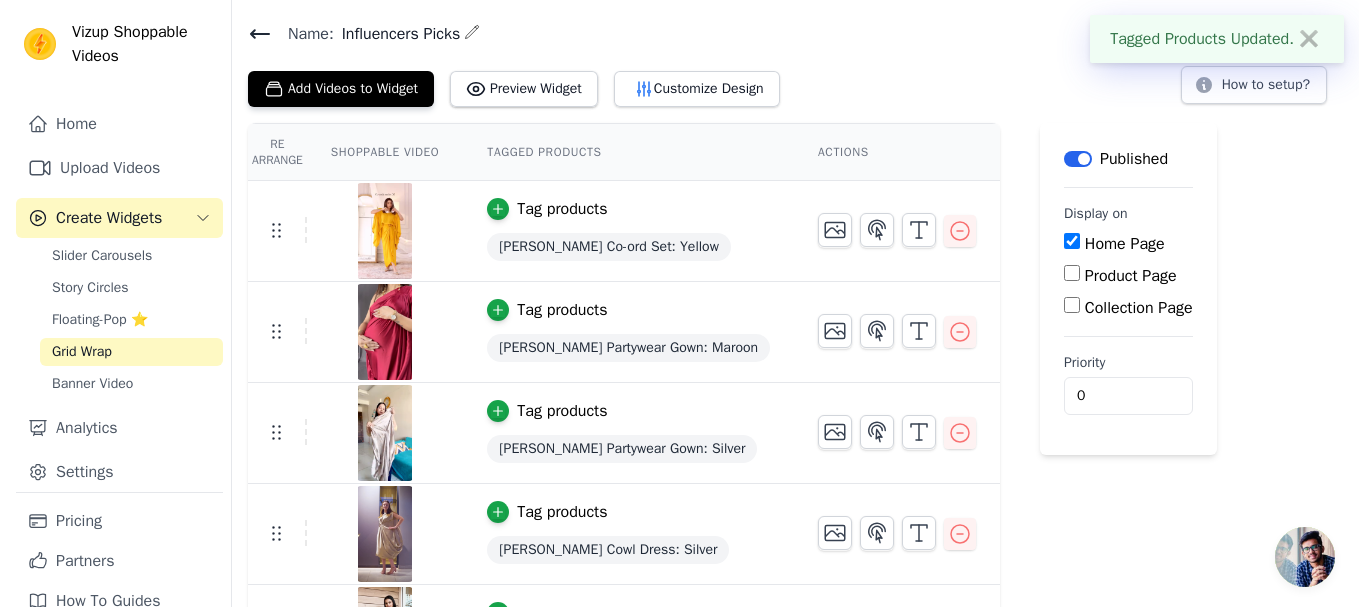 scroll, scrollTop: 0, scrollLeft: 0, axis: both 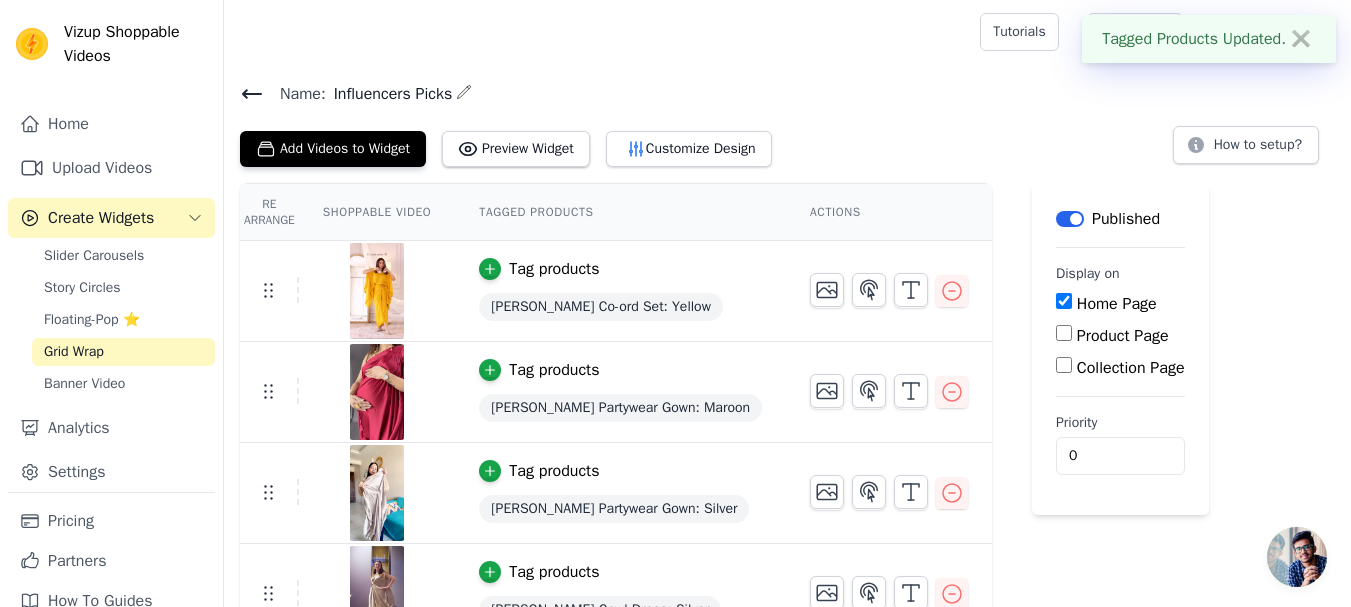 click on "Collection Page" at bounding box center (1131, 368) 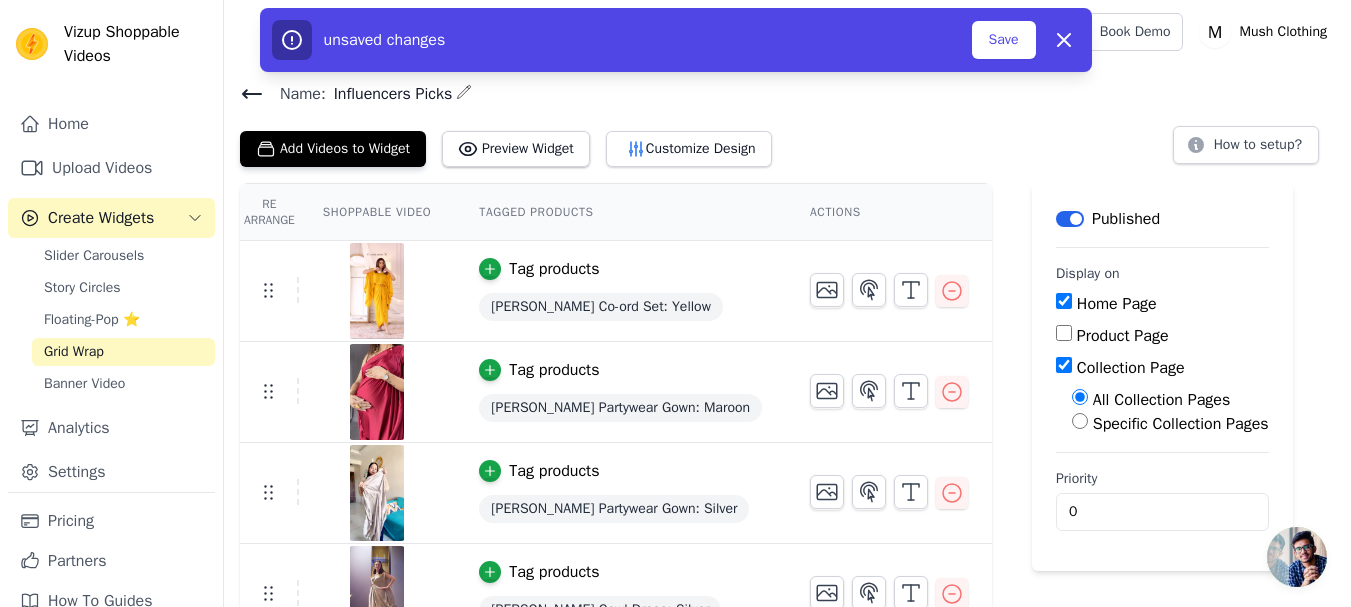 click on "Collection Page" at bounding box center (1131, 368) 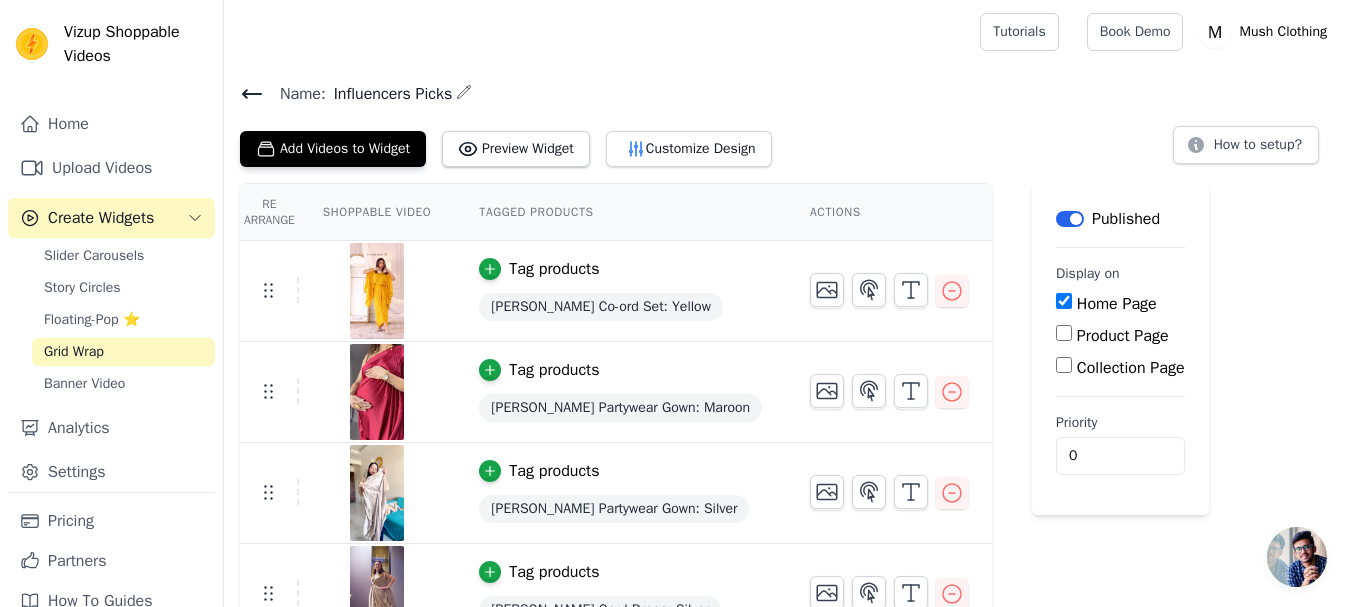 click on "Product Page" at bounding box center (1123, 336) 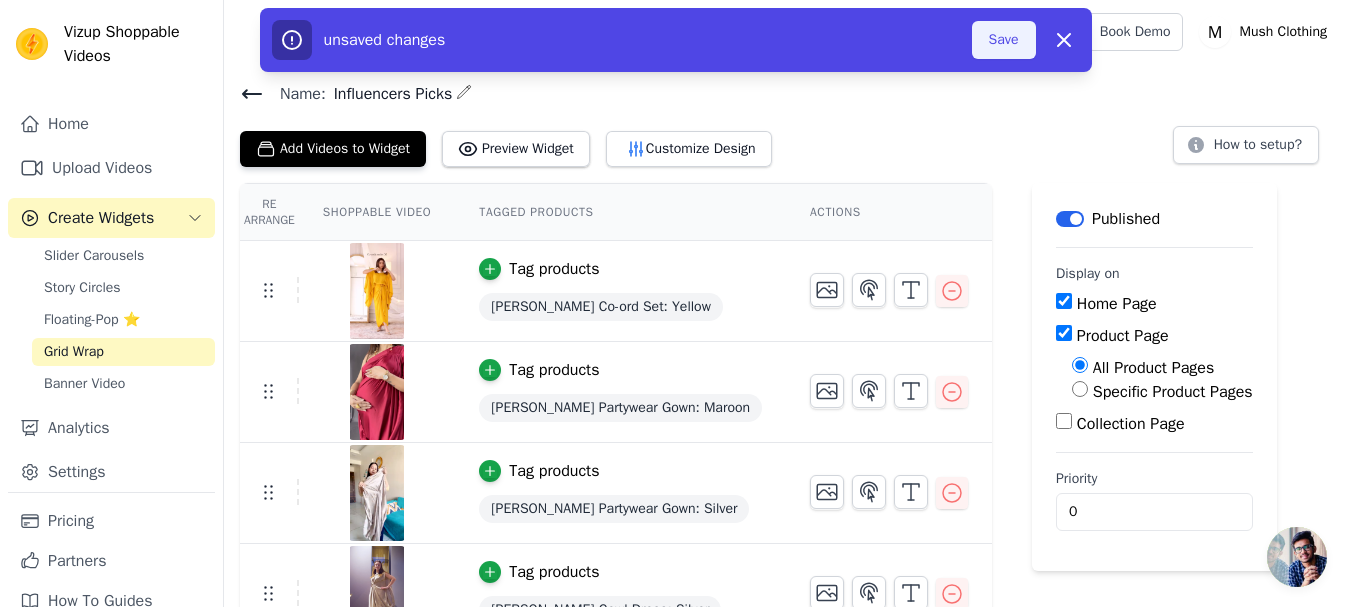 click on "Save" at bounding box center [1004, 40] 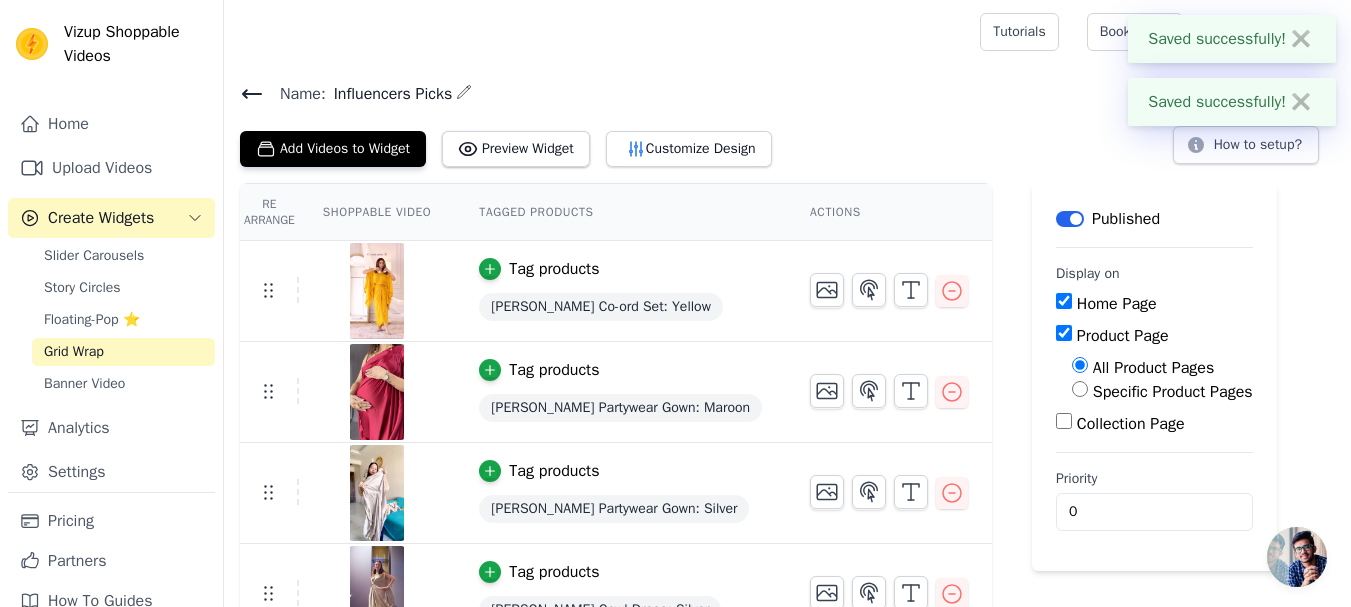 click on "✖" at bounding box center (1301, 102) 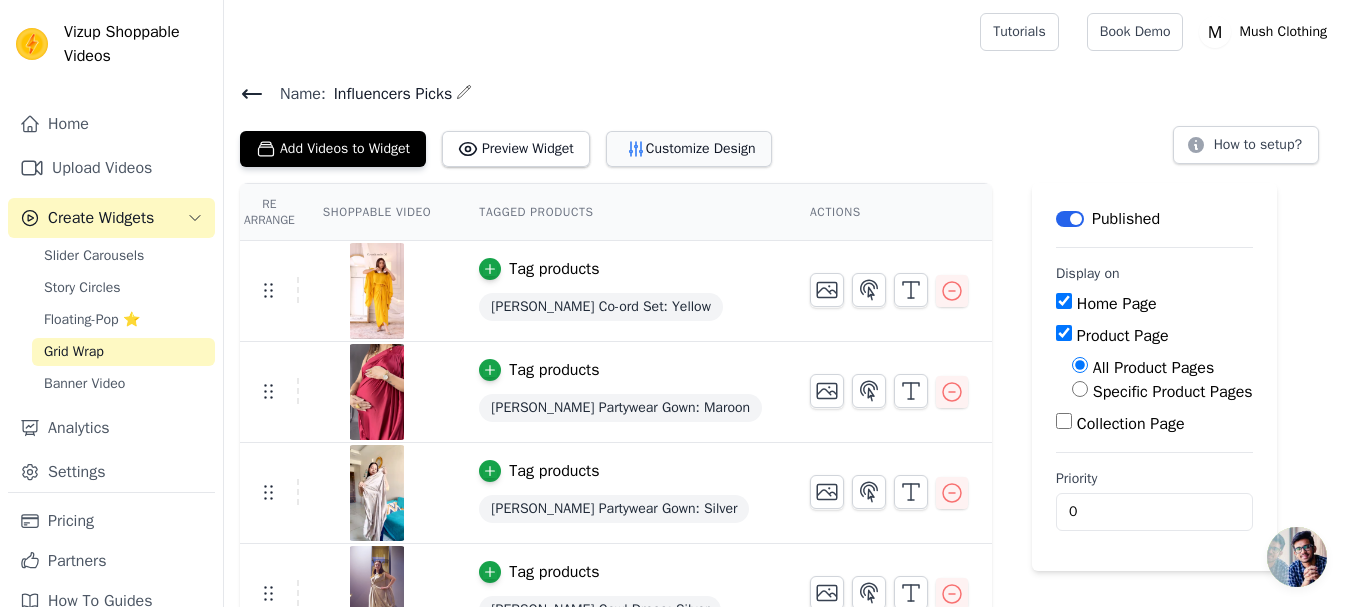 click on "Customize Design" at bounding box center [689, 149] 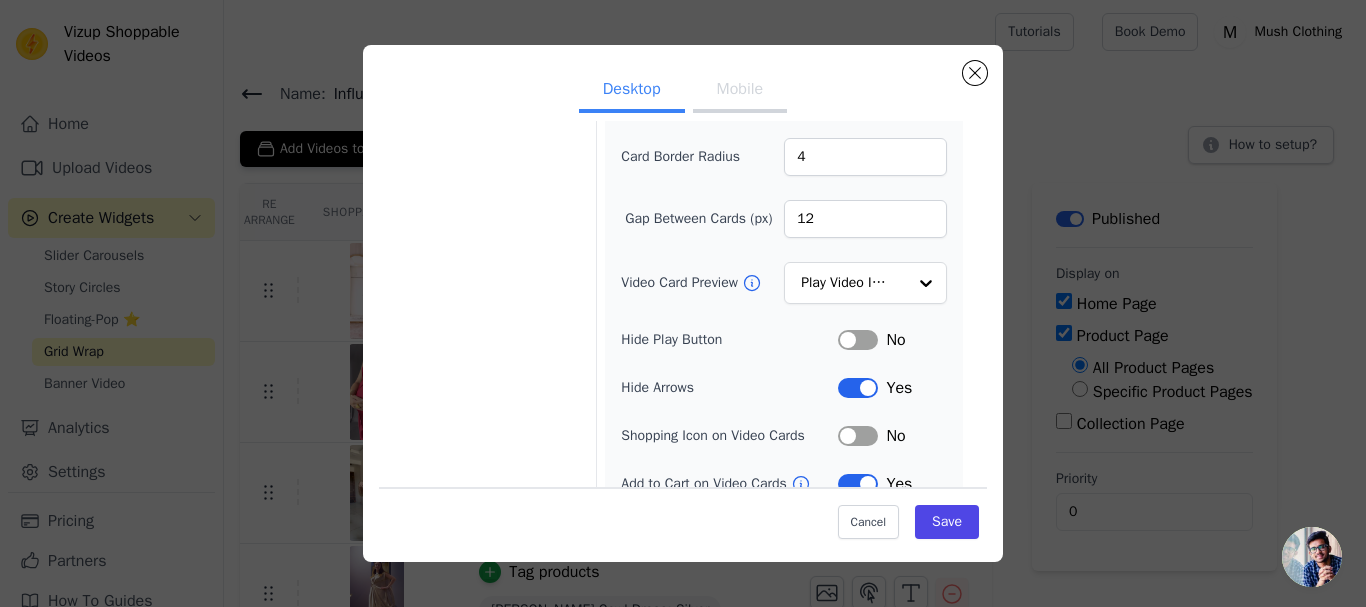 scroll, scrollTop: 200, scrollLeft: 0, axis: vertical 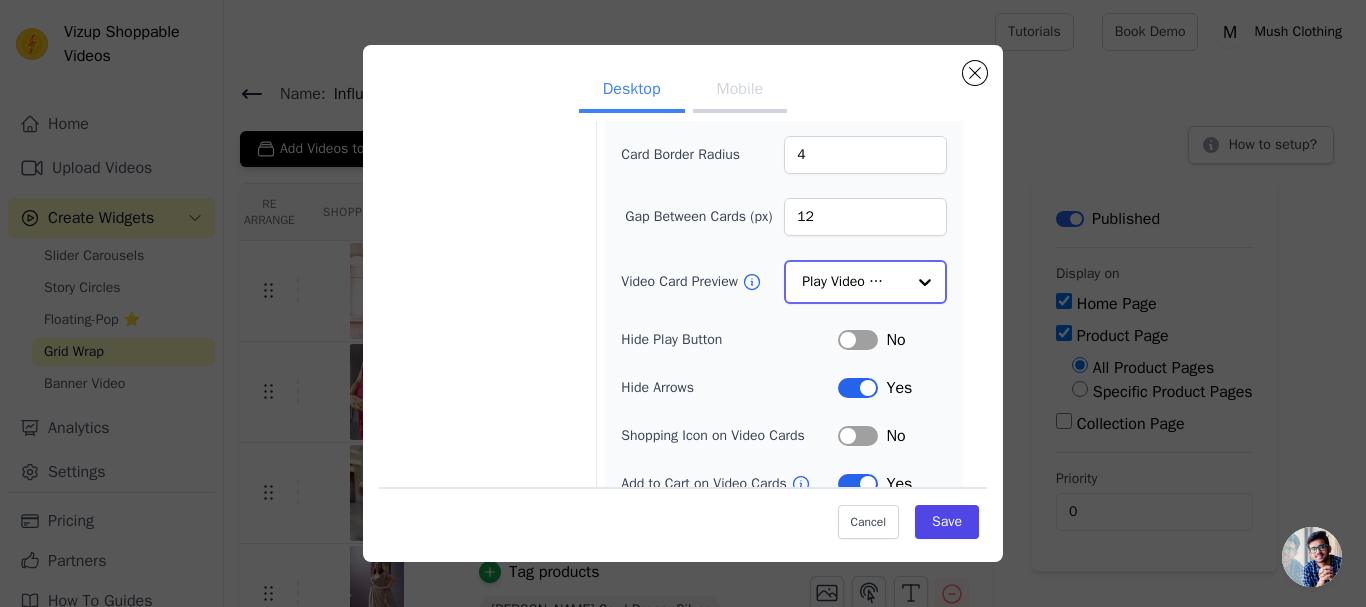 click on "Video Card Preview" 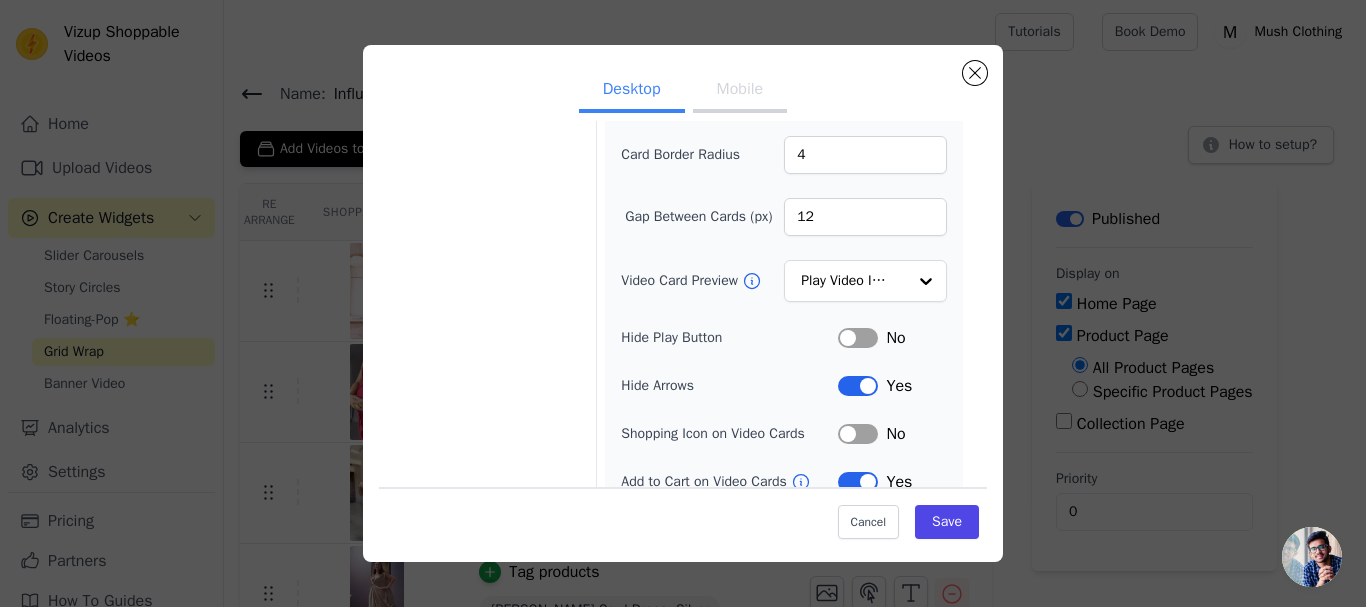 click on "Video Card Options Tagged Product Options Heading Options   Width (in px)   200   Height (in px)   355   Card Per Row   4   Card Border Radius   4   Gap Between Cards (px)   12   Video Card Preview           Play Video In Loop               Hide Play Button   Label     No   Hide Arrows   Label     Yes   Shopping Icon on Video Cards   Label     No   Add to Cart on Video Cards     Label     Yes" at bounding box center [683, 217] 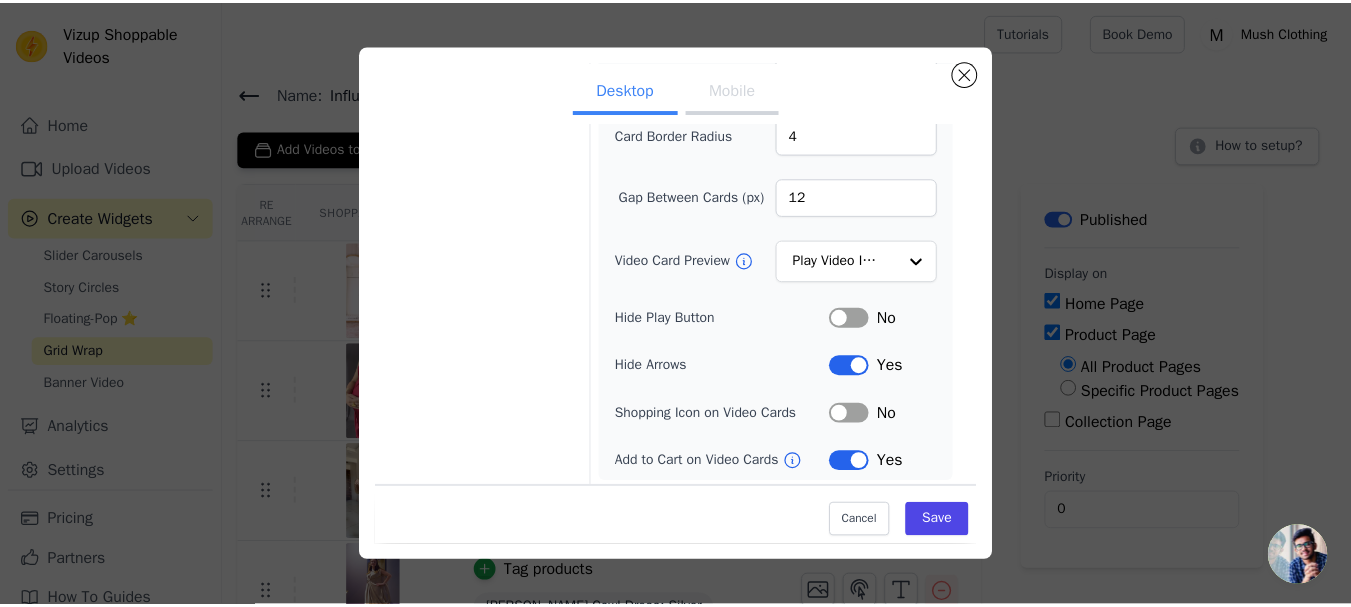 scroll, scrollTop: 223, scrollLeft: 0, axis: vertical 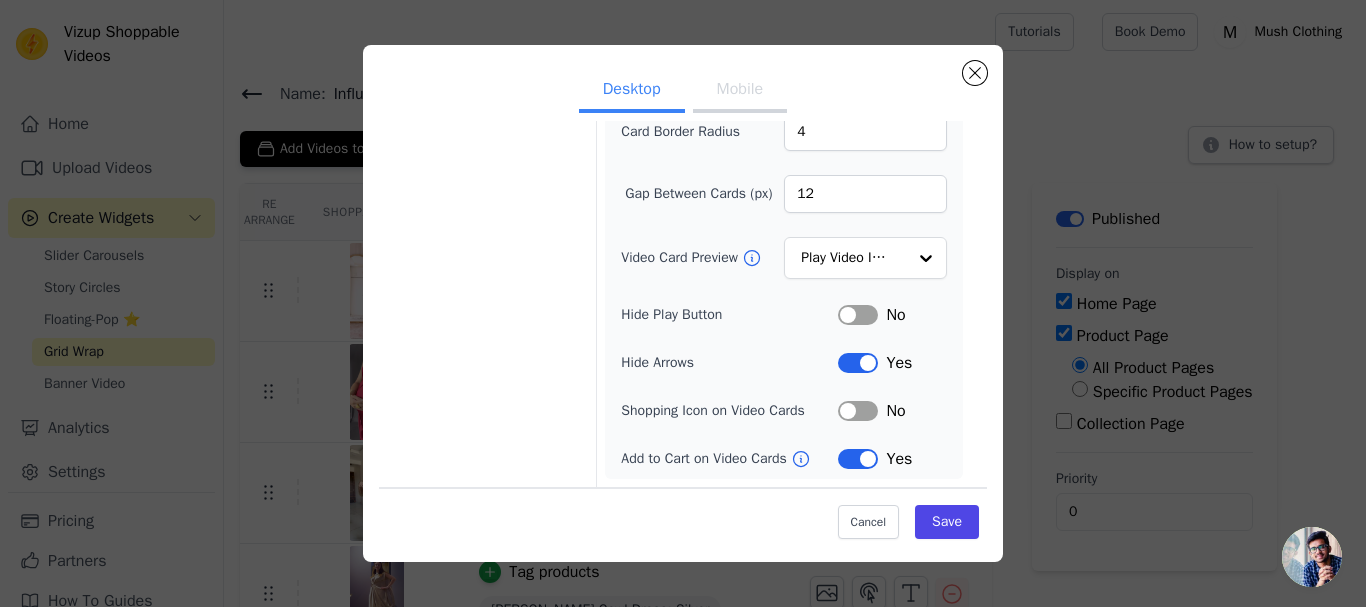 click on "Label" at bounding box center (858, 411) 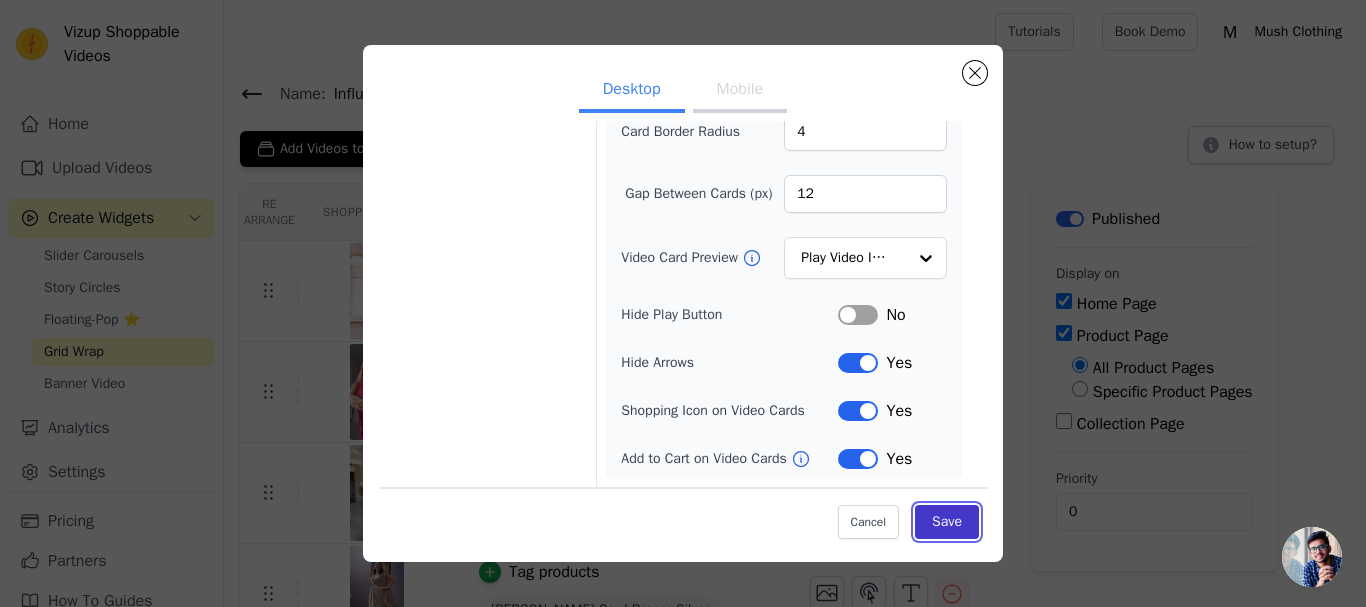 click on "Save" at bounding box center [947, 521] 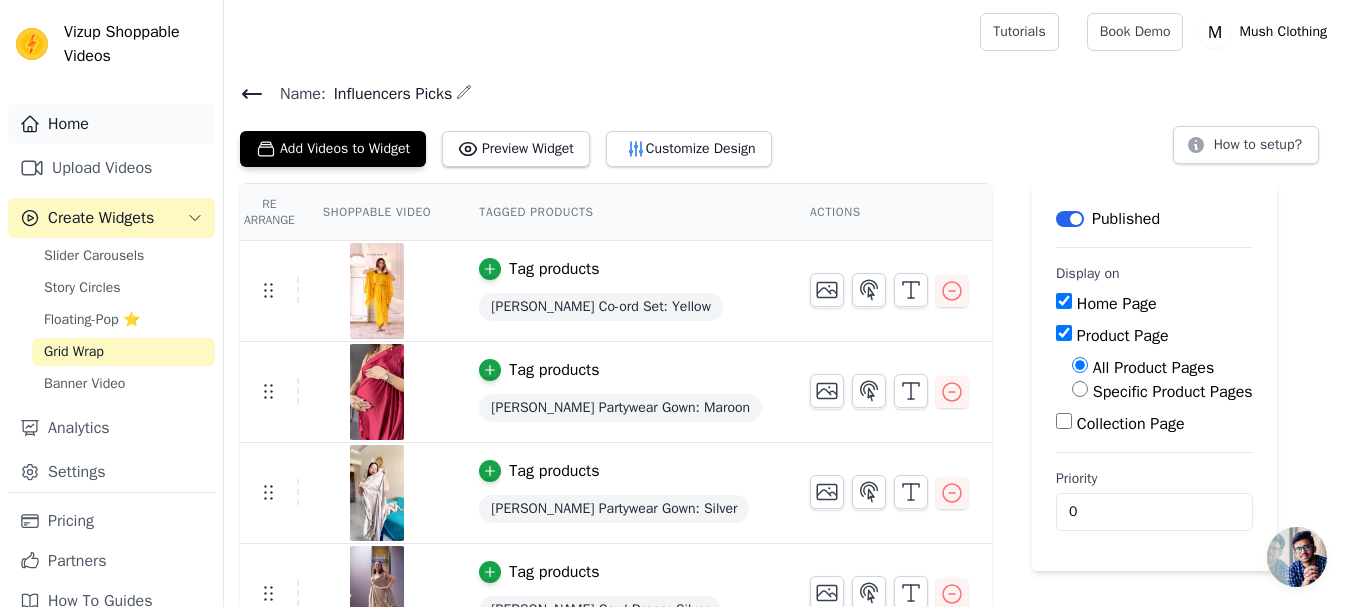 click on "Home" at bounding box center (111, 124) 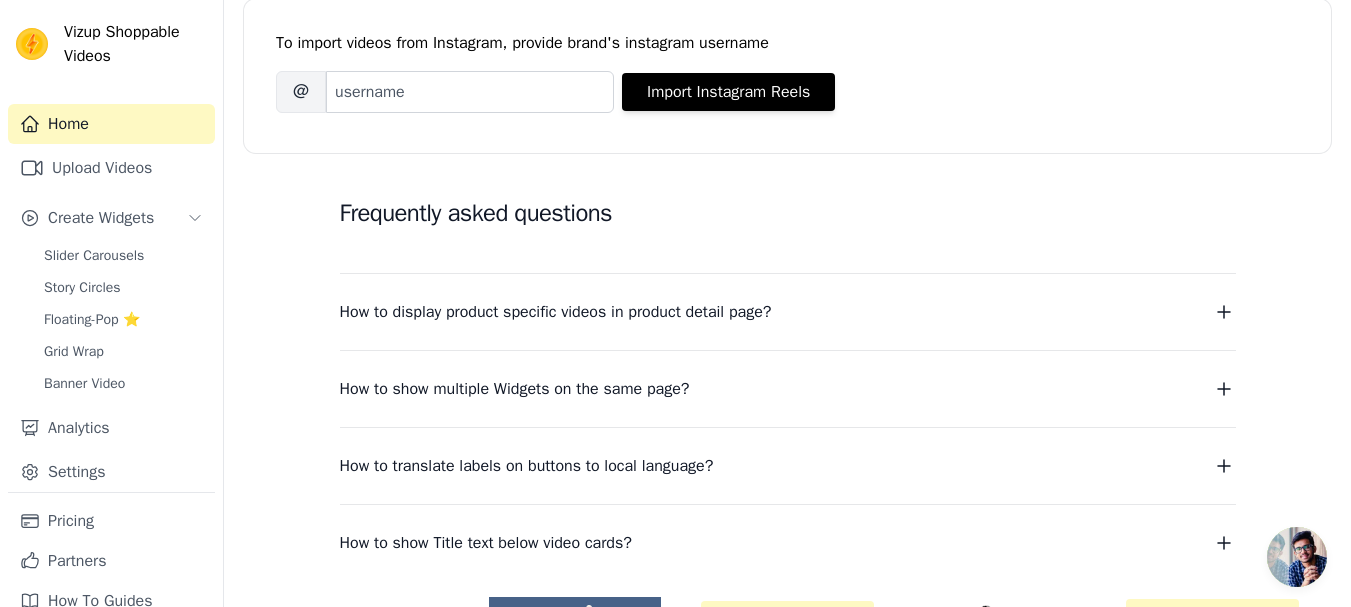 scroll, scrollTop: 515, scrollLeft: 0, axis: vertical 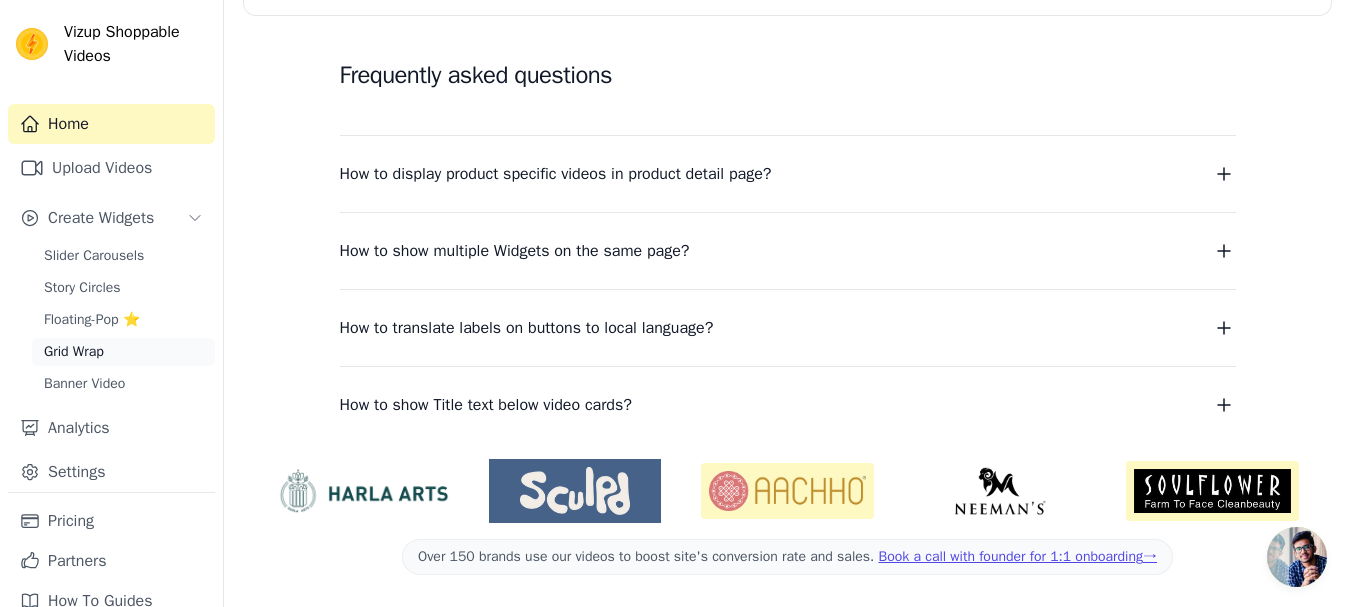 click on "Grid Wrap" at bounding box center [74, 352] 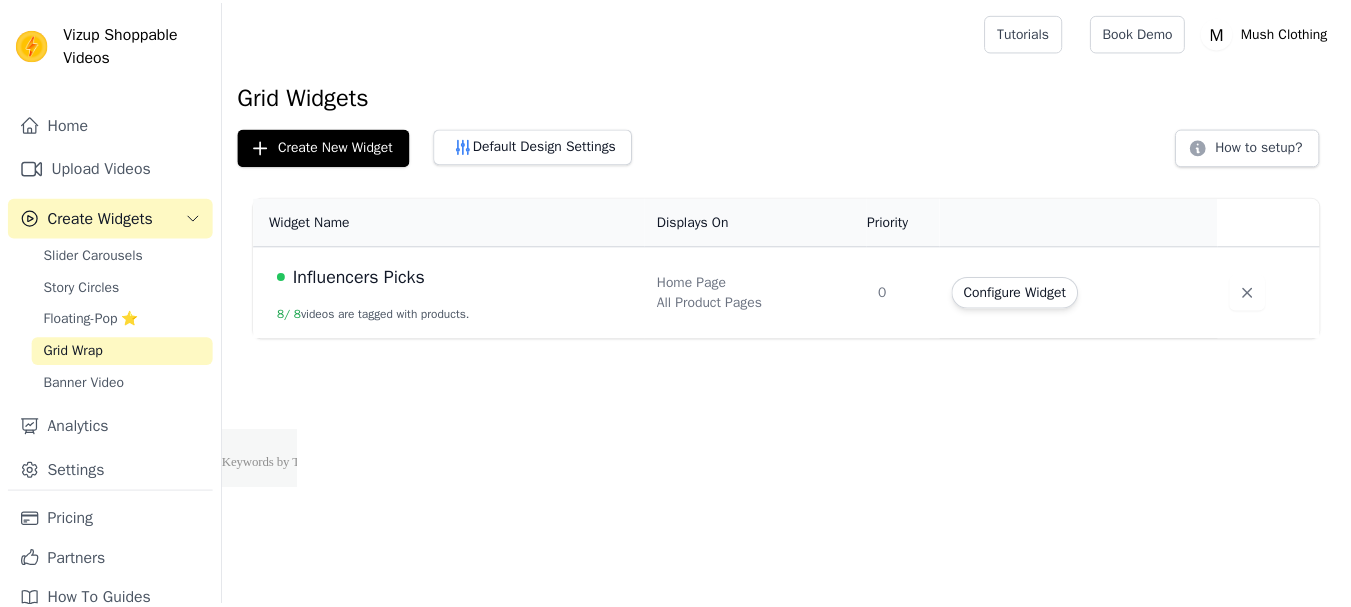 scroll, scrollTop: 0, scrollLeft: 0, axis: both 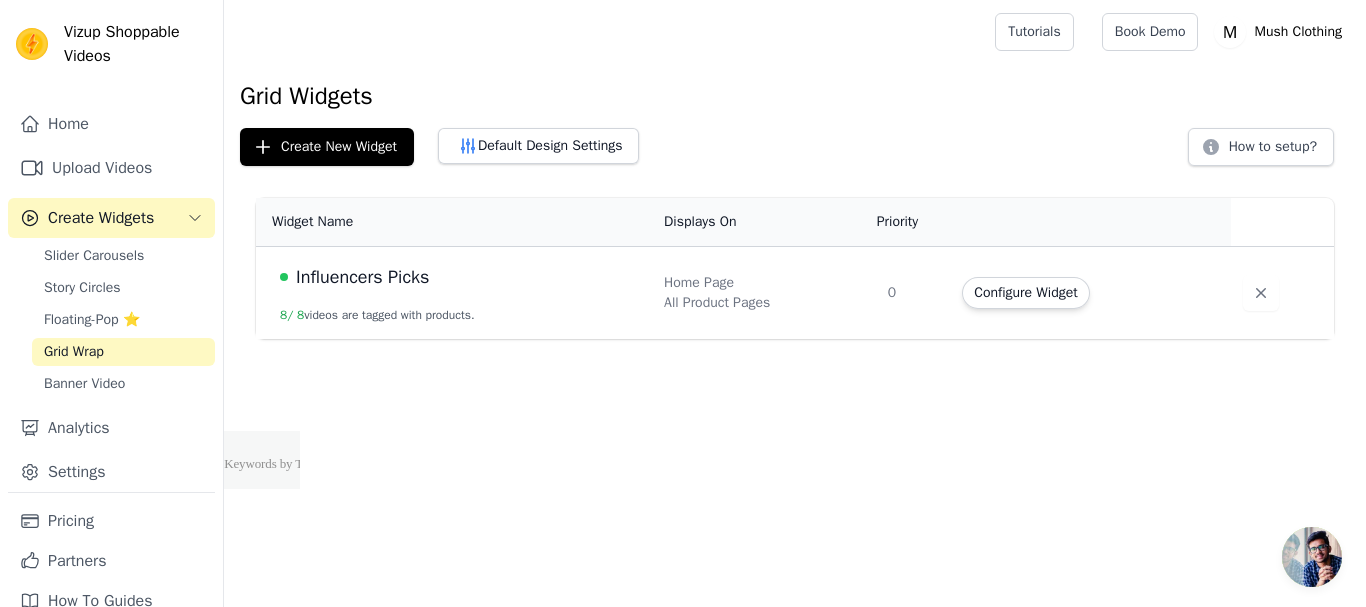 click on "Influencers Picks" at bounding box center [362, 277] 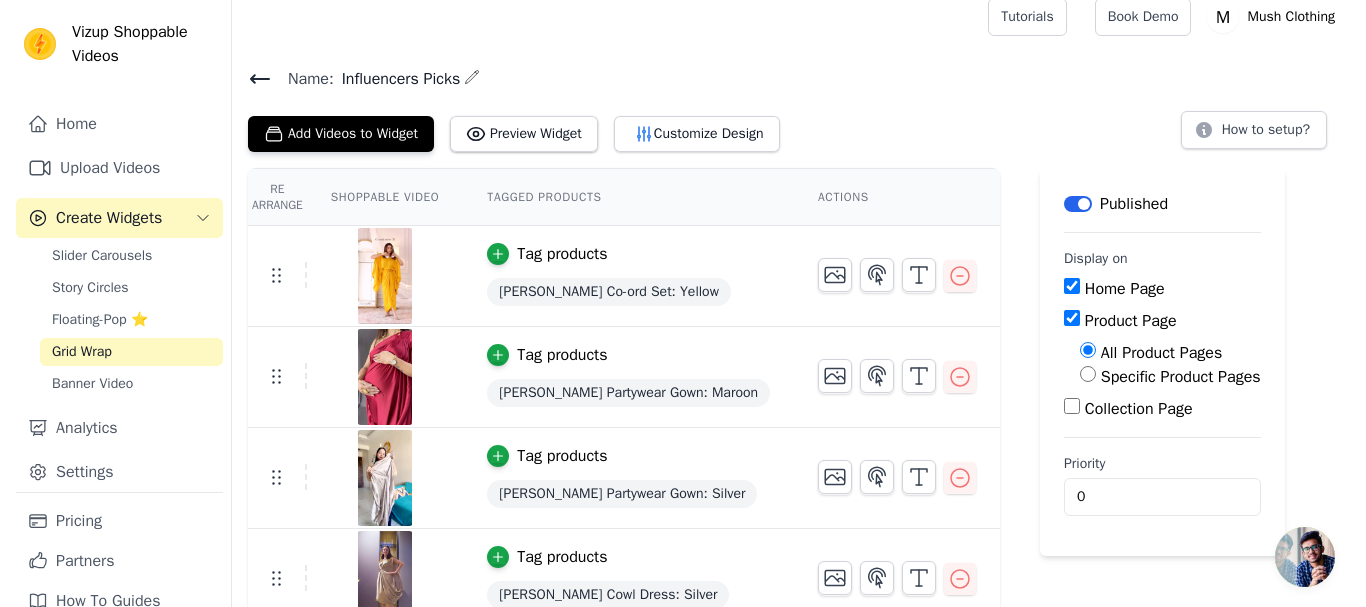 scroll, scrollTop: 0, scrollLeft: 0, axis: both 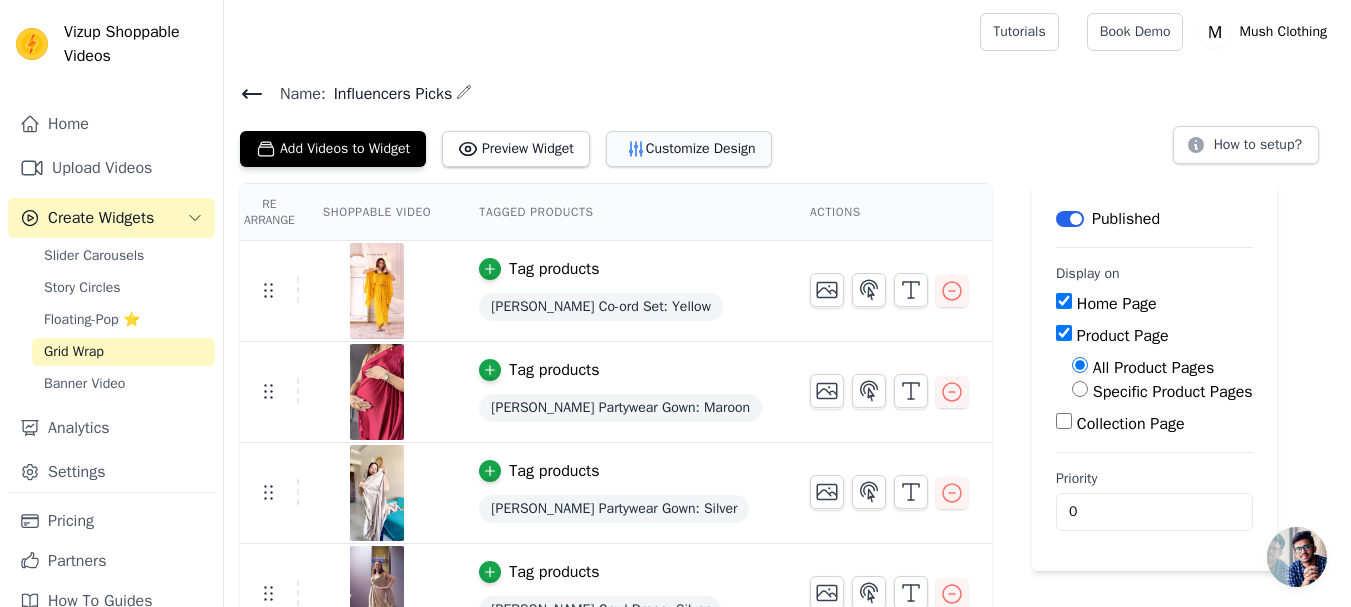 click on "Customize Design" at bounding box center (689, 149) 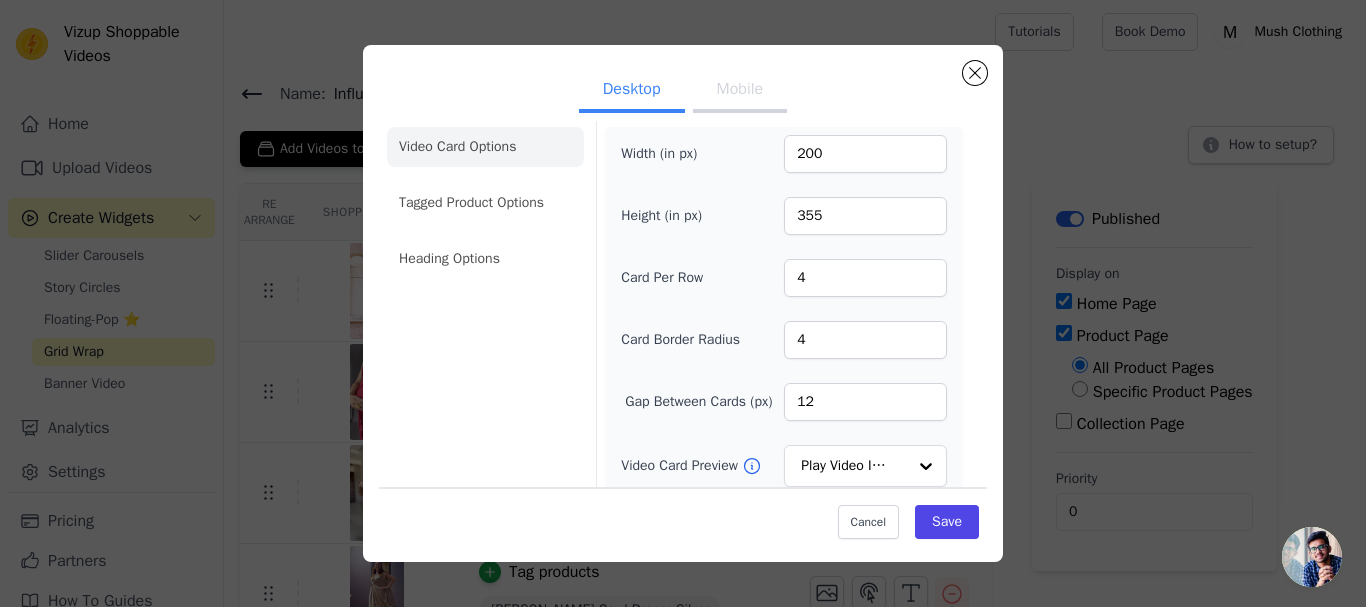 scroll, scrollTop: 0, scrollLeft: 0, axis: both 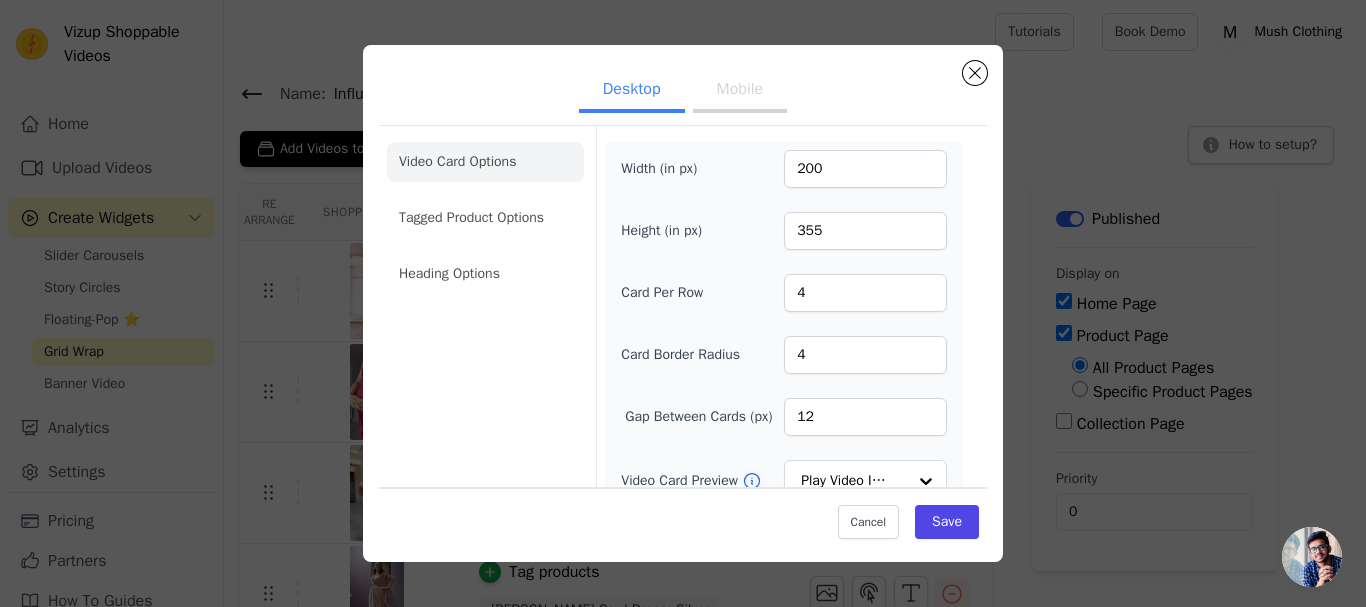 click on "Mobile" at bounding box center [740, 91] 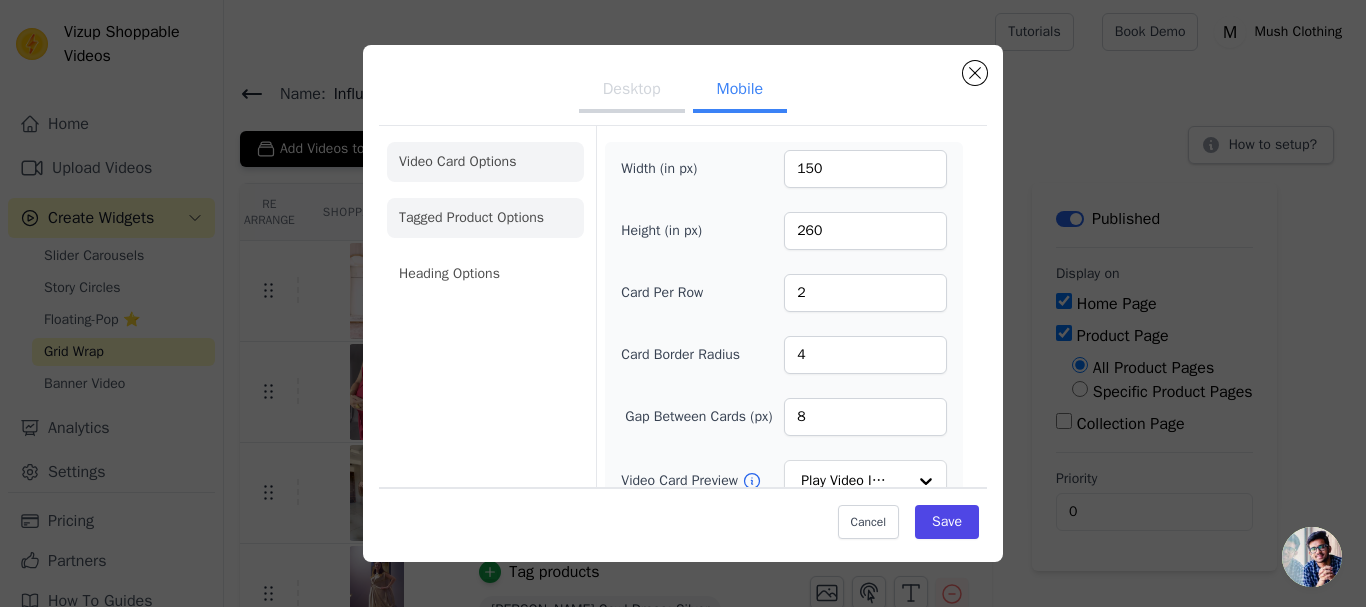 click on "Tagged Product Options" 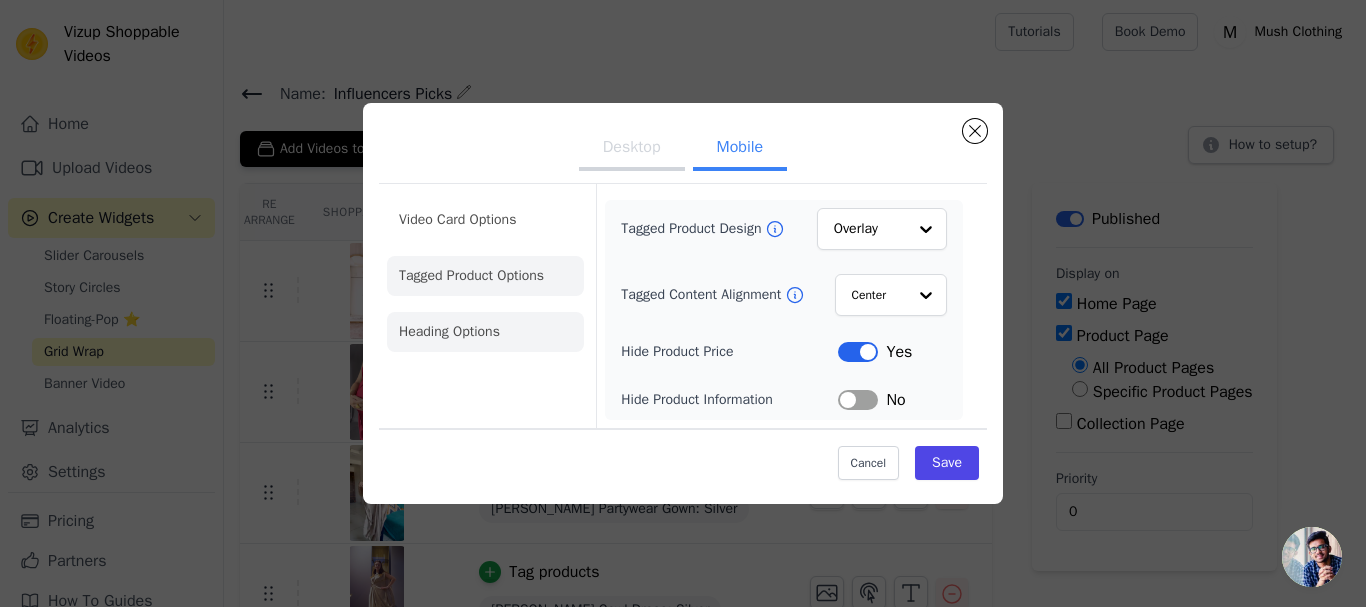 click on "Heading Options" 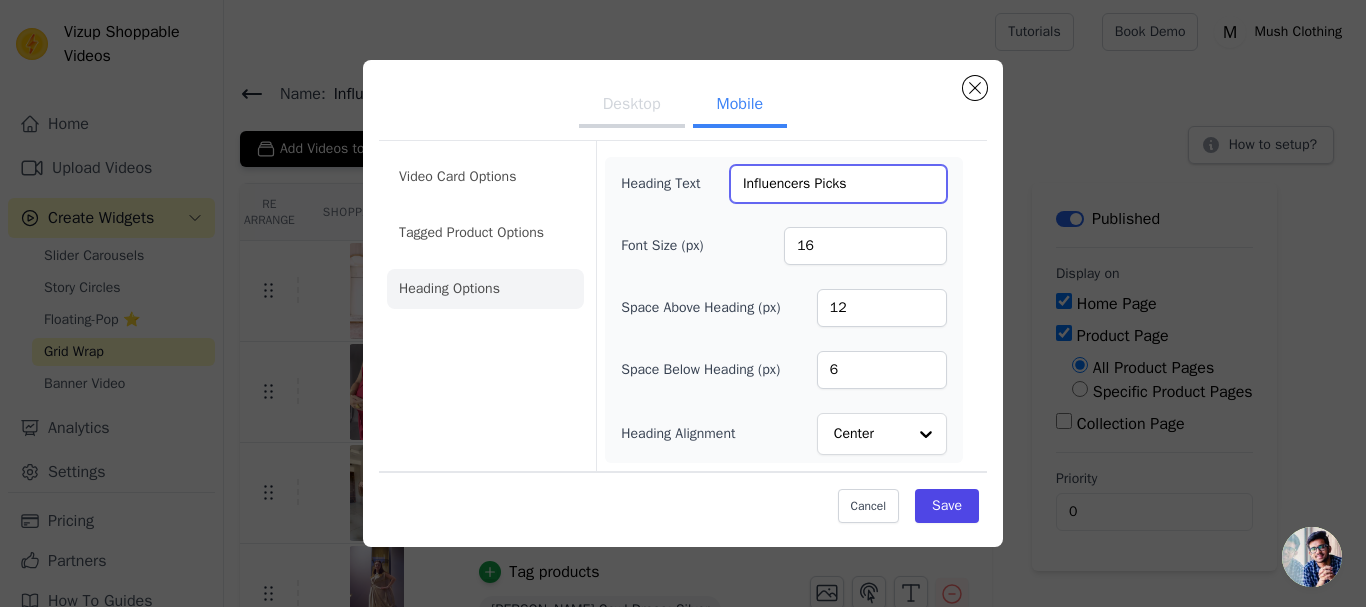 click on "Influencers Picks" at bounding box center (838, 184) 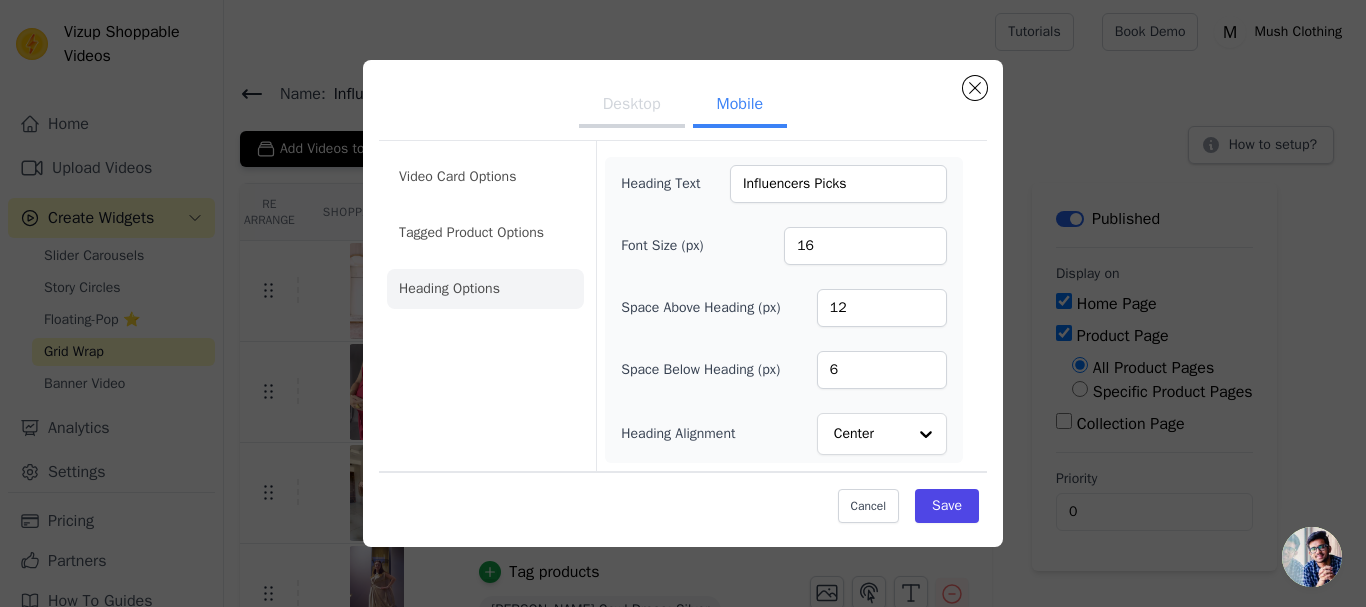 click on "Desktop" at bounding box center [632, 106] 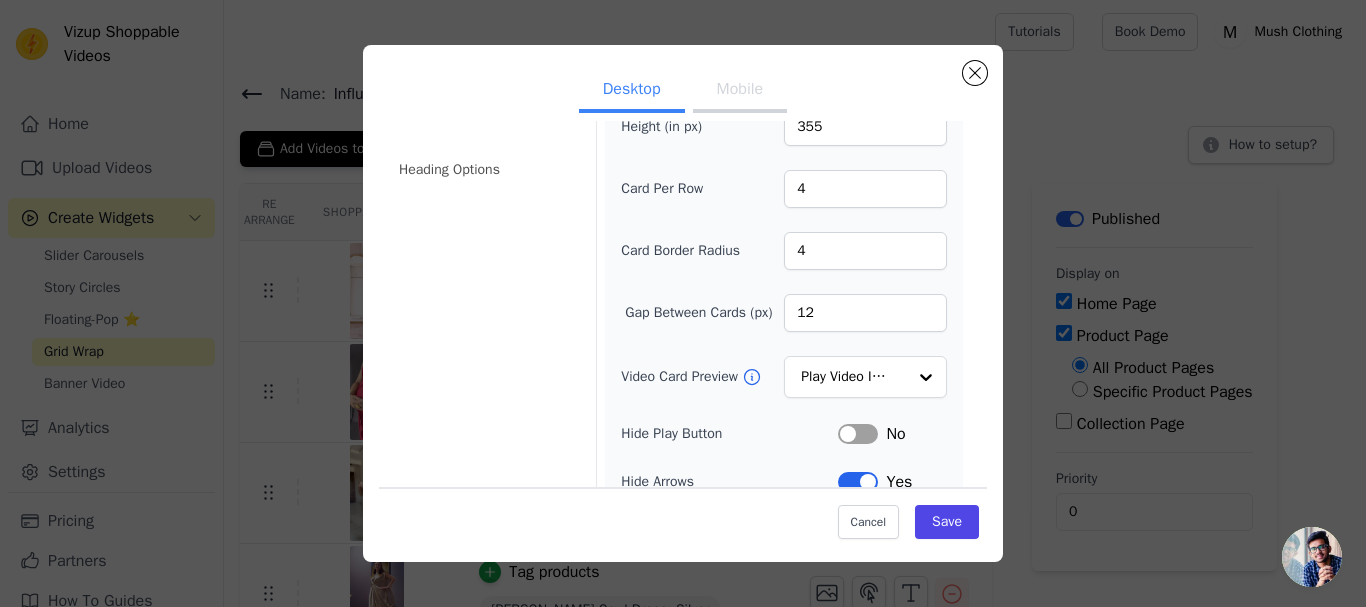 scroll, scrollTop: 0, scrollLeft: 0, axis: both 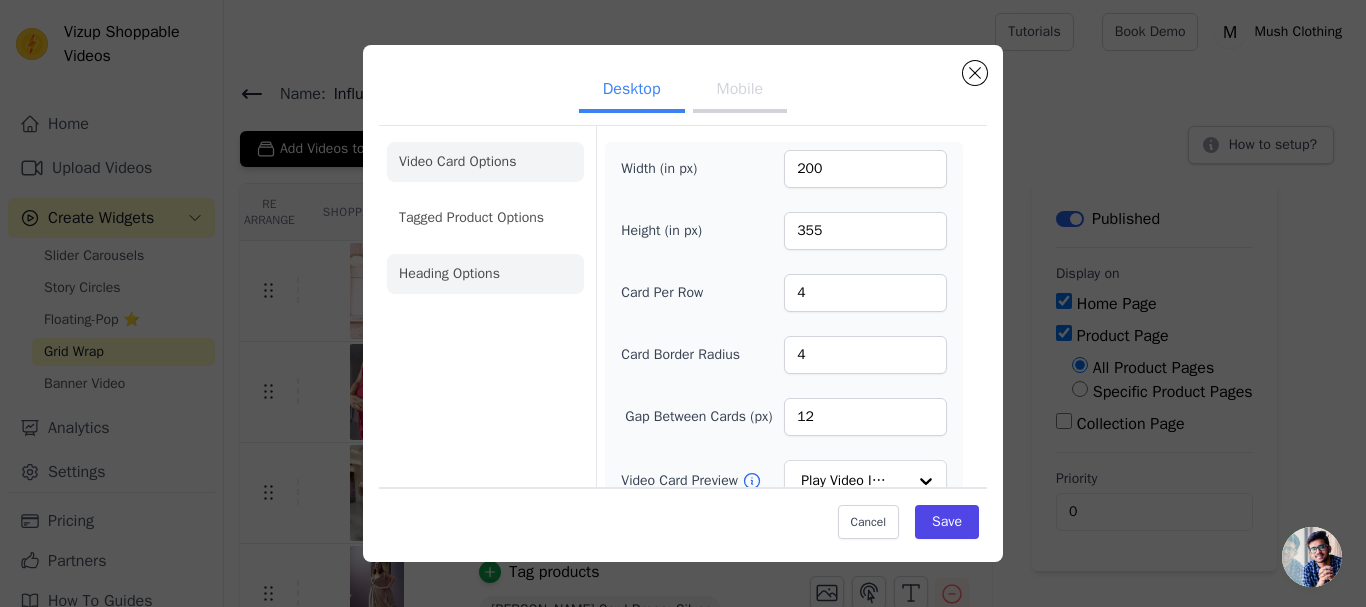 click on "Heading Options" 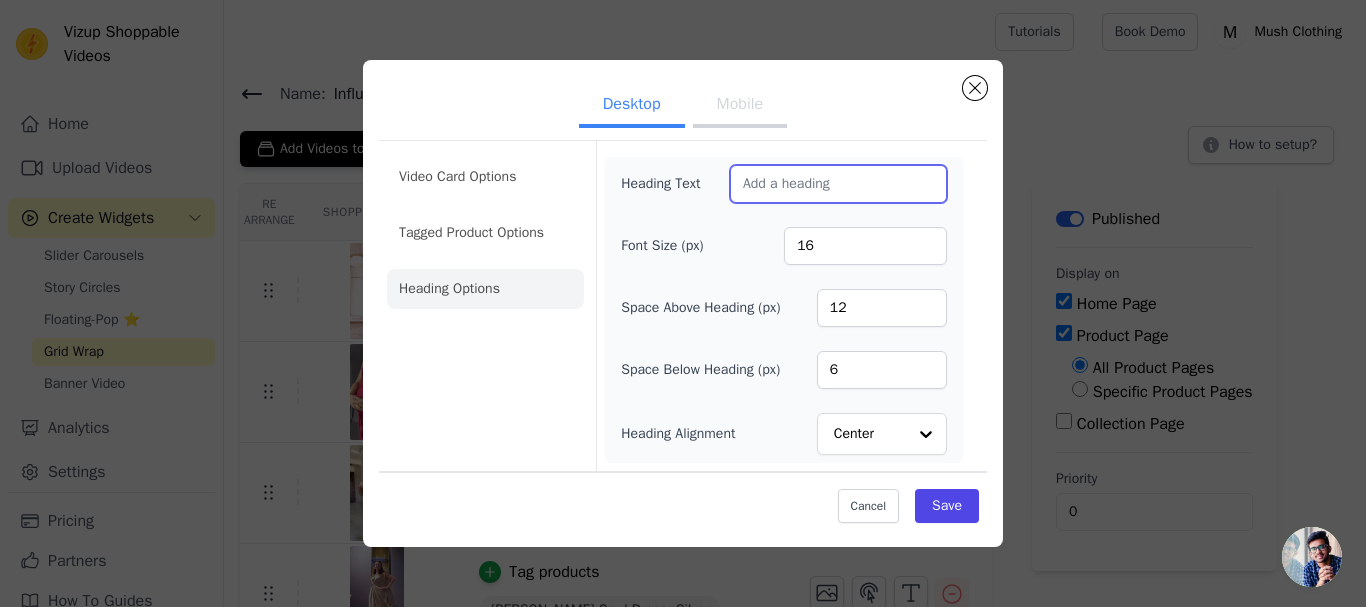 click on "Heading Text" at bounding box center (838, 184) 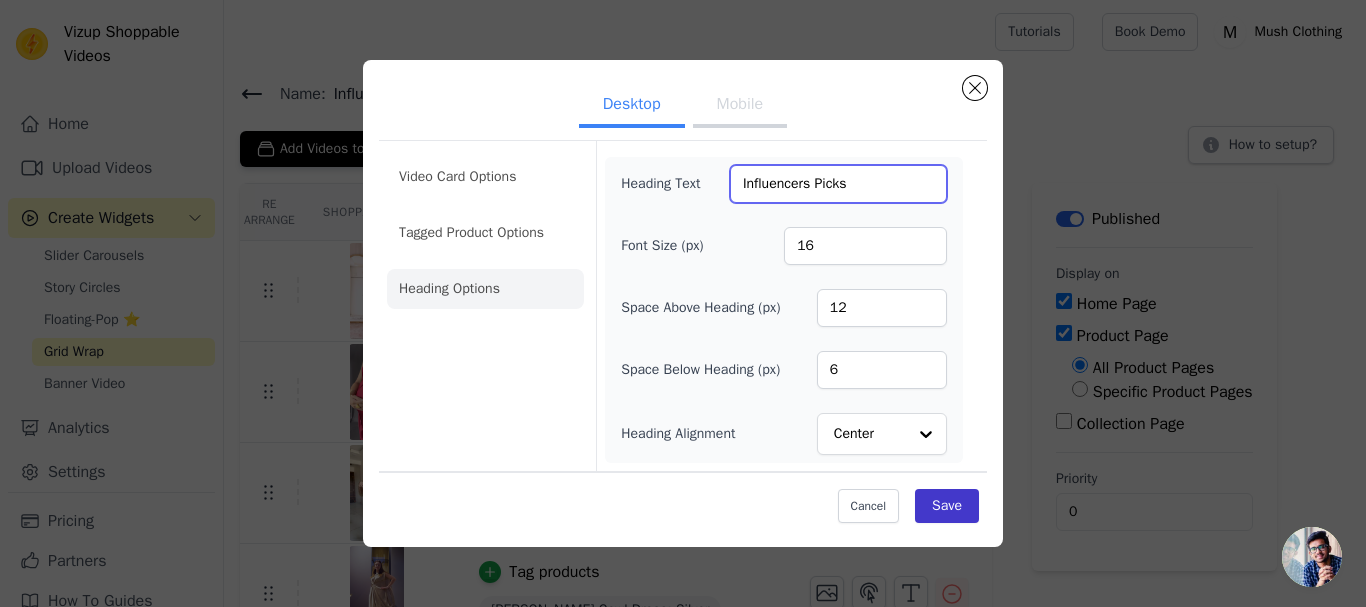 type on "Influencers Picks" 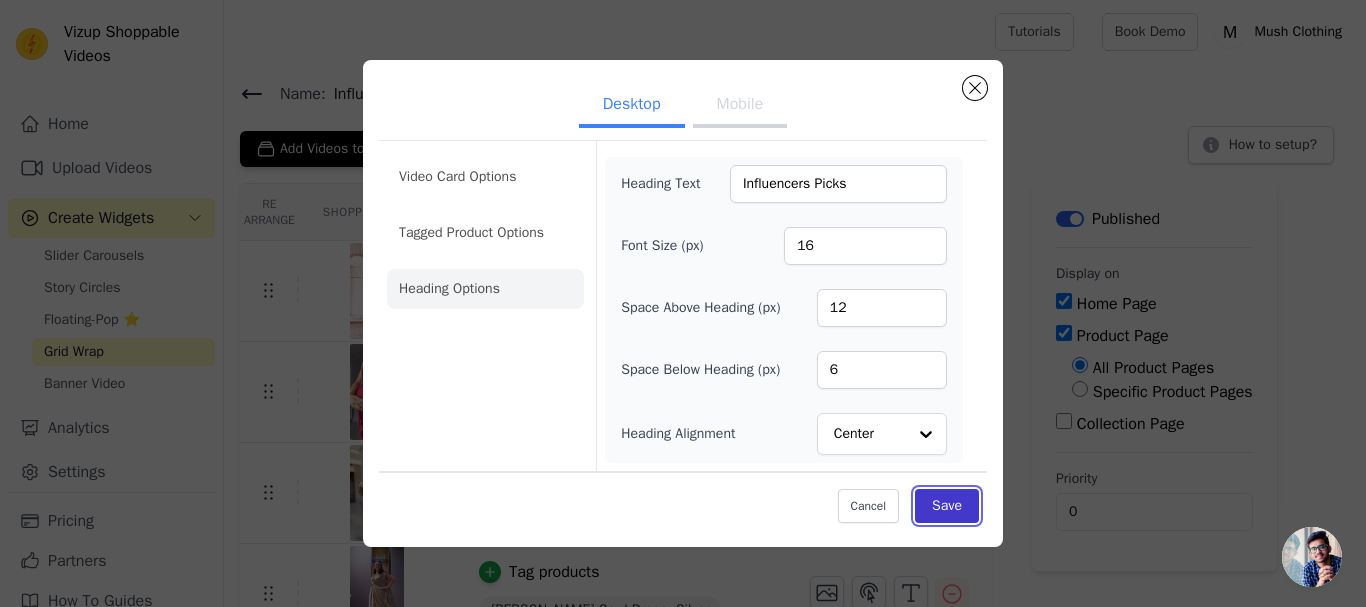 click on "Save" at bounding box center (947, 506) 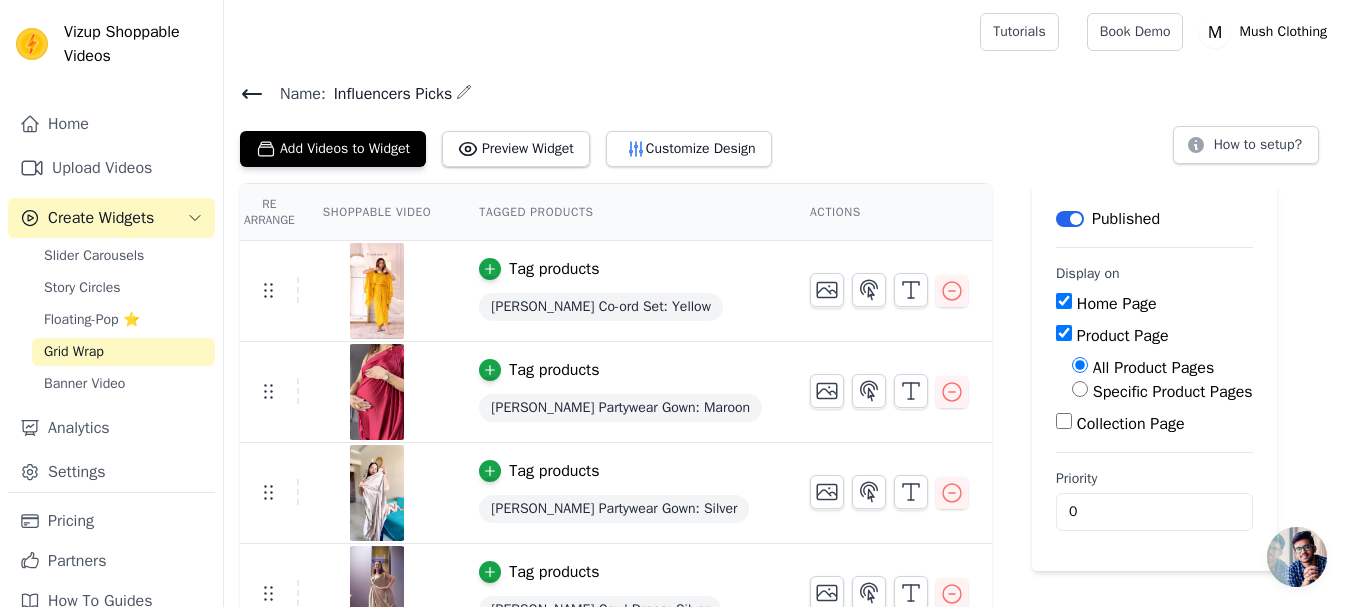 click 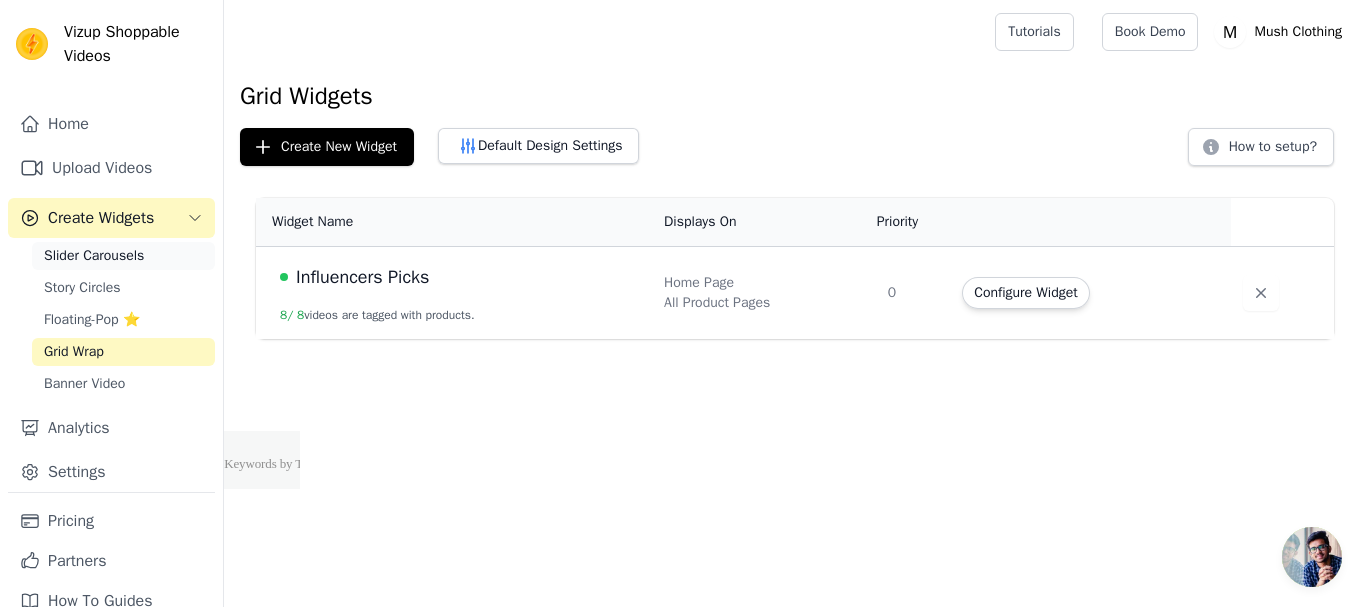 click on "Slider Carousels" at bounding box center [123, 256] 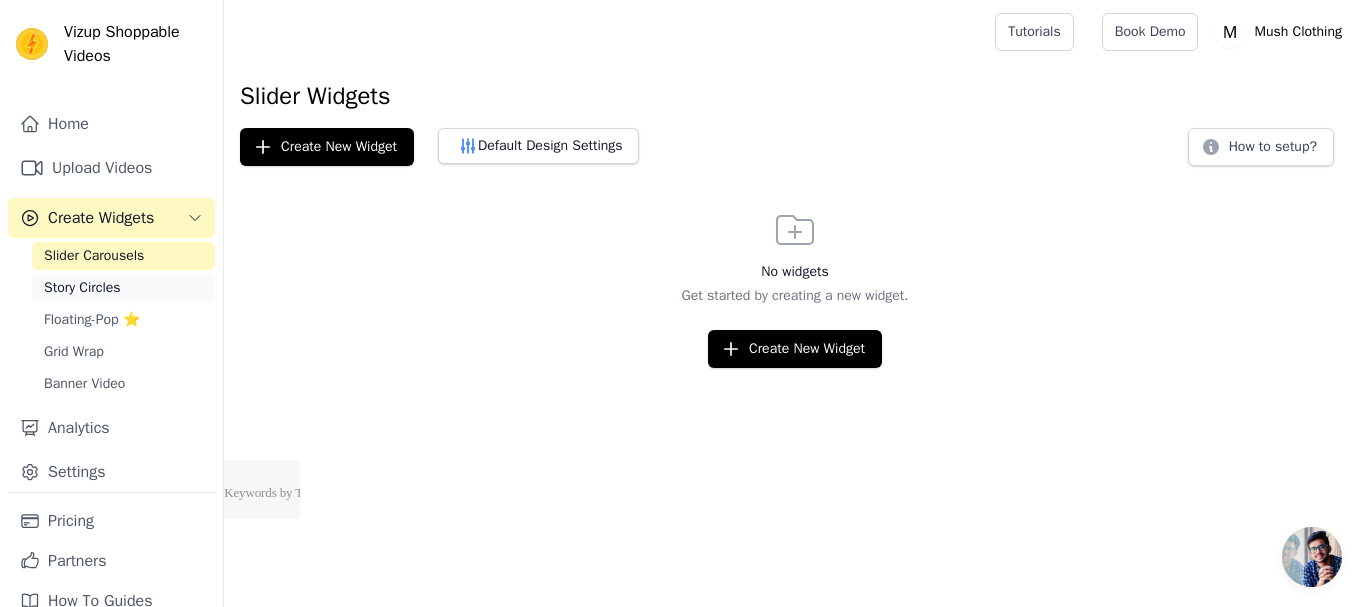 click on "Story Circles" at bounding box center [123, 288] 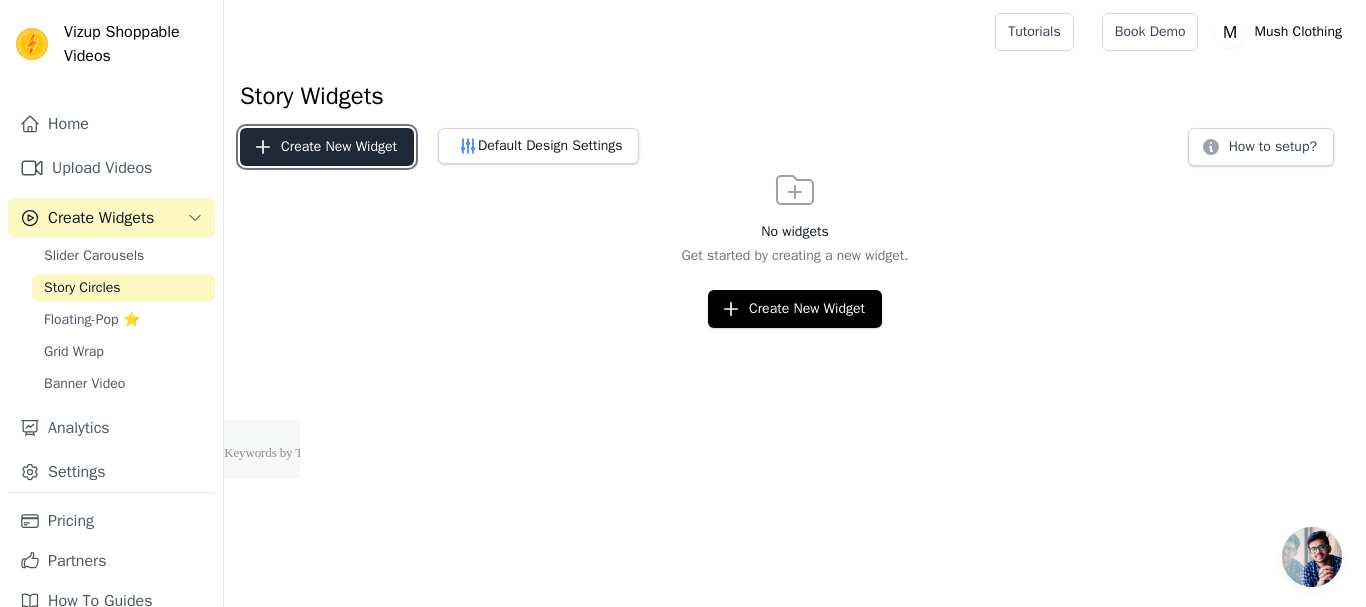 click on "Create New Widget" at bounding box center [327, 147] 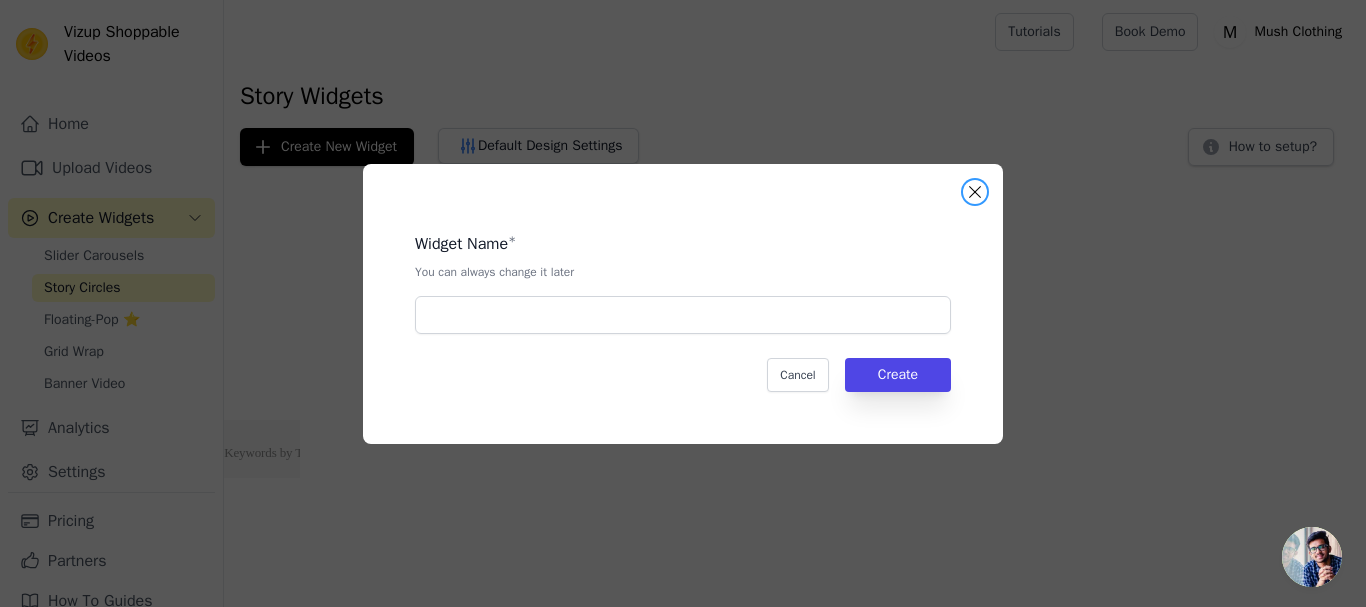 click at bounding box center (975, 192) 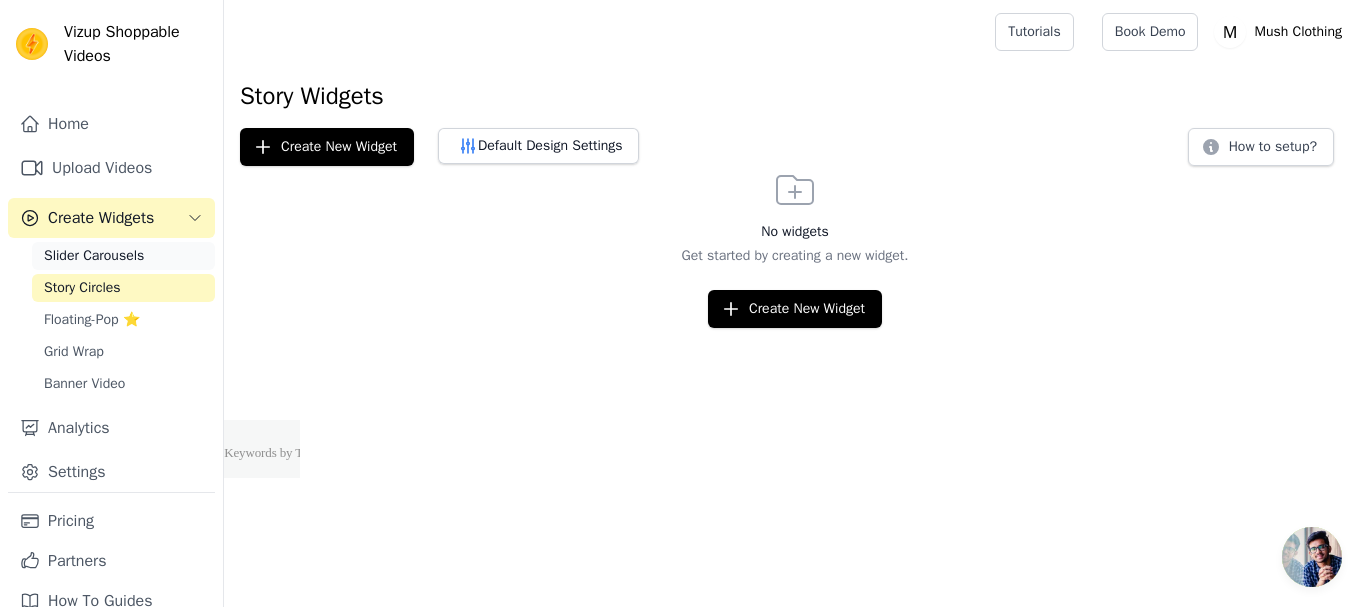 click on "Slider Carousels" at bounding box center (94, 256) 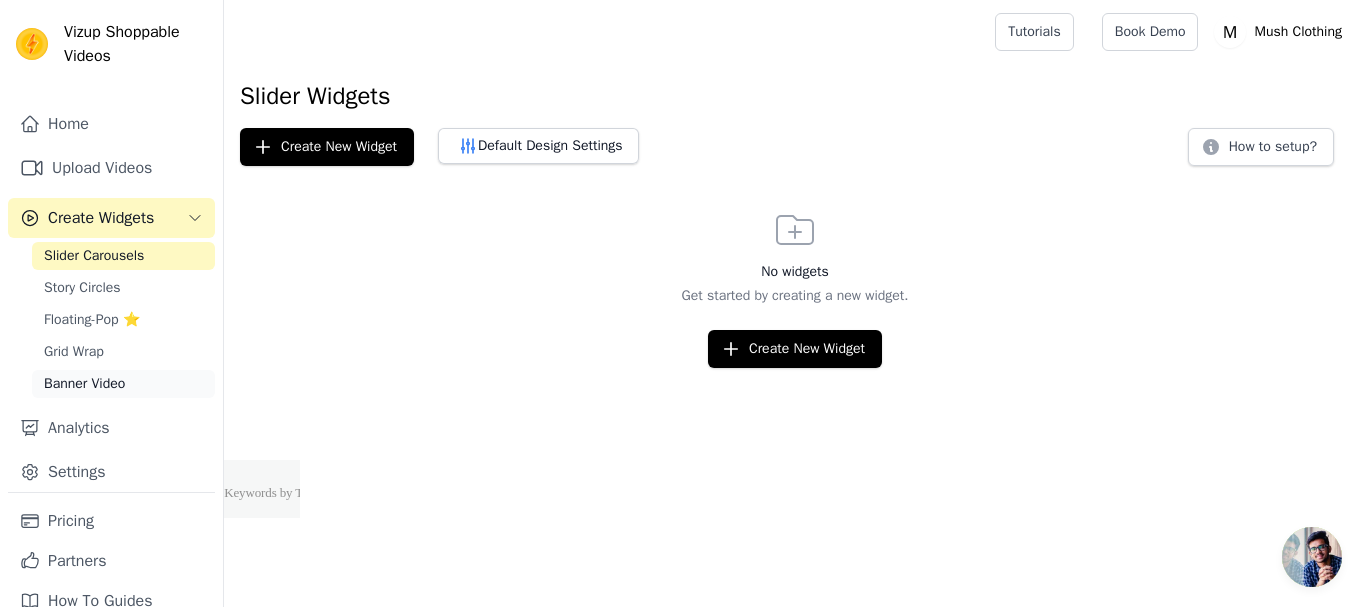 click on "Banner Video" at bounding box center (84, 384) 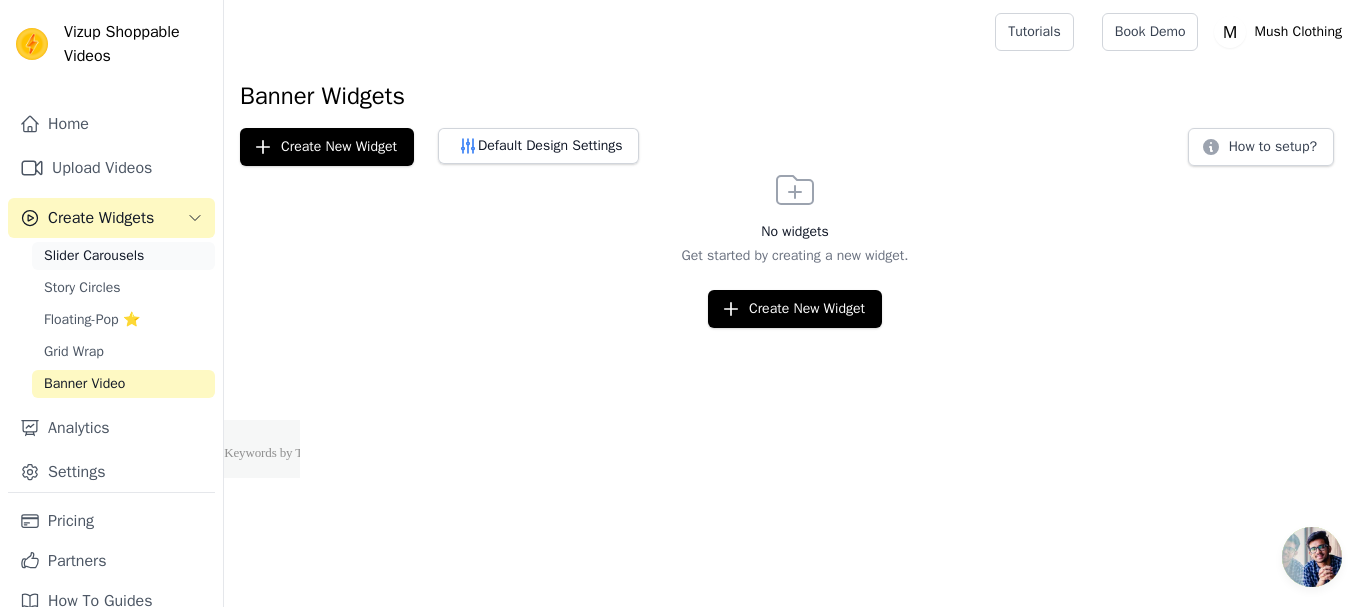 click on "Slider Carousels" at bounding box center [94, 256] 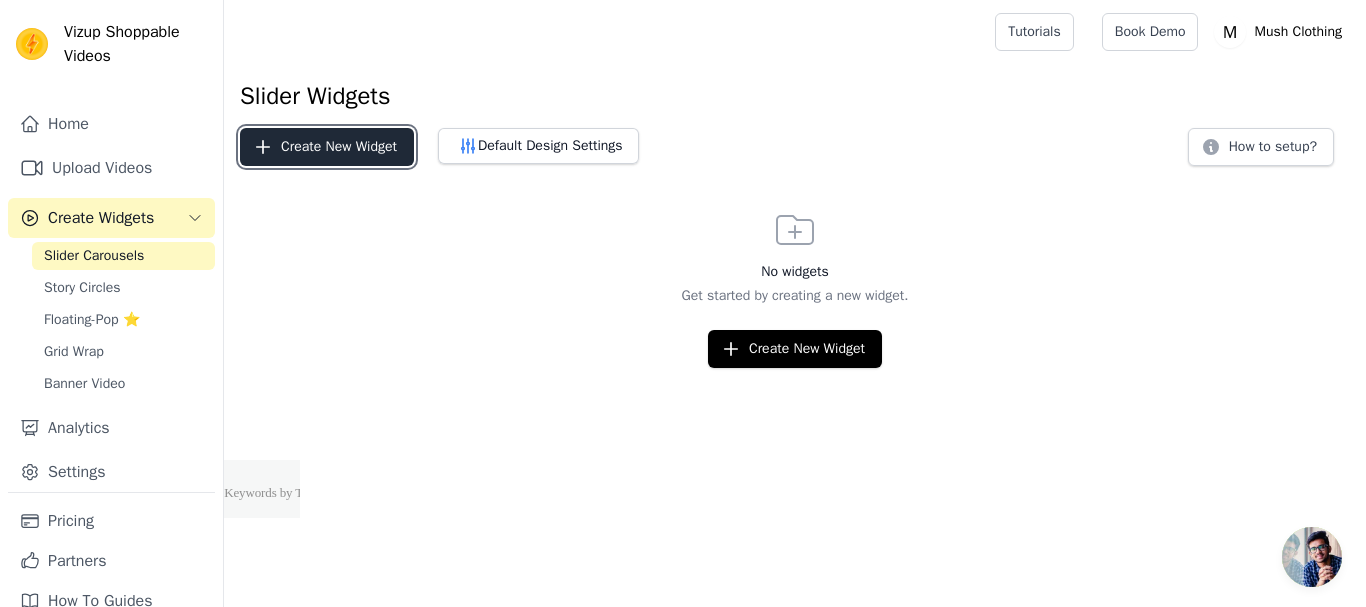 click on "Create New Widget" at bounding box center [327, 147] 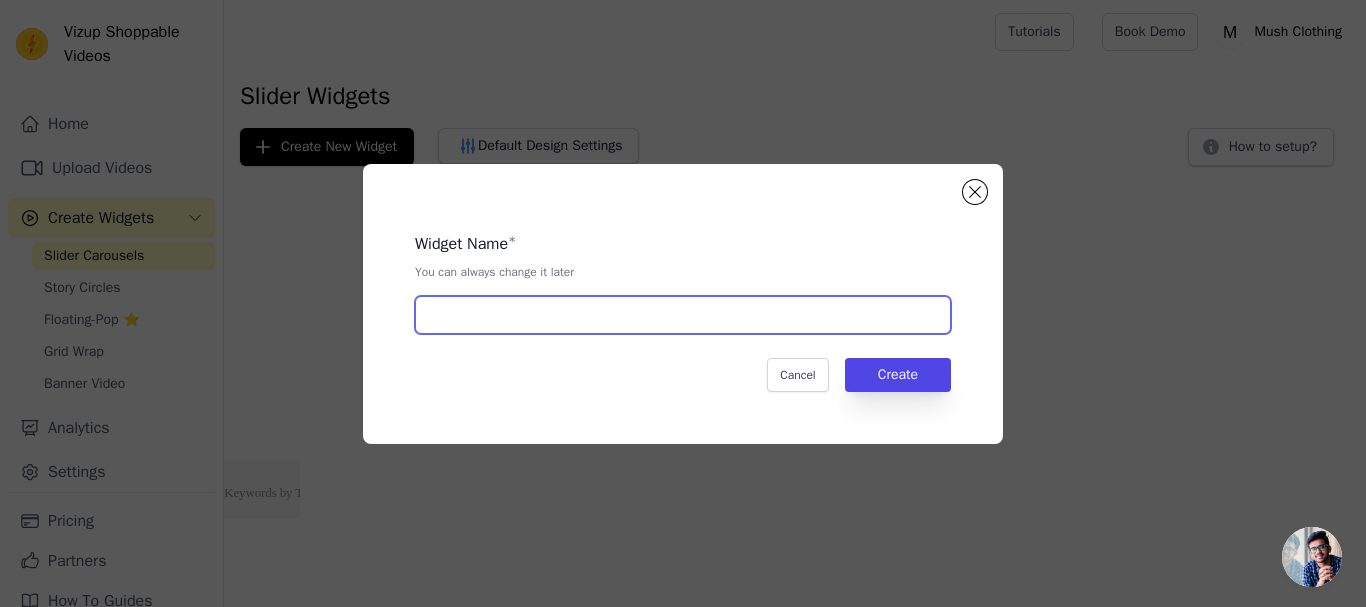 click at bounding box center (683, 315) 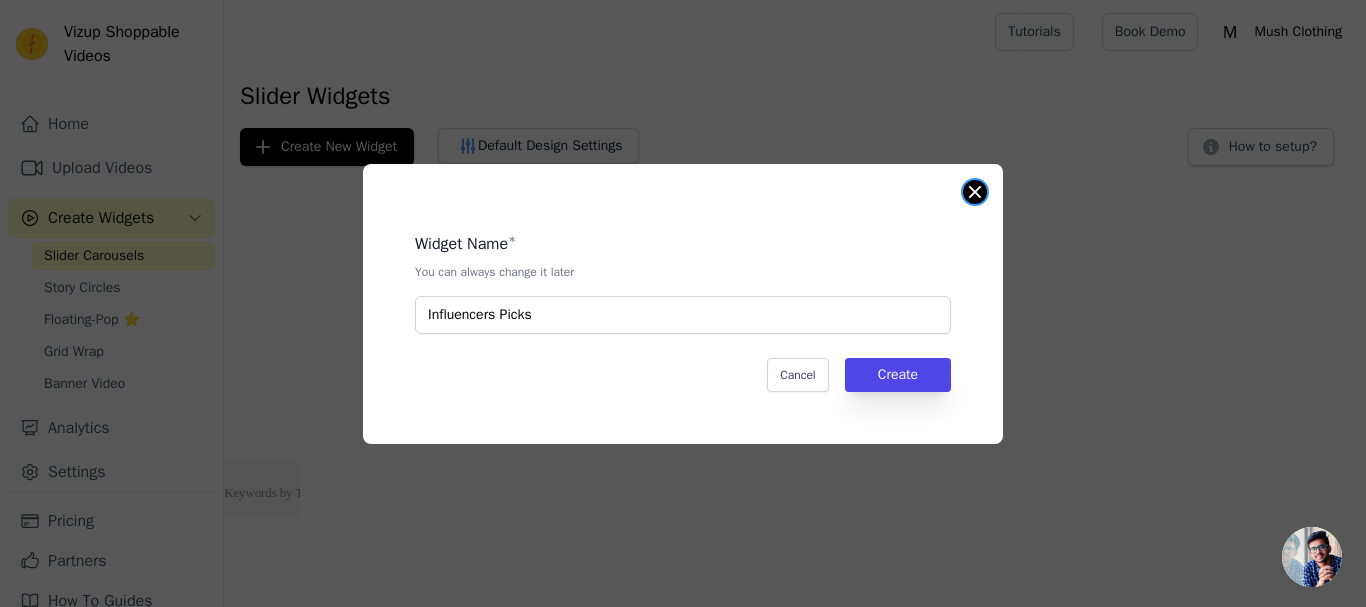 click at bounding box center [975, 192] 